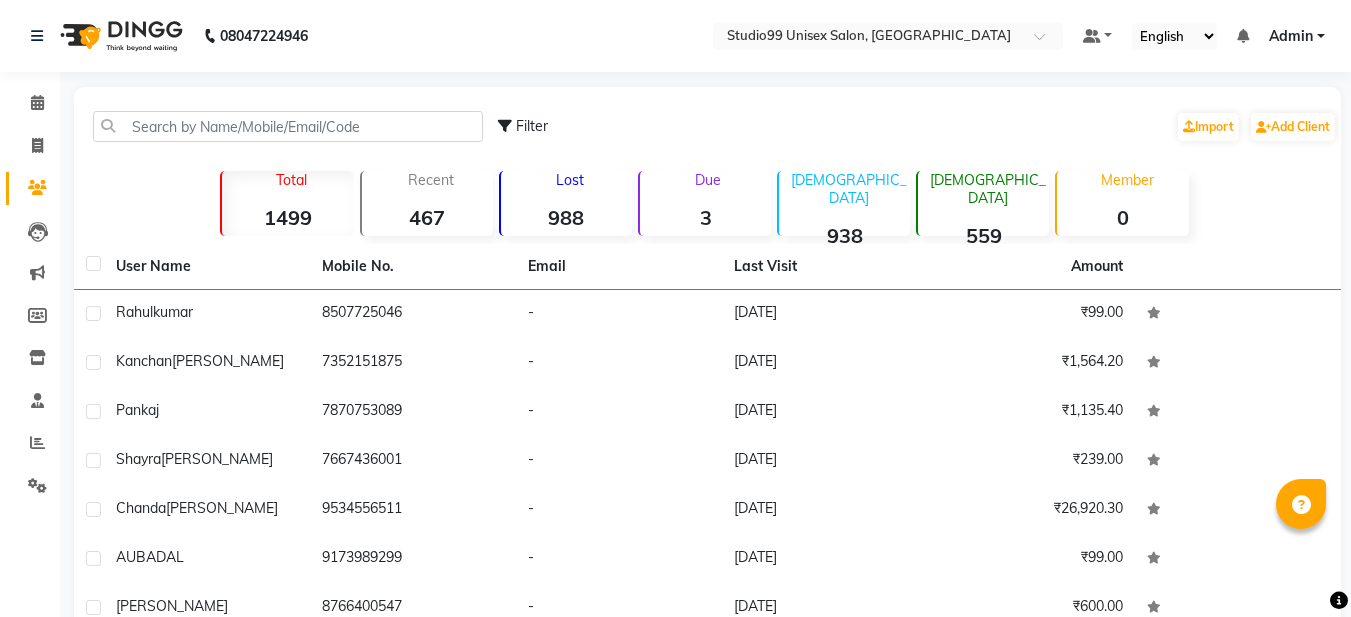 scroll, scrollTop: 0, scrollLeft: 0, axis: both 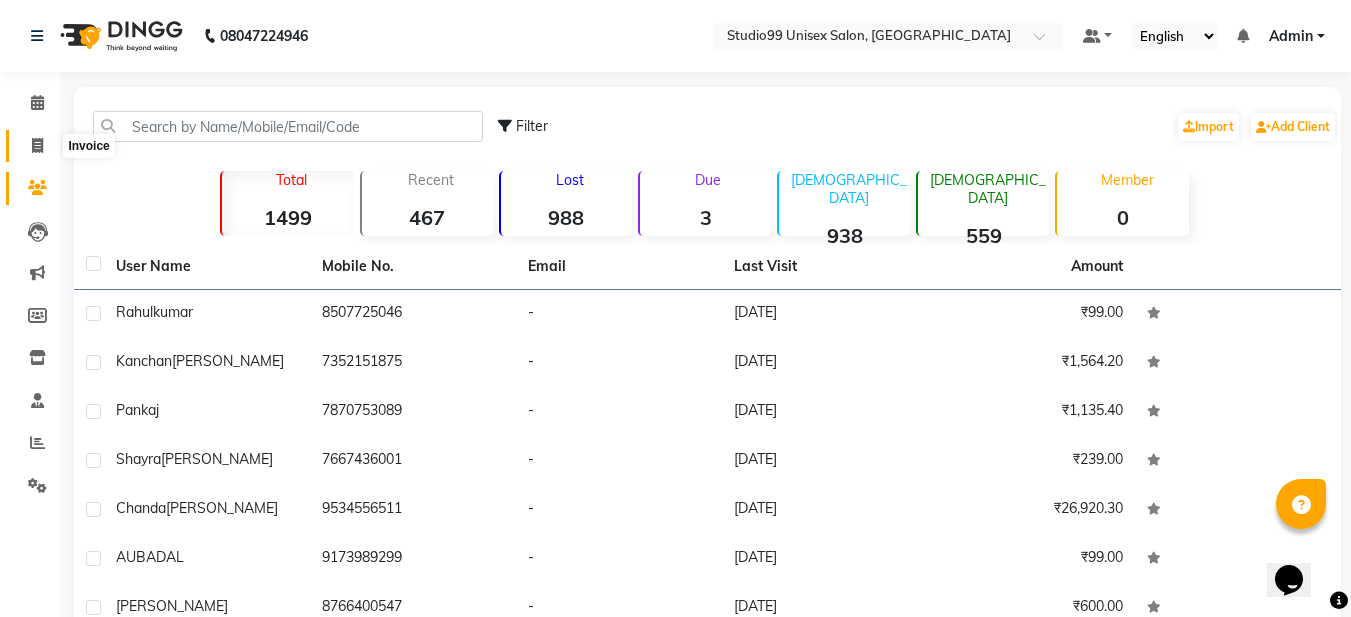 click 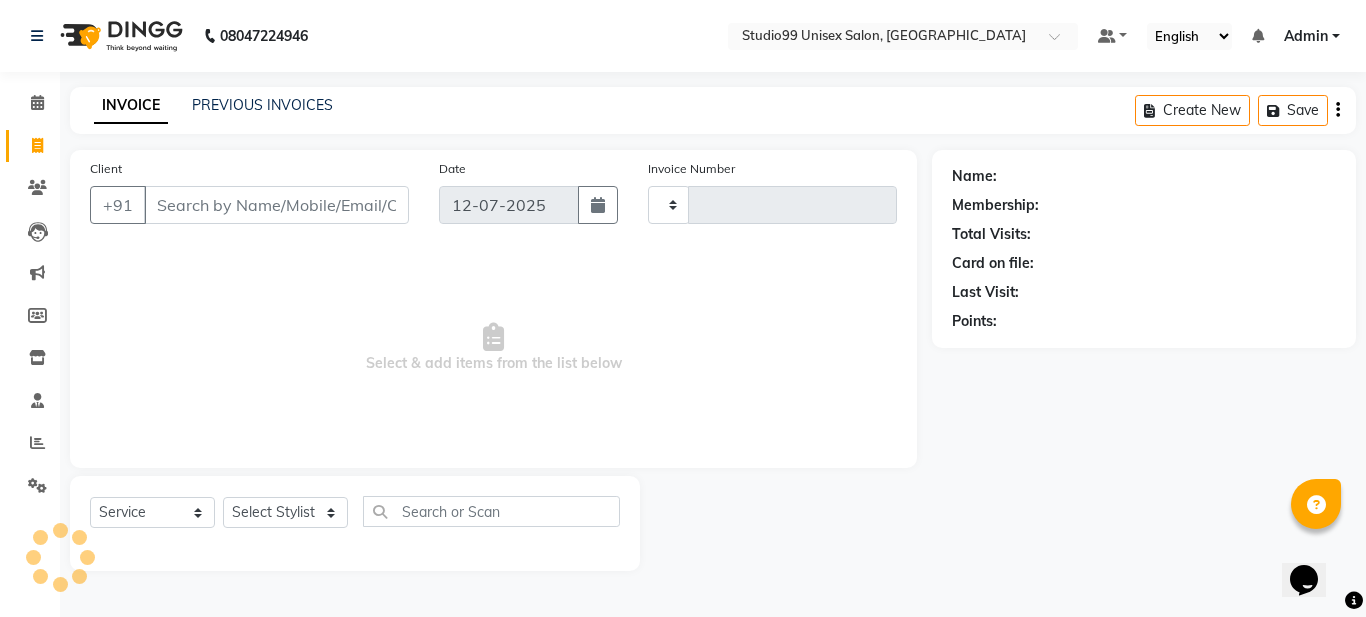 type on "0751" 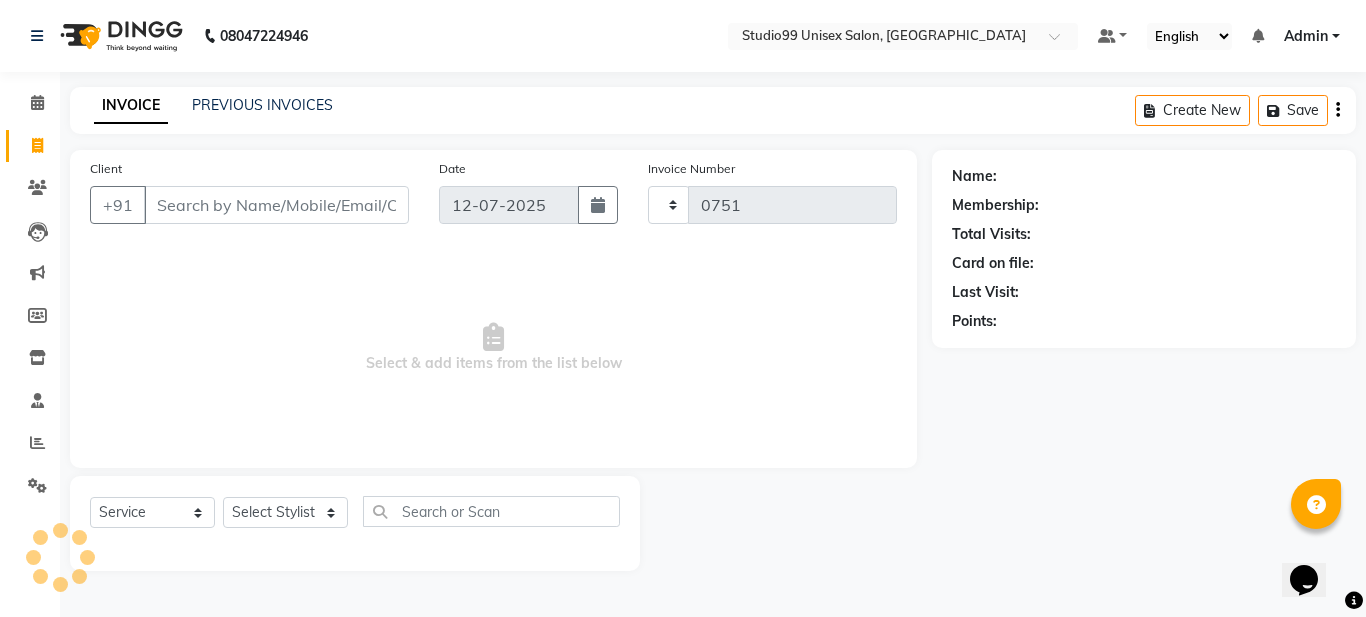 select on "6061" 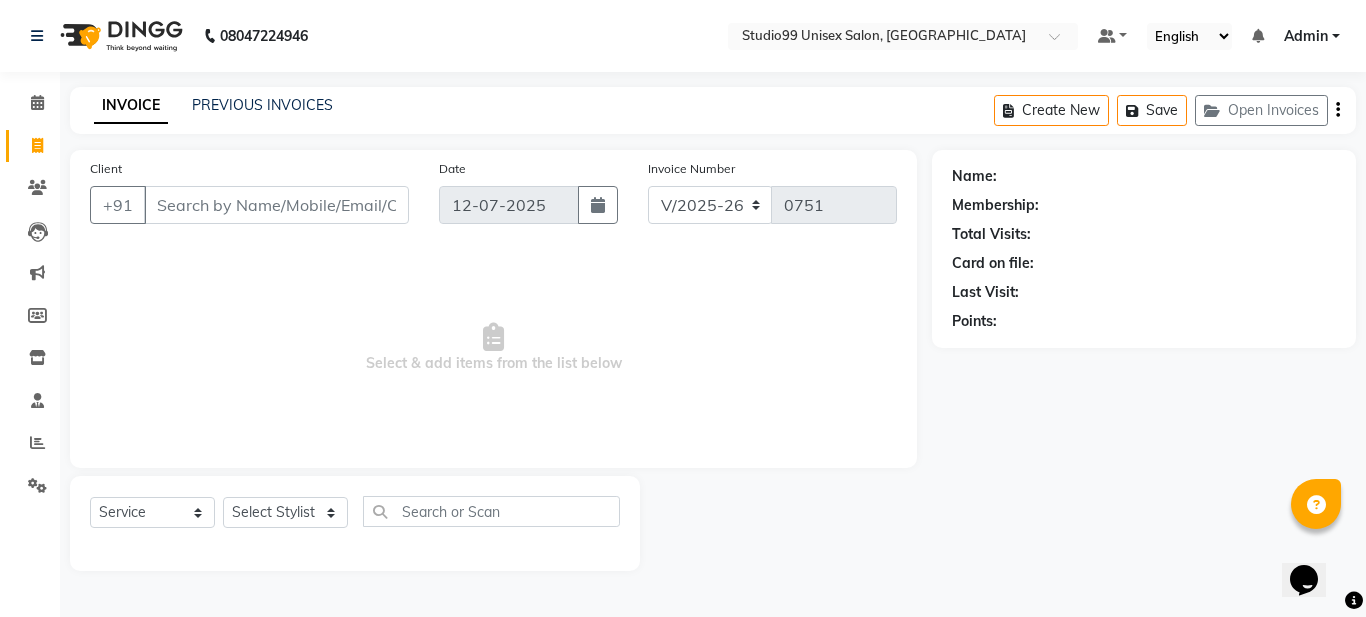 drag, startPoint x: 0, startPoint y: 646, endPoint x: 270, endPoint y: 86, distance: 621.6912 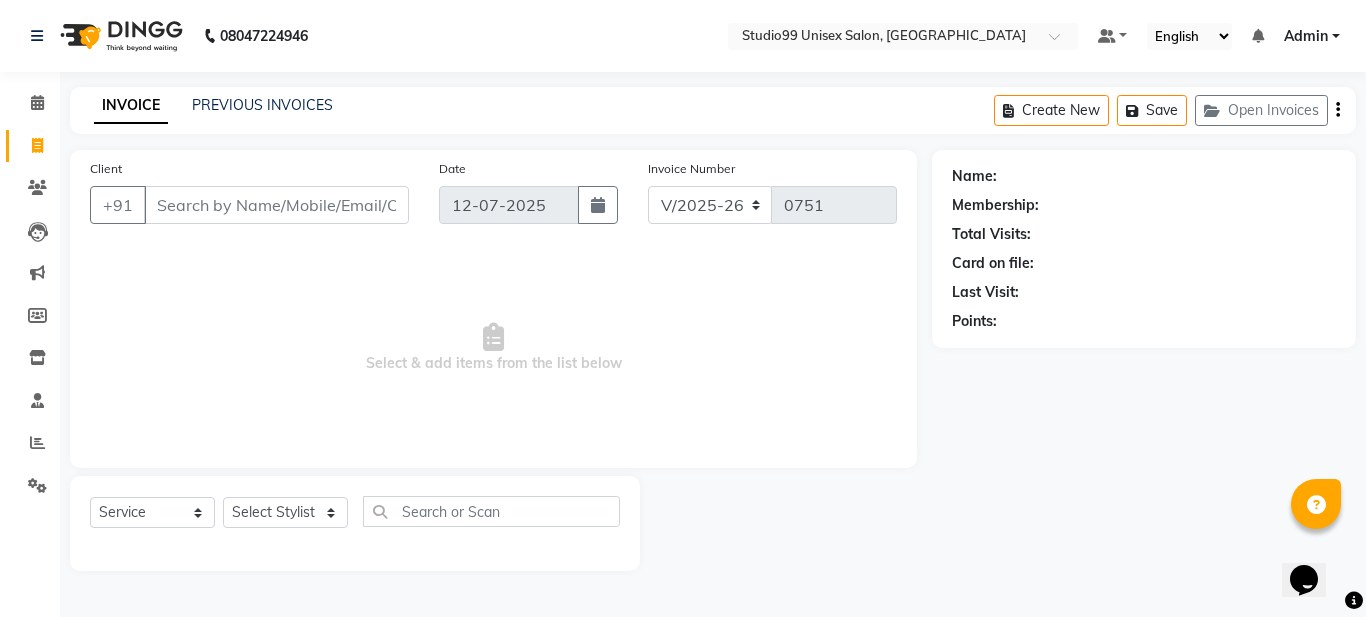 click on "INVOICE PREVIOUS INVOICES Create New   Save   Open Invoices" 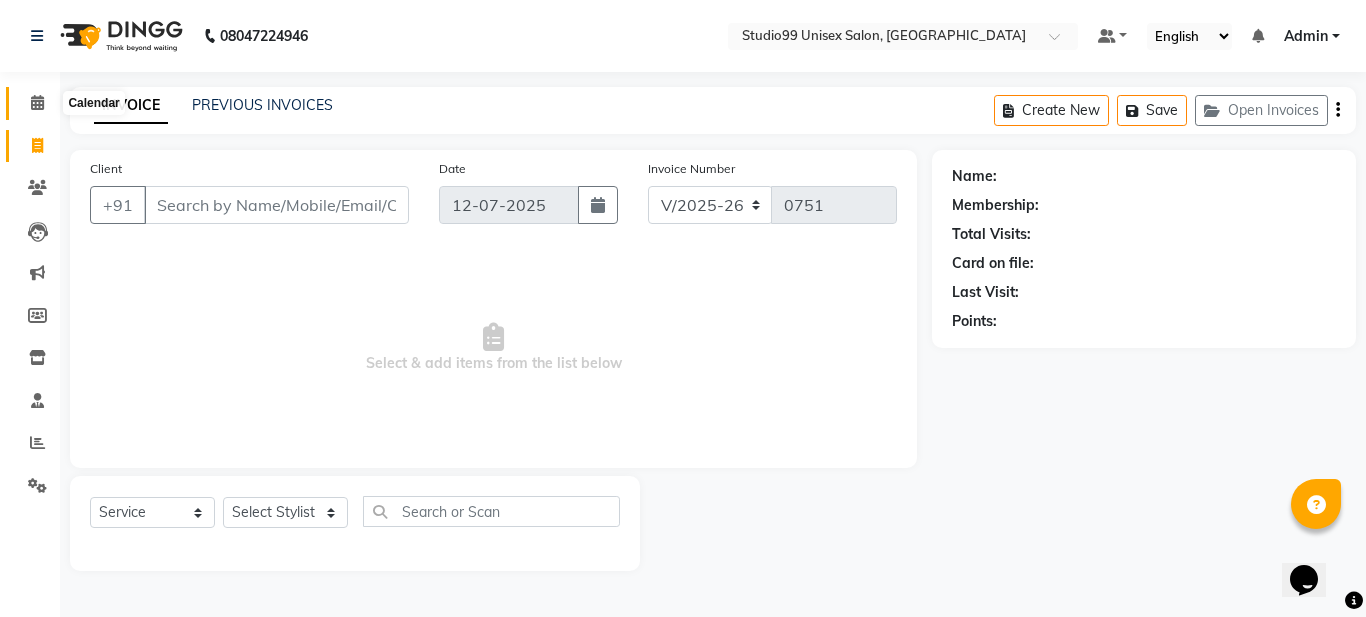 click 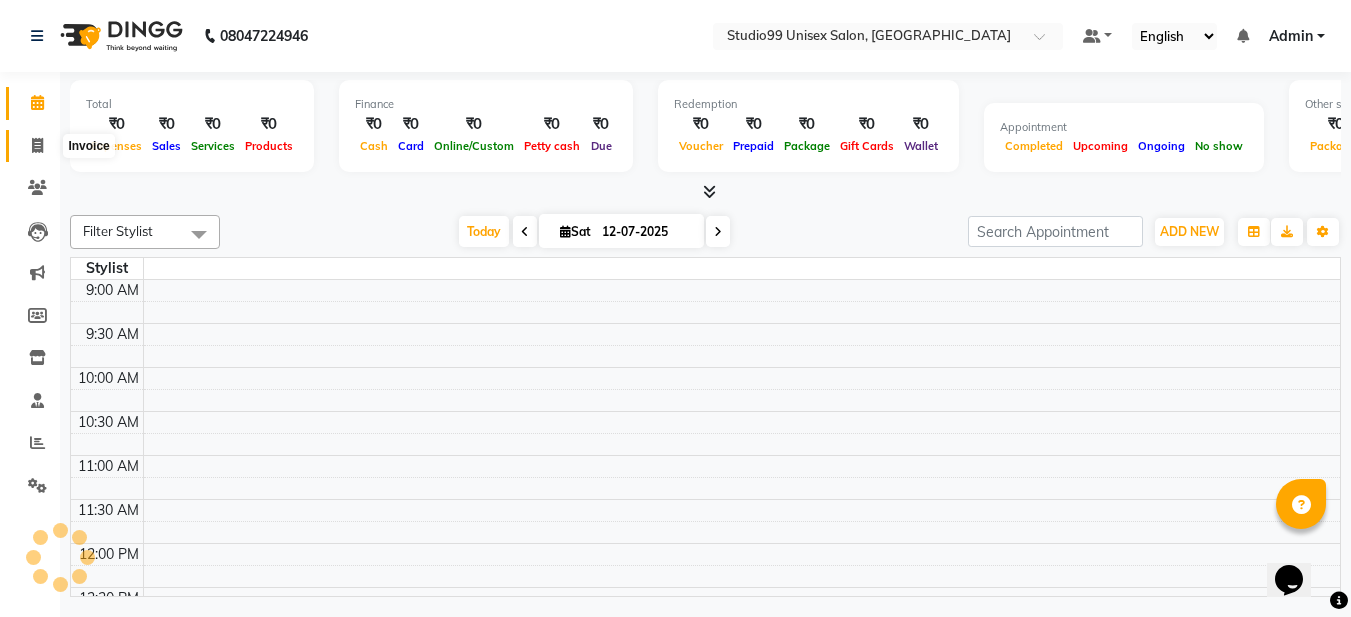 click 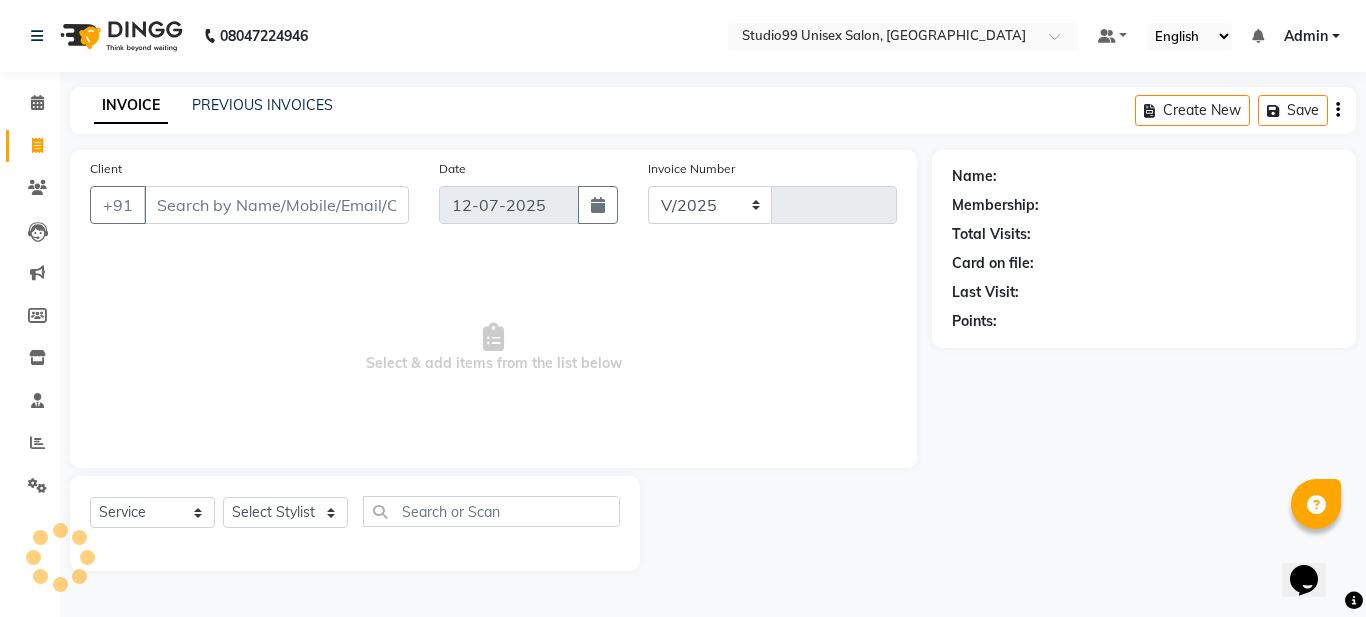 select on "6061" 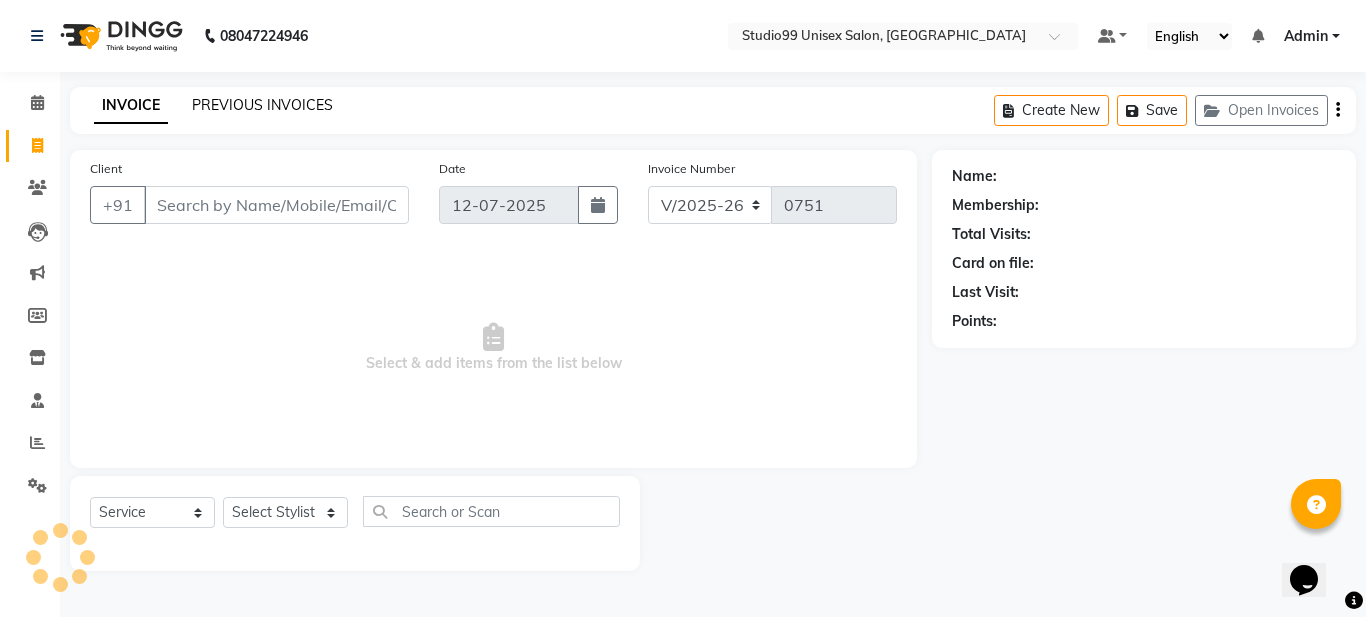 click on "PREVIOUS INVOICES" 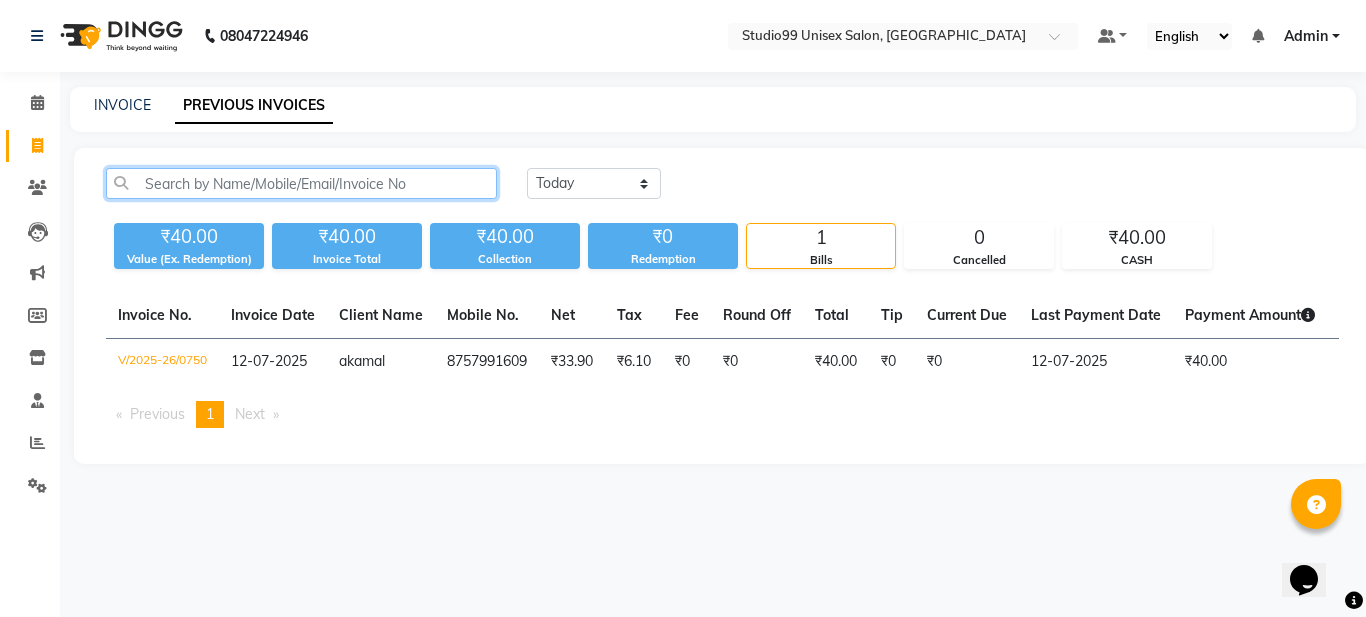 click 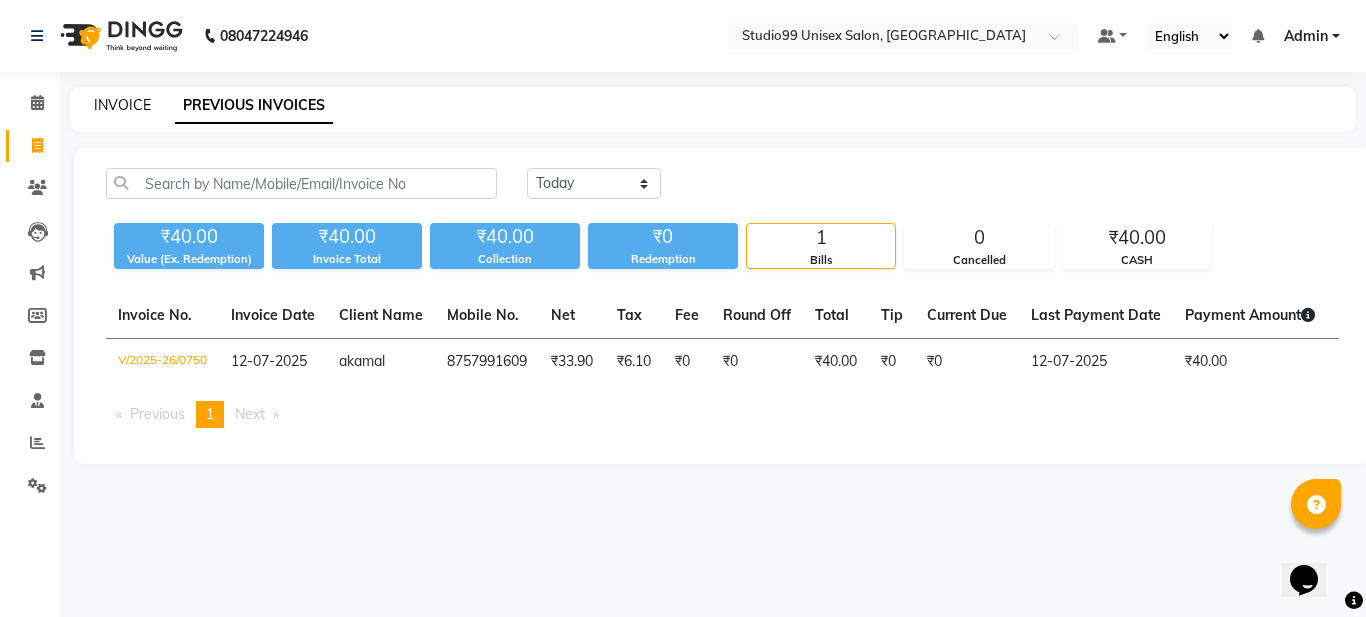 click on "INVOICE" 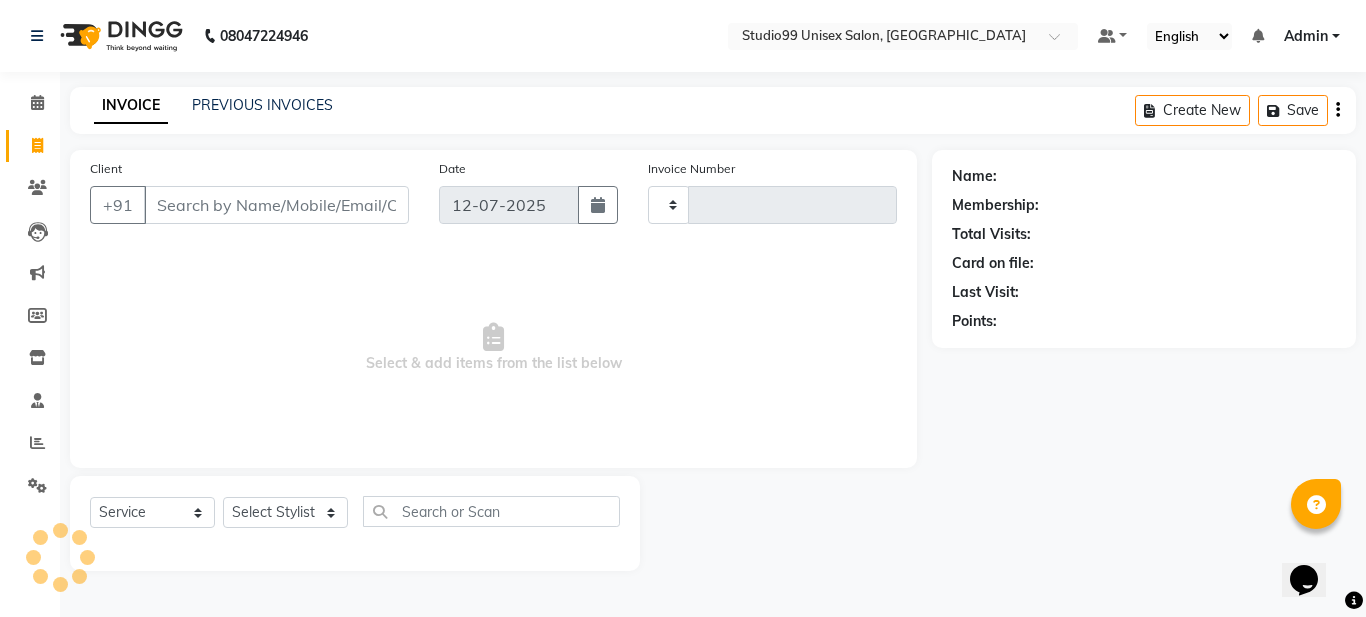 type on "0751" 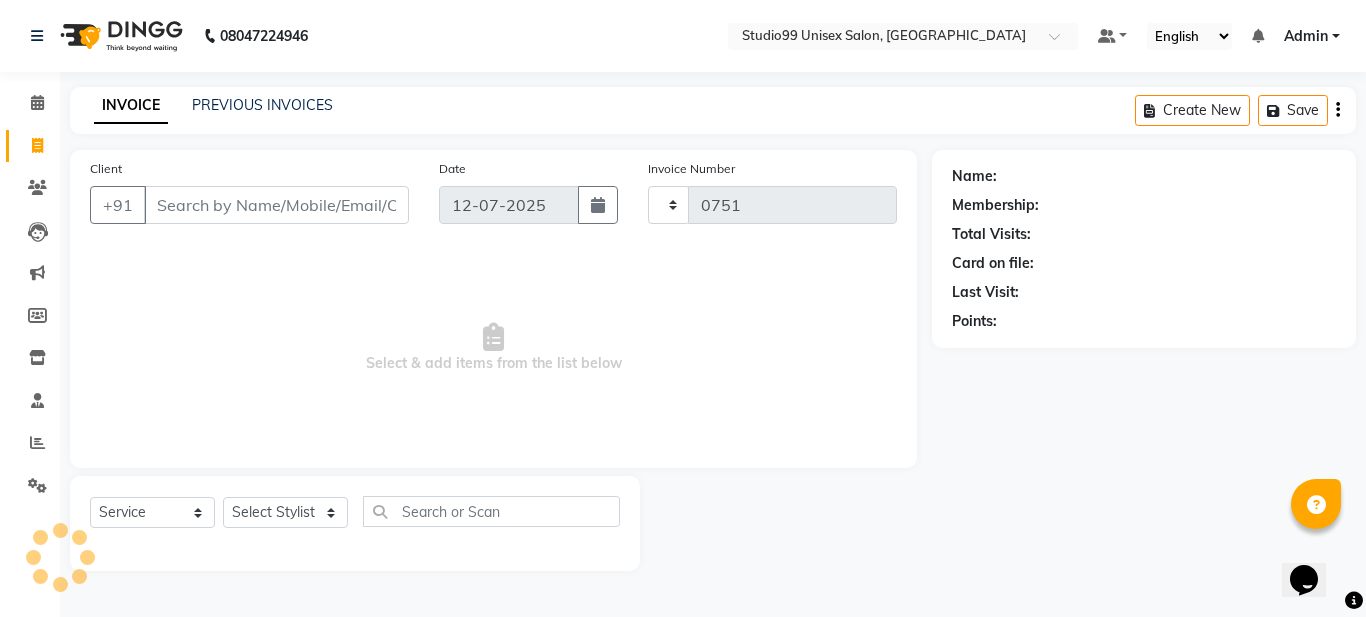 select on "6061" 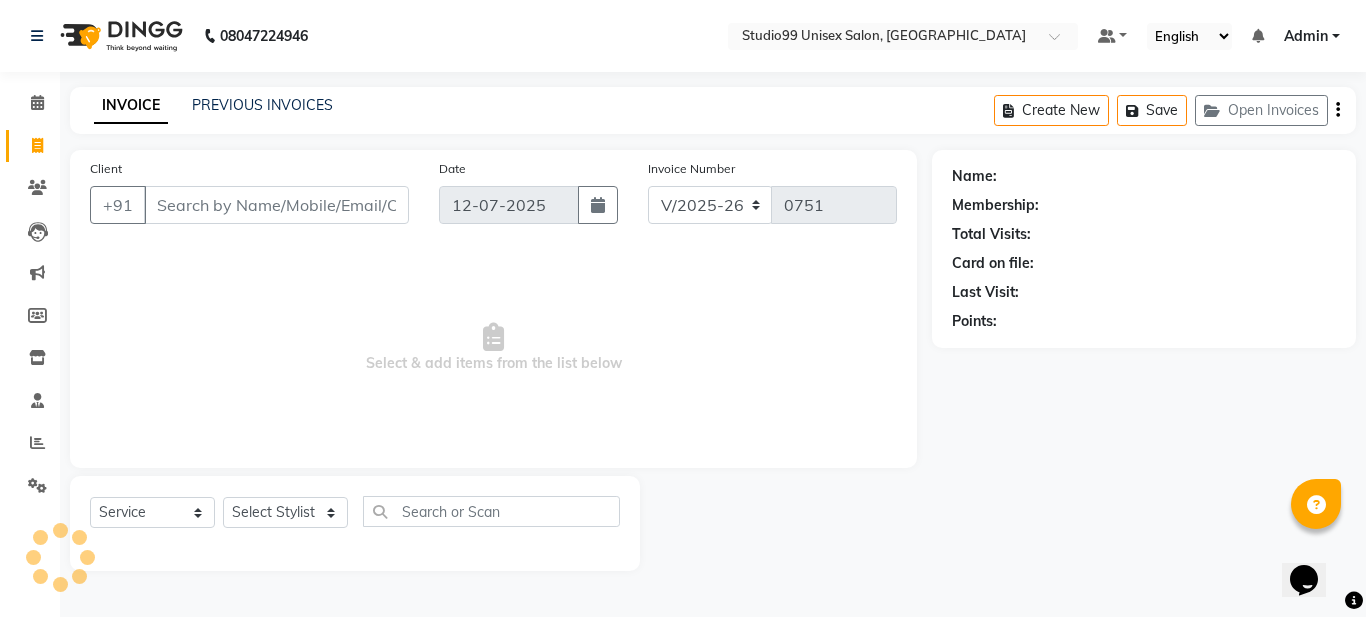 click on "Client" at bounding box center [276, 205] 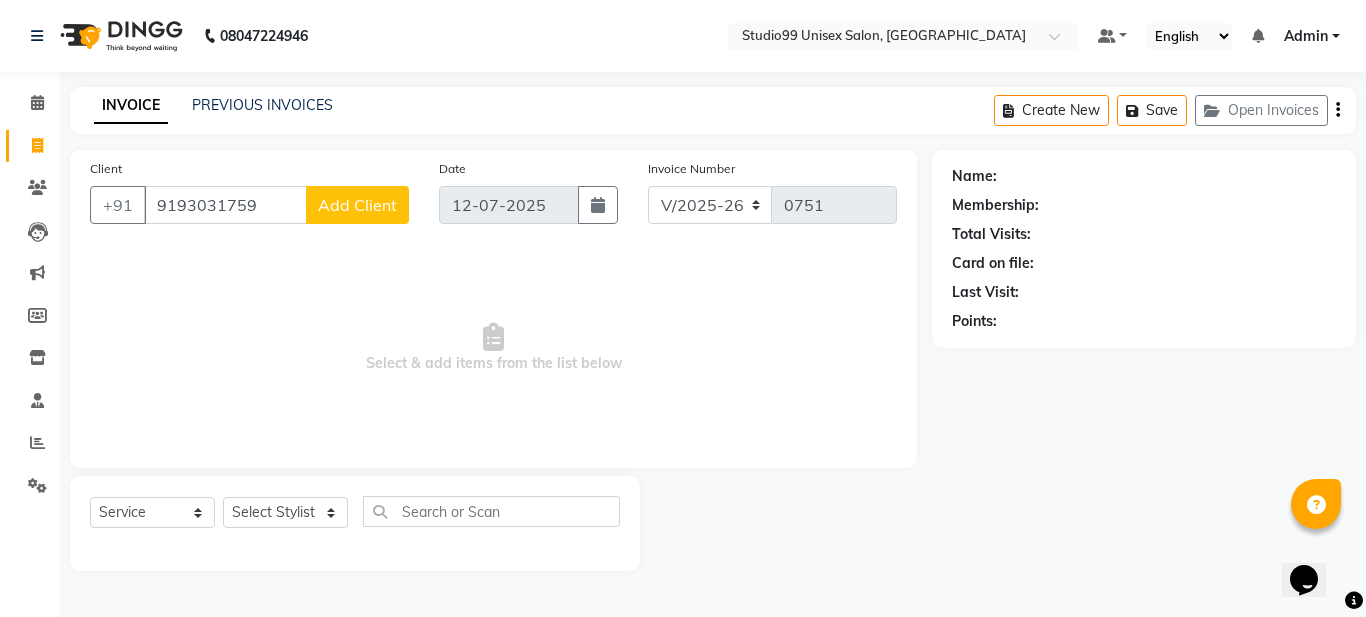 type on "9193031759" 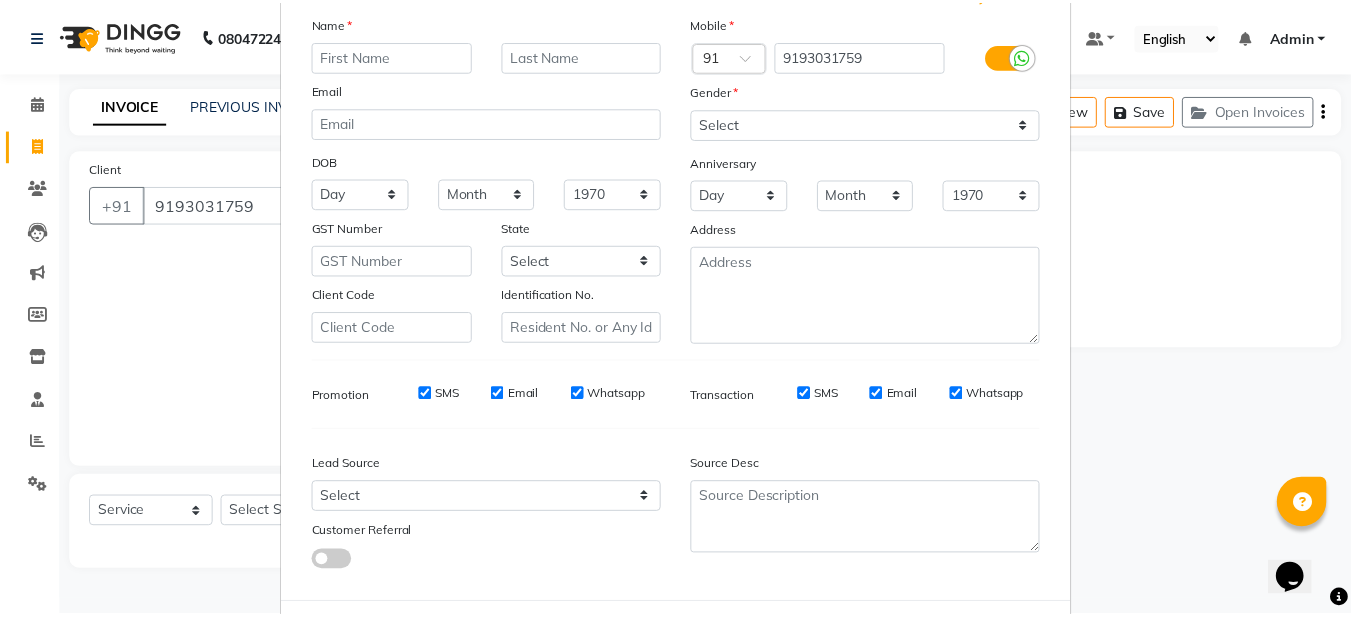 scroll, scrollTop: 232, scrollLeft: 0, axis: vertical 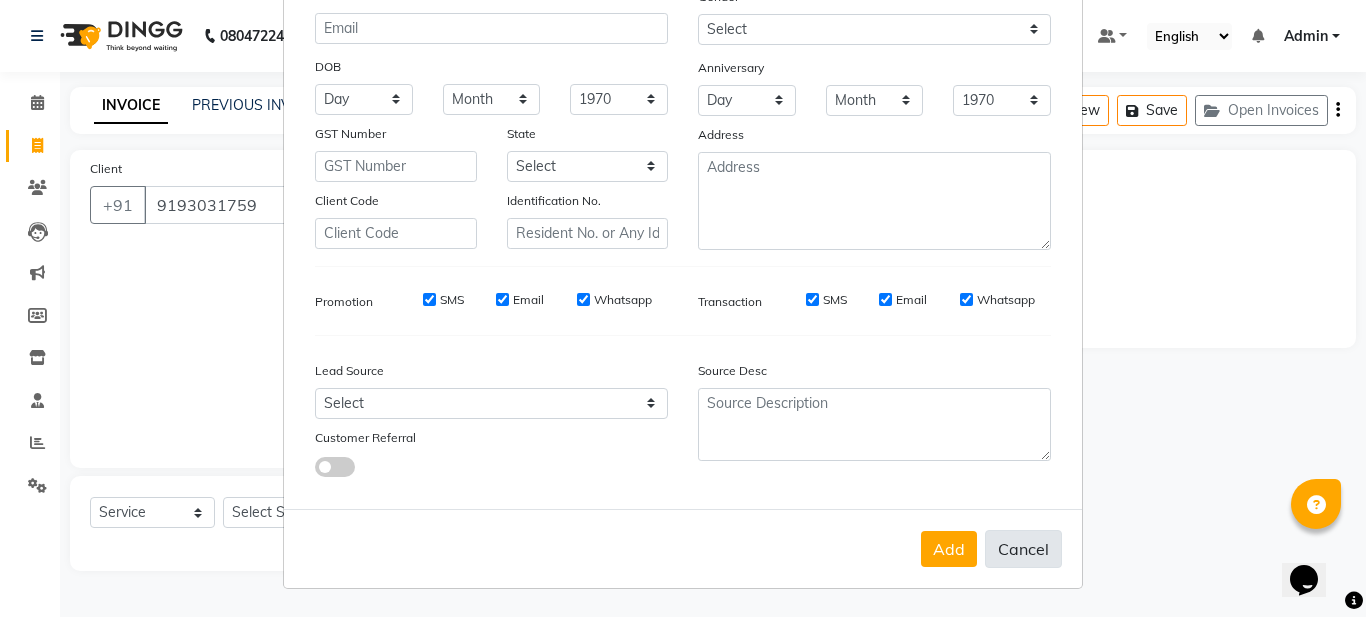 click on "Cancel" at bounding box center [1023, 549] 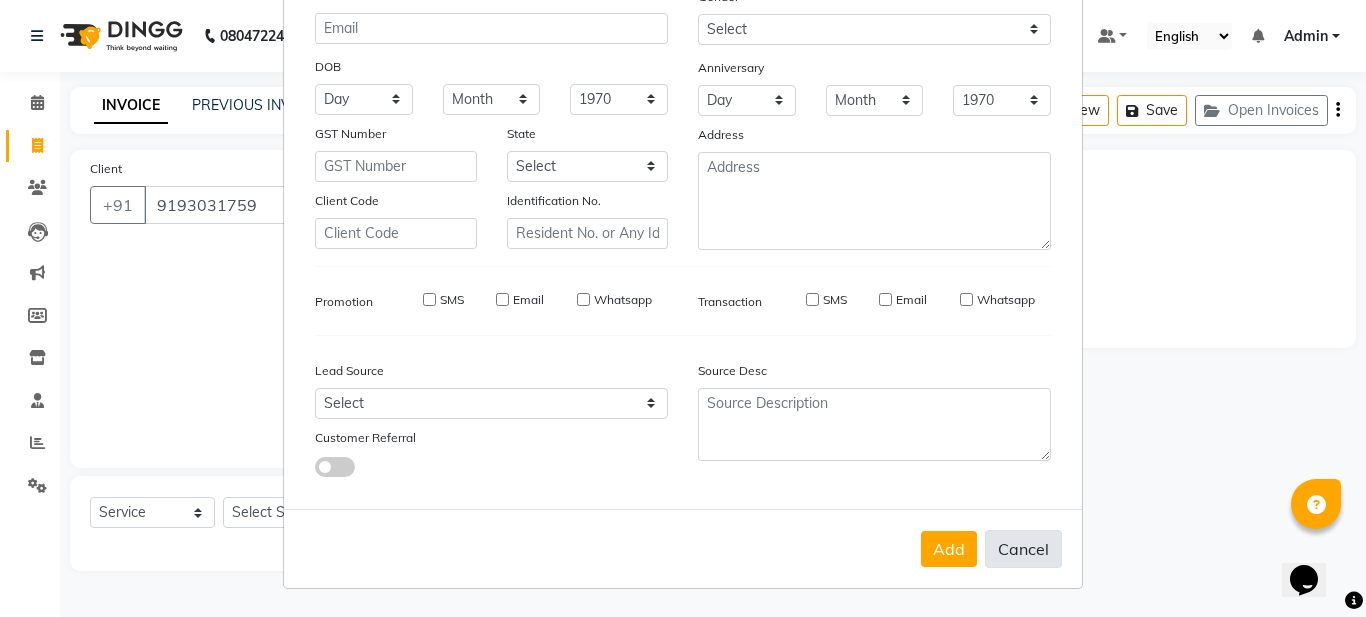 select 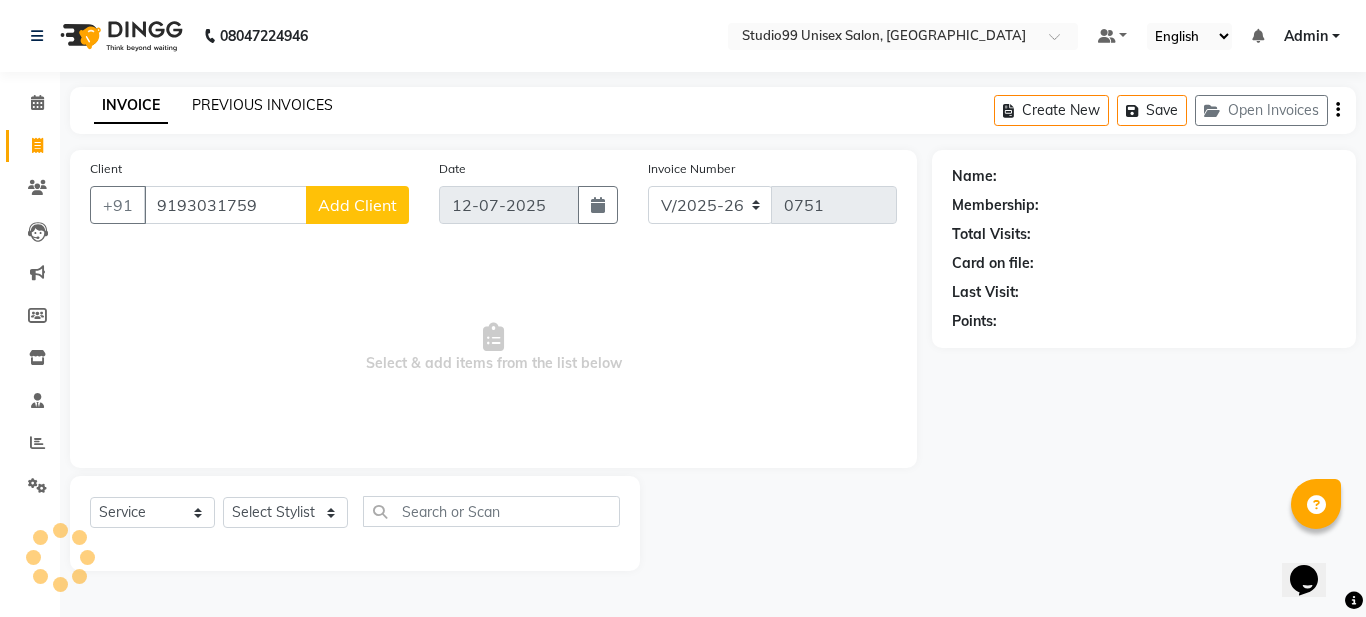 click on "PREVIOUS INVOICES" 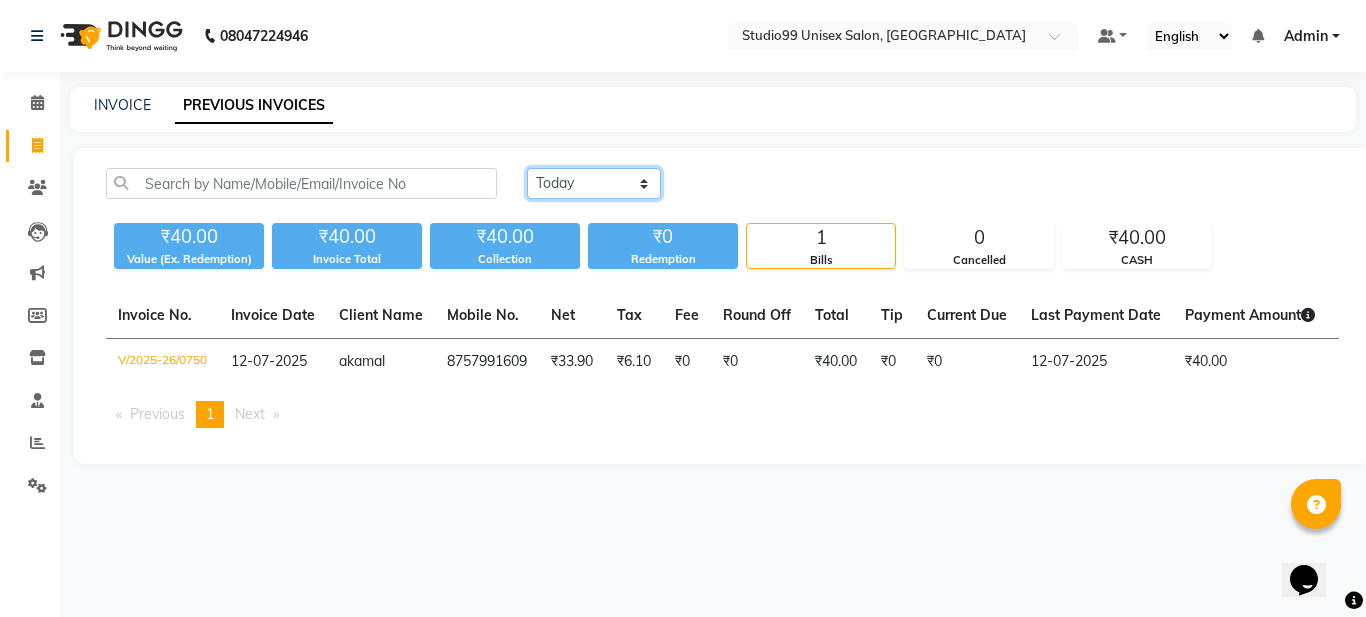 click on "Today Yesterday Custom Range" 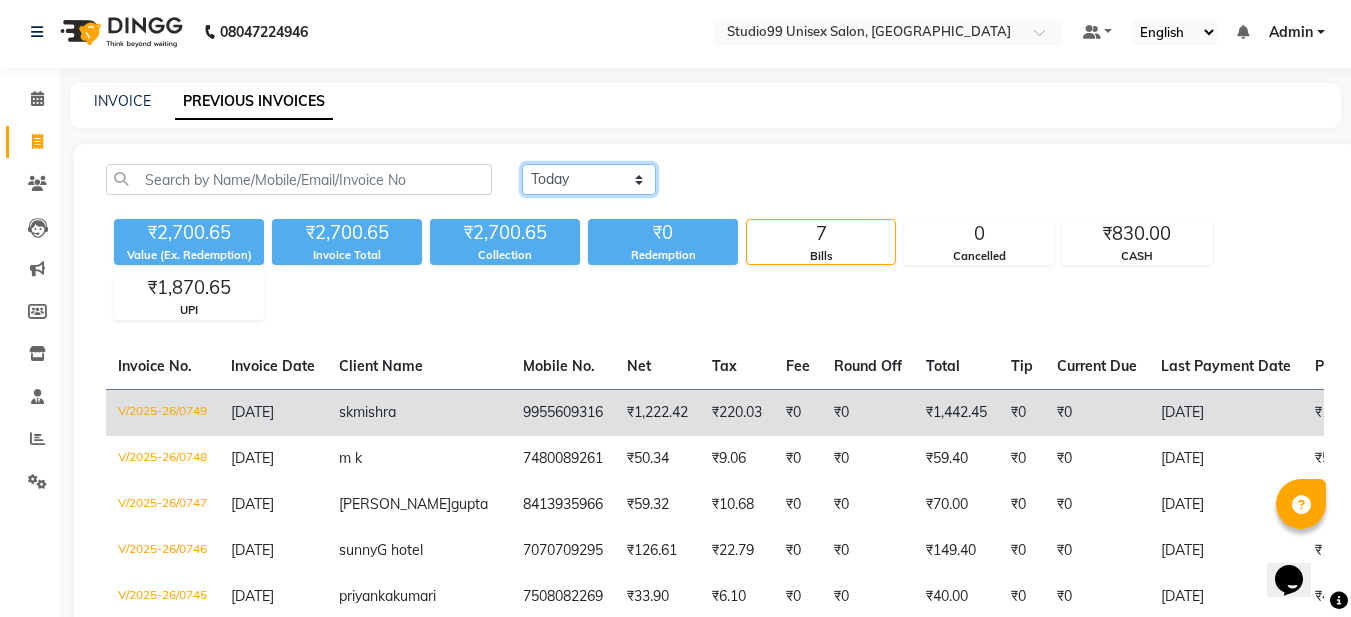 scroll, scrollTop: 200, scrollLeft: 0, axis: vertical 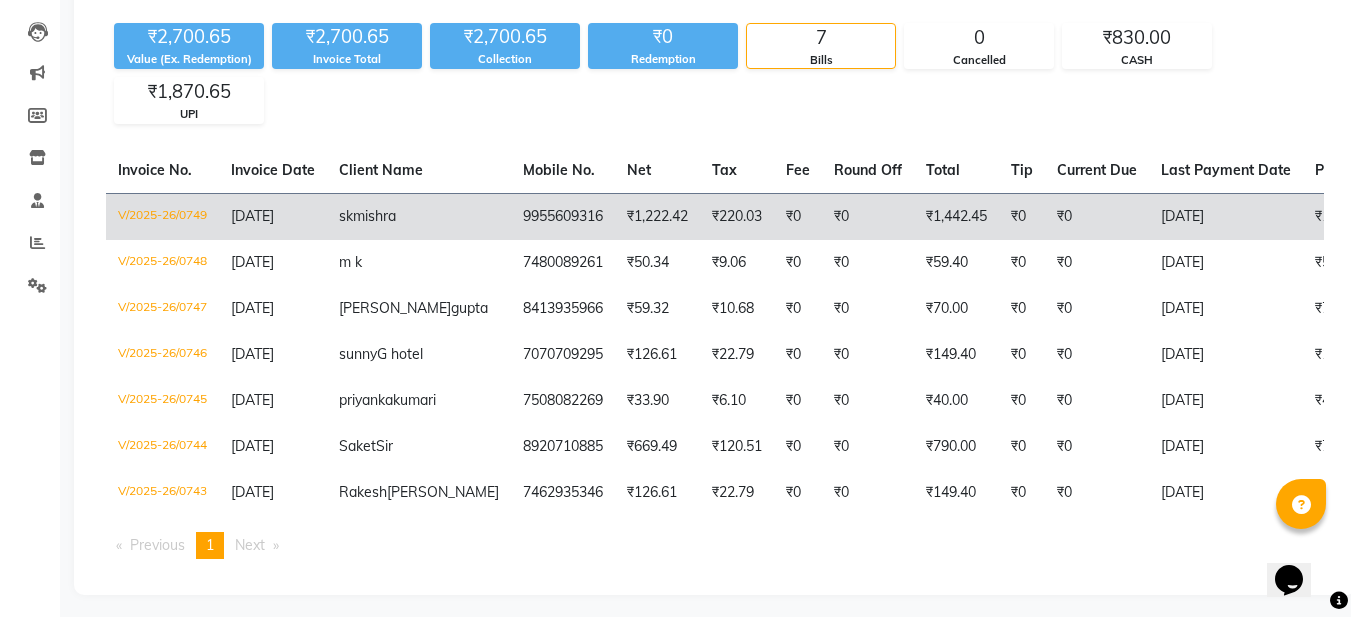 click on "V/2025-26/0749" 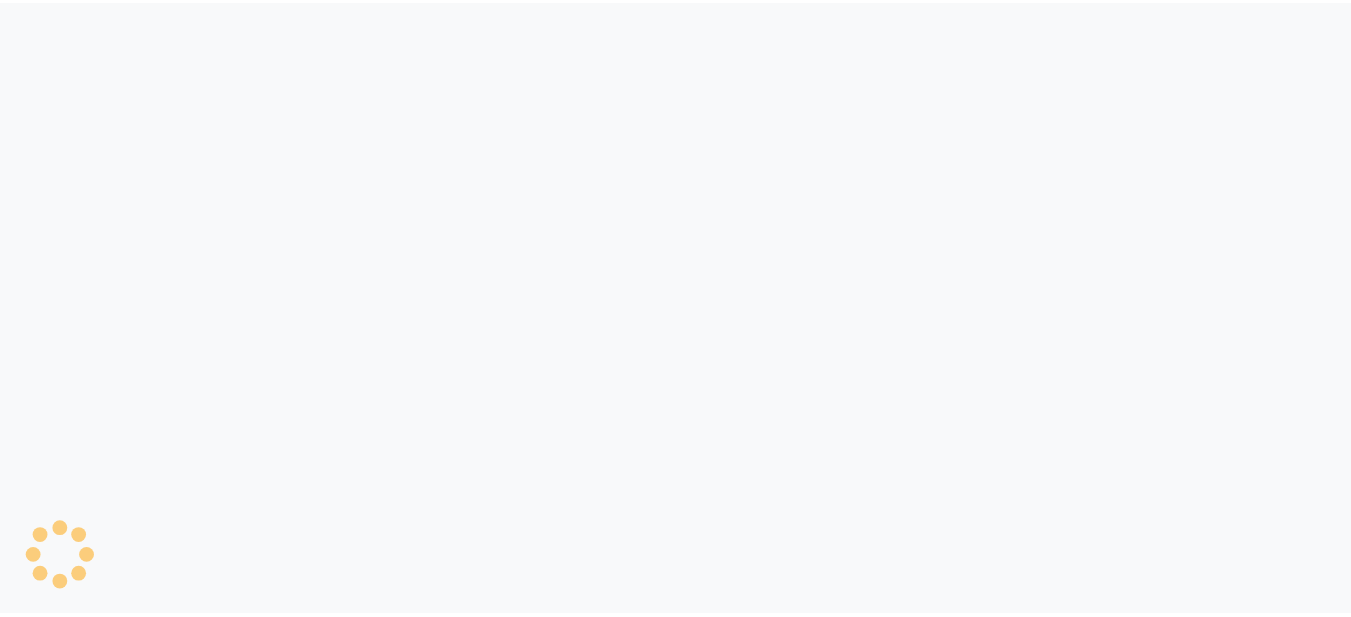 scroll, scrollTop: 0, scrollLeft: 0, axis: both 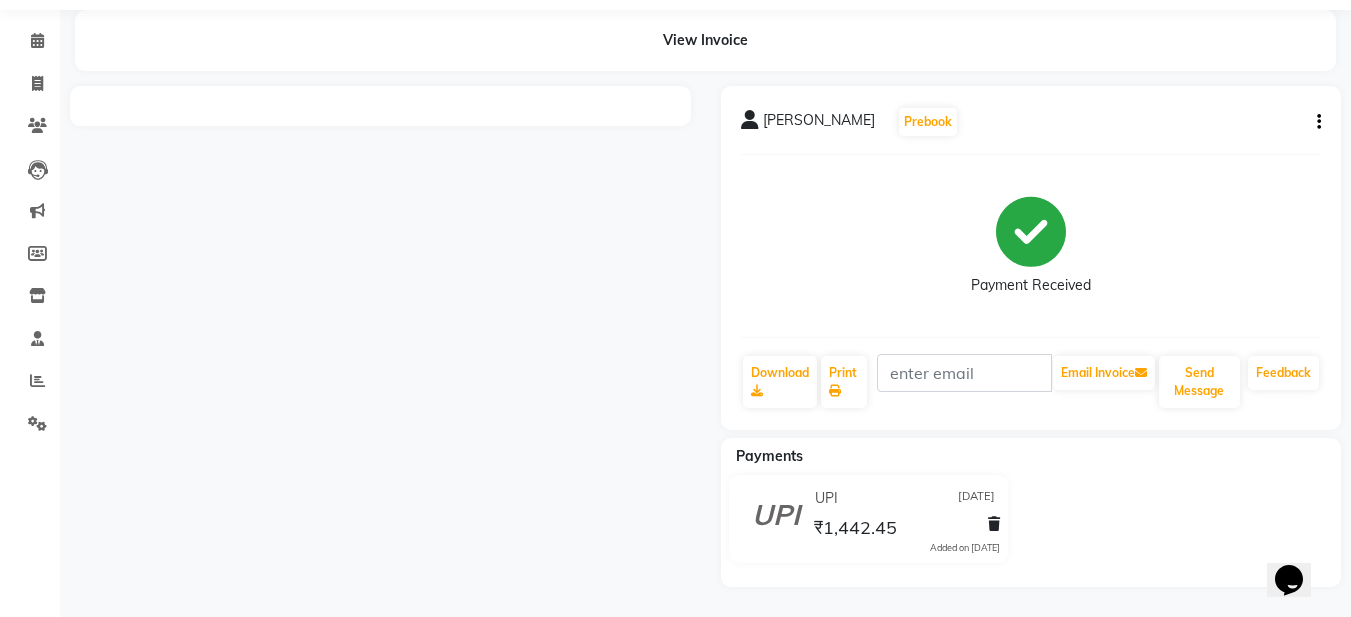 select on "en" 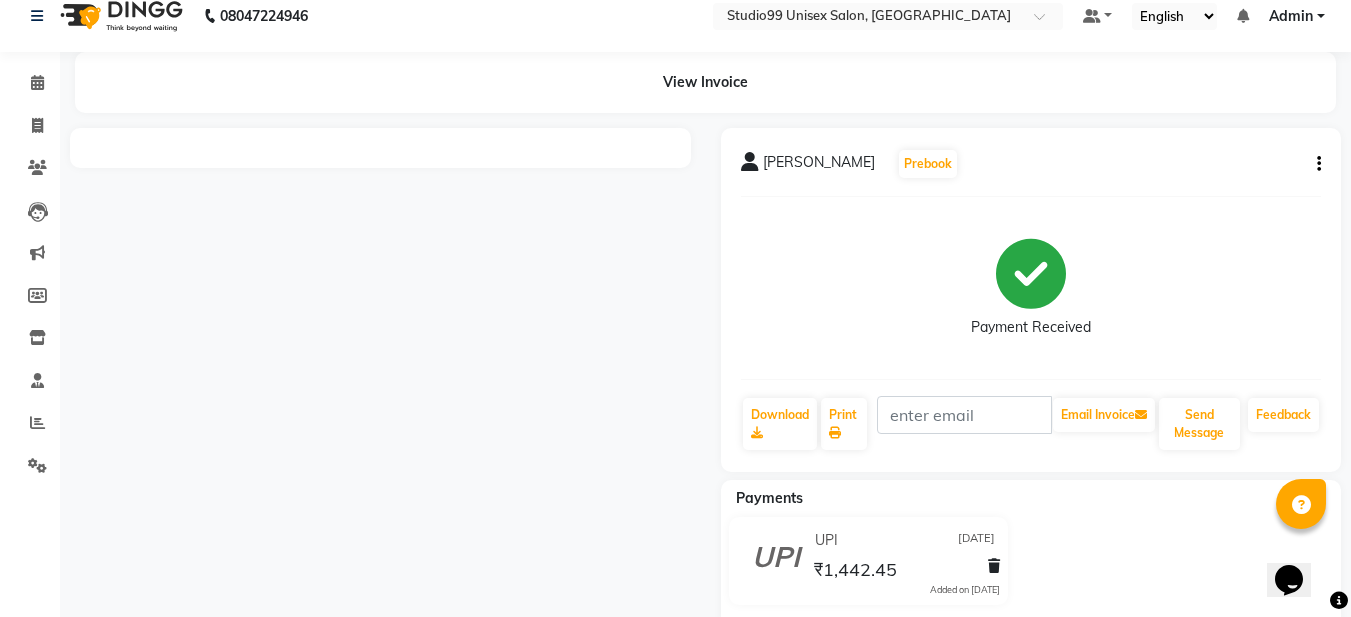 scroll, scrollTop: 0, scrollLeft: 0, axis: both 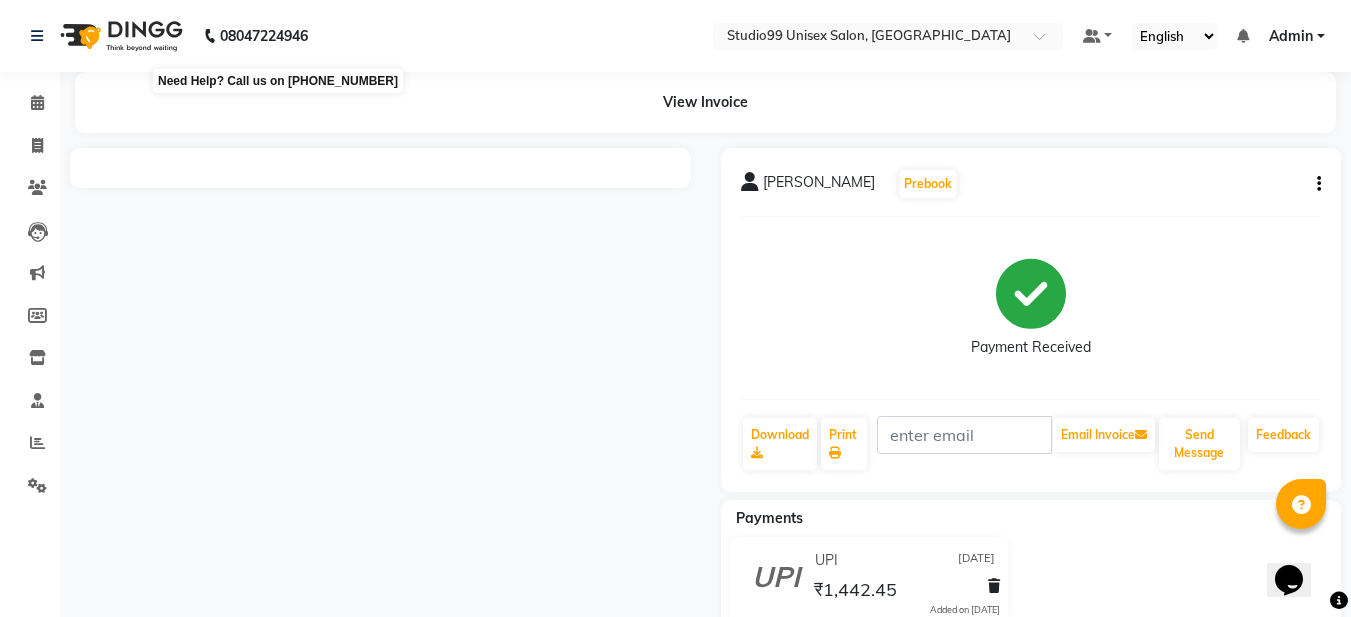 click on "08047224946" 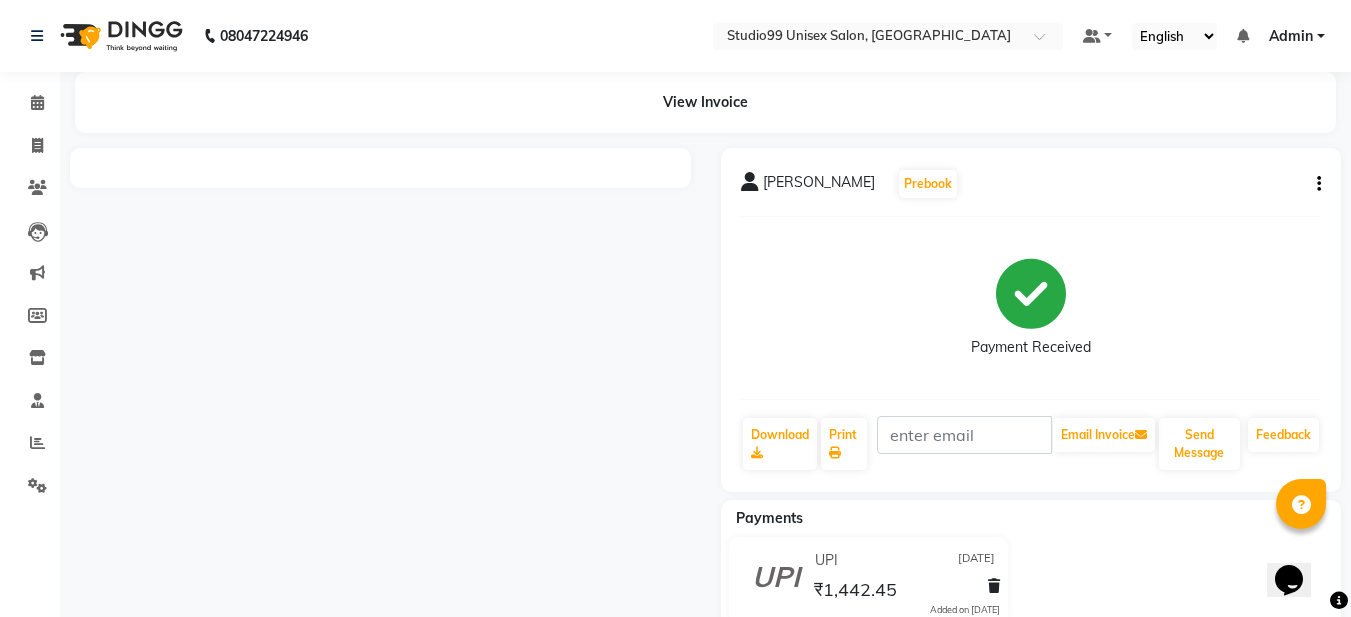 click on "08047224946" 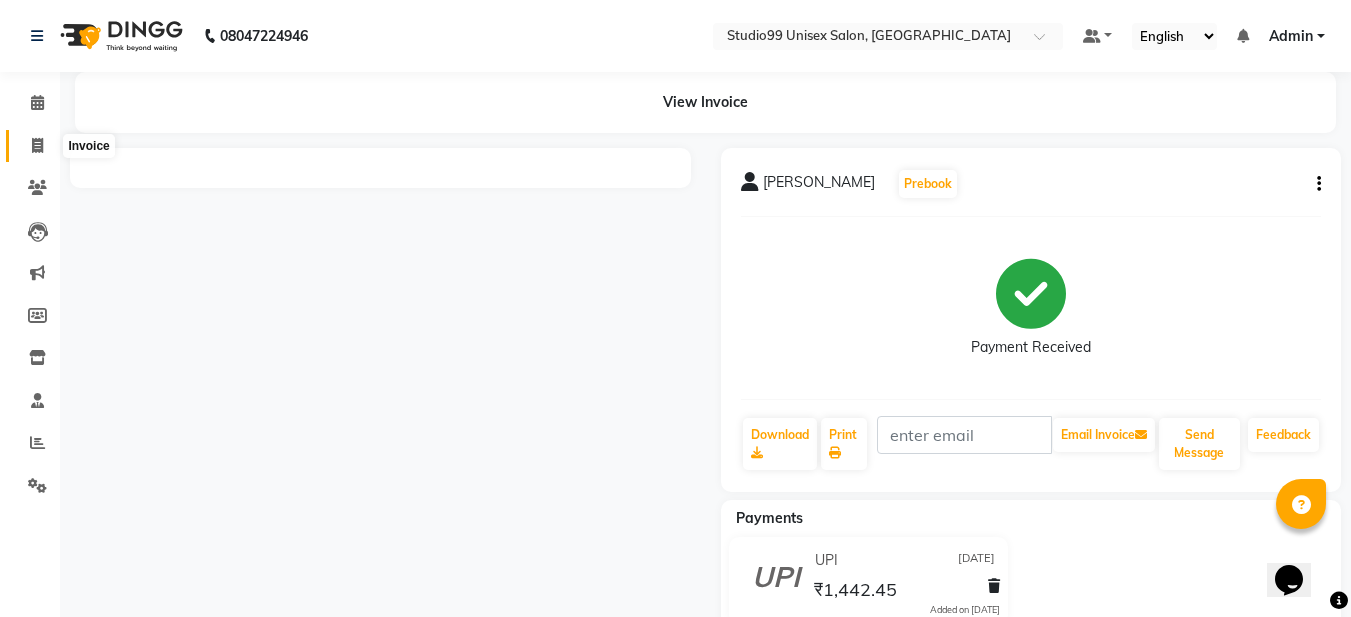 click 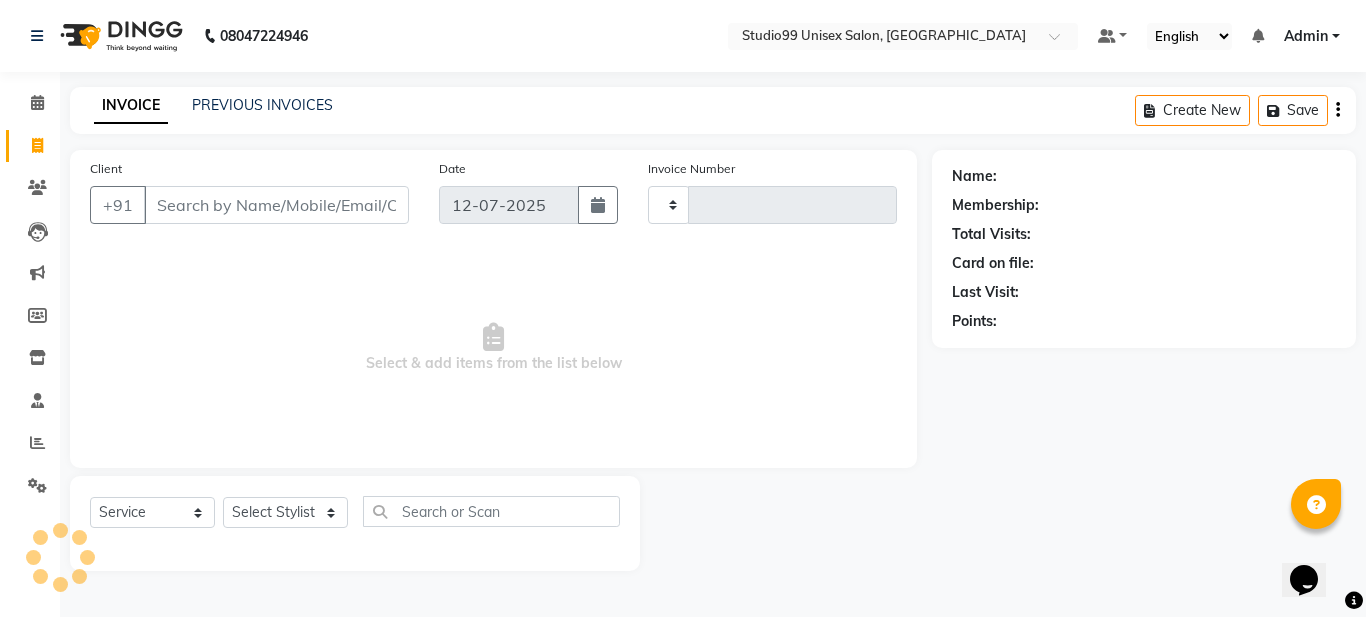 type on "0751" 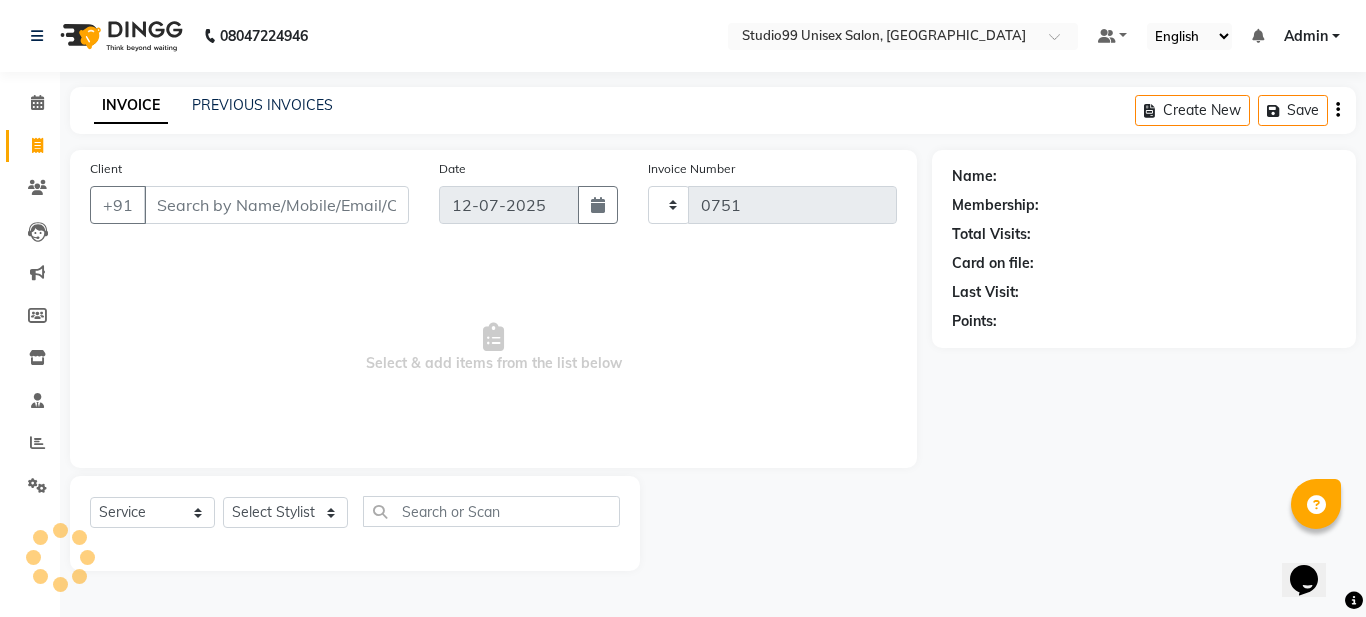 select on "6061" 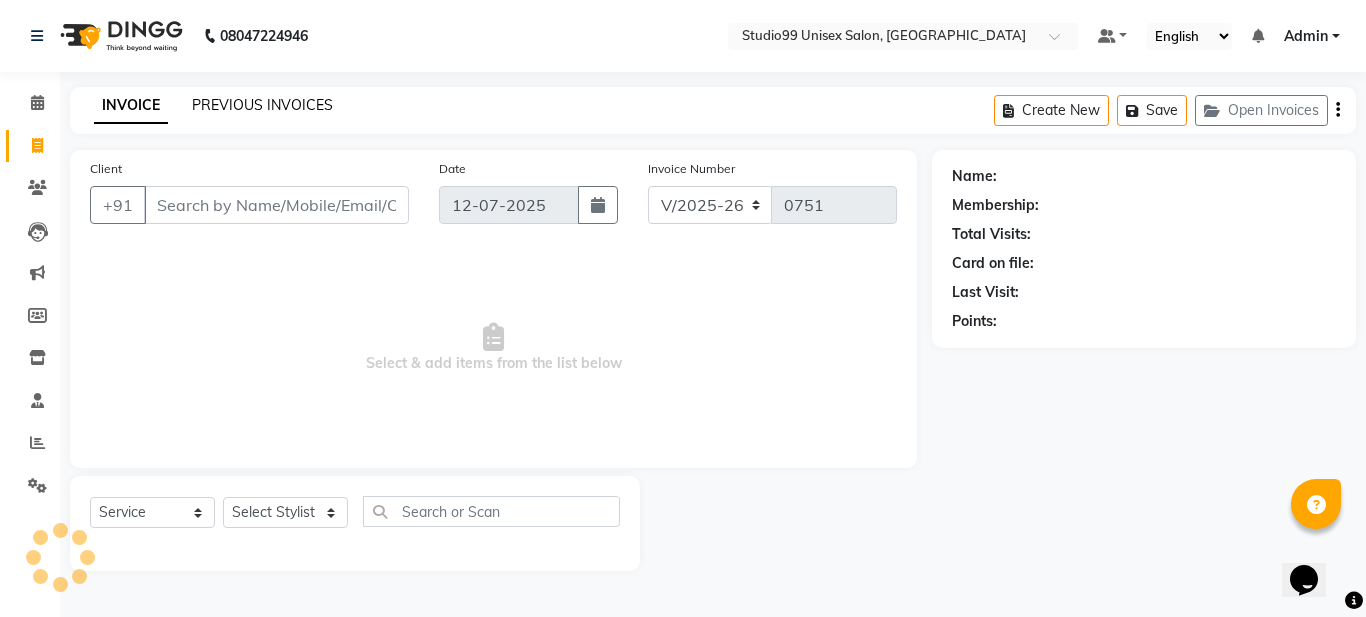 click on "PREVIOUS INVOICES" 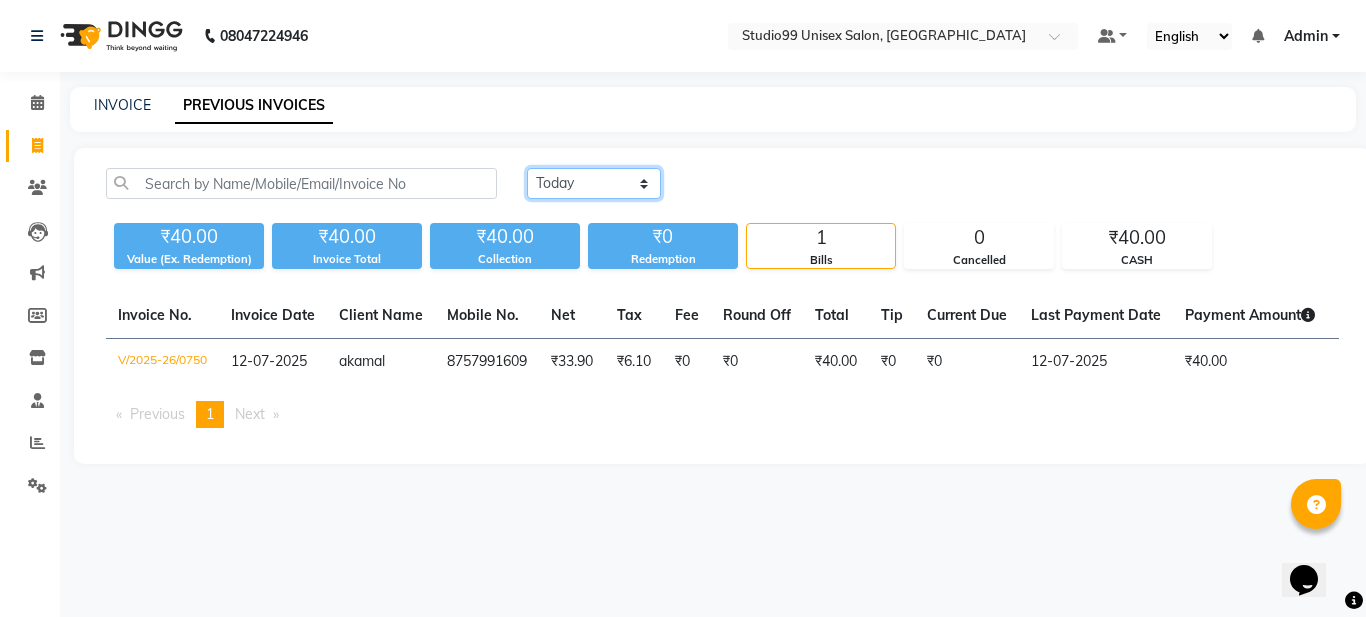 click on "[DATE] [DATE] Custom Range" 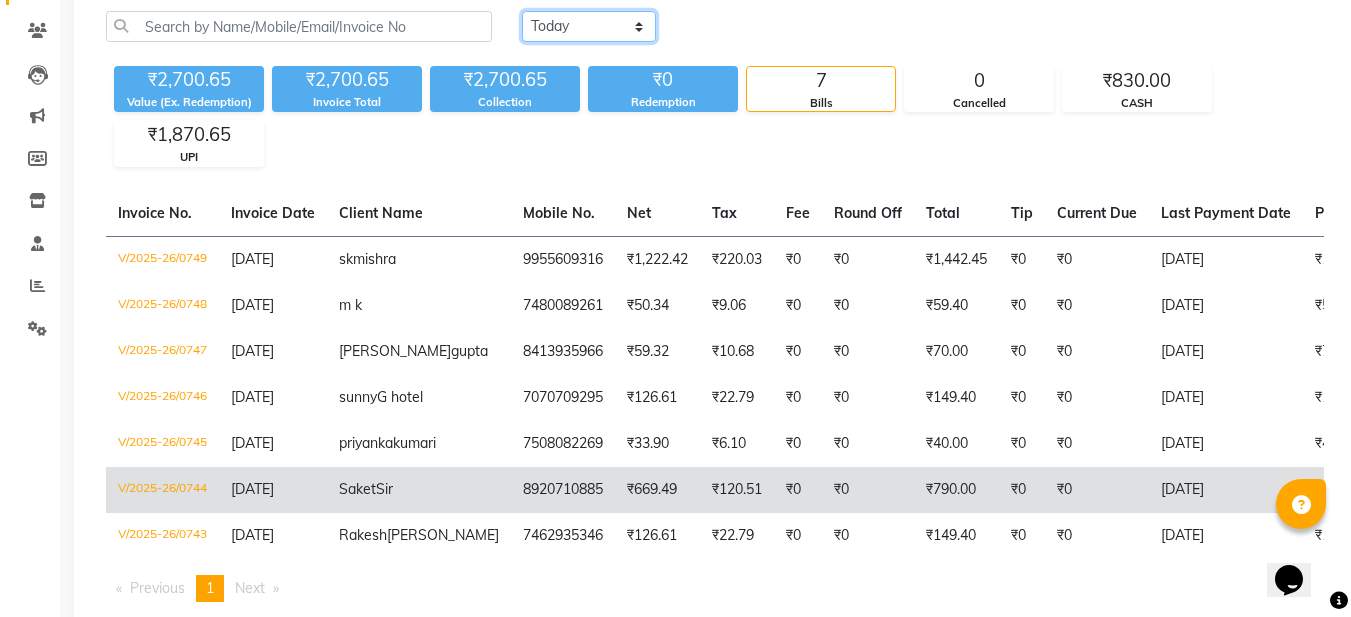 scroll, scrollTop: 283, scrollLeft: 0, axis: vertical 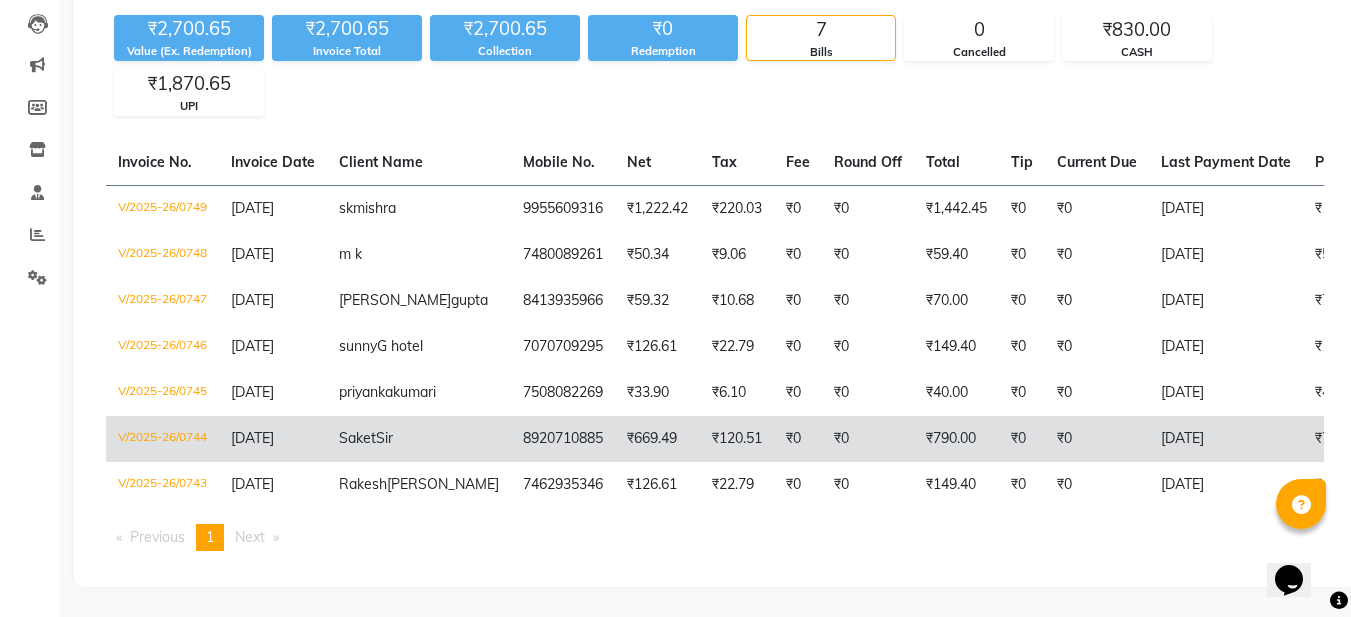 click on "V/2025-26/0744" 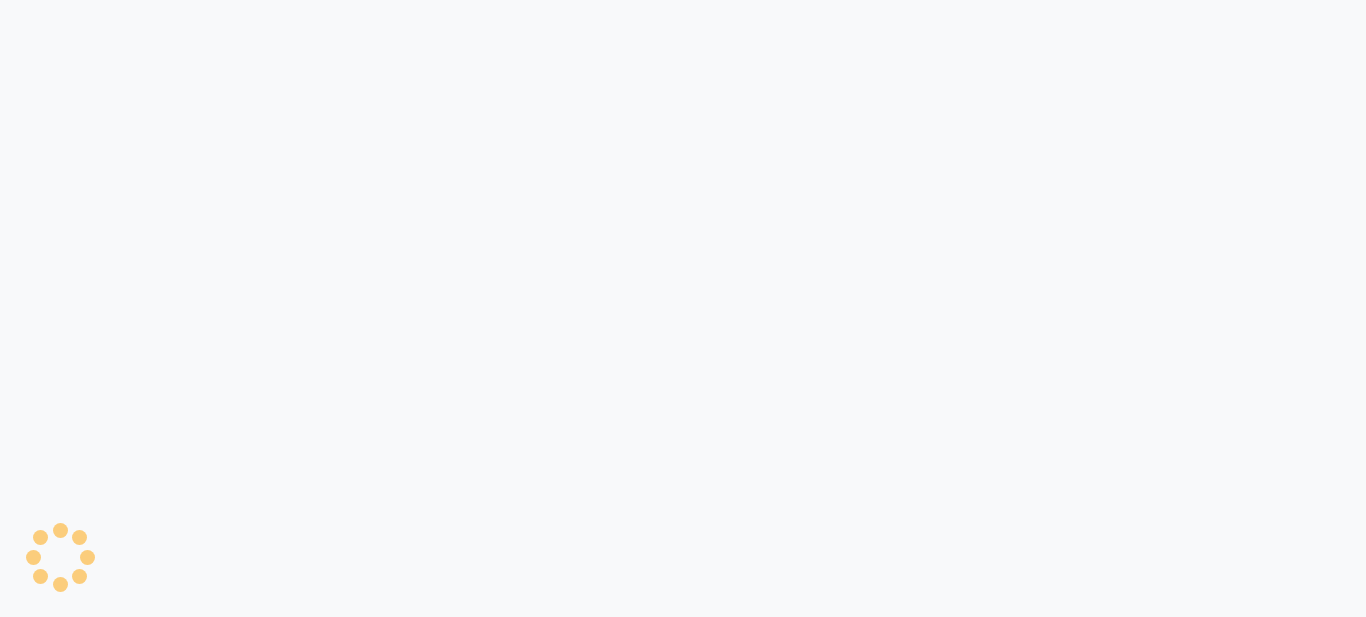 scroll, scrollTop: 0, scrollLeft: 0, axis: both 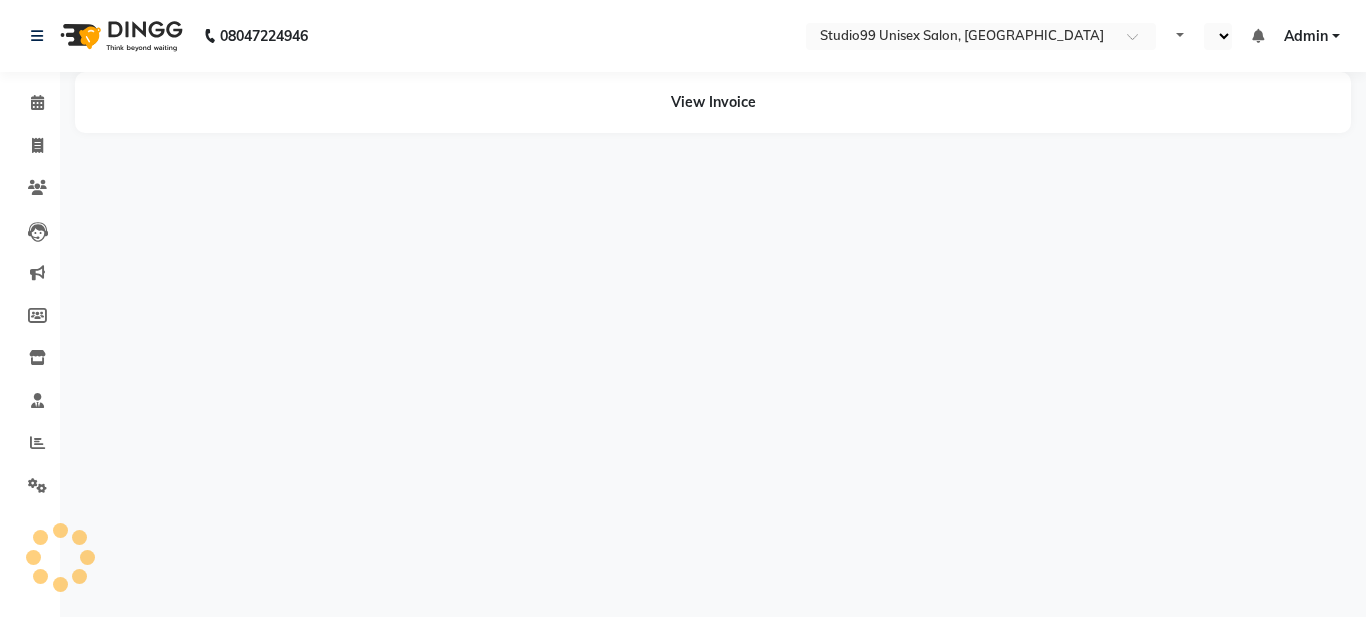 select on "en" 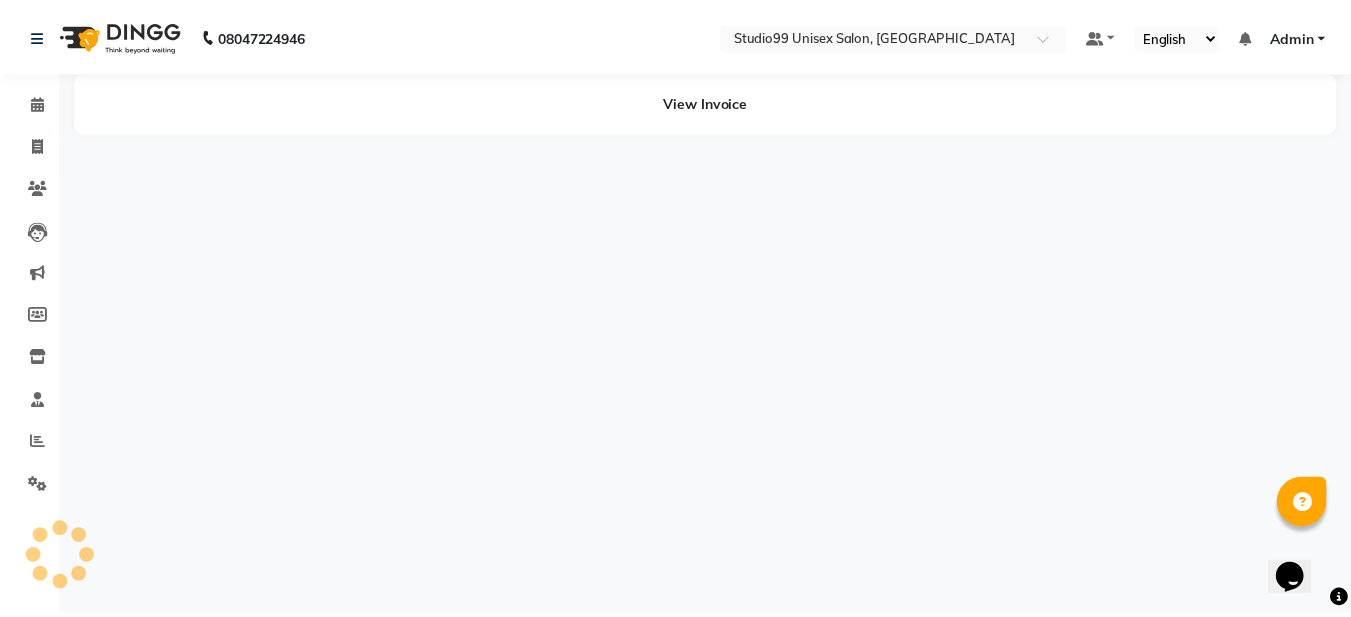 scroll, scrollTop: 0, scrollLeft: 0, axis: both 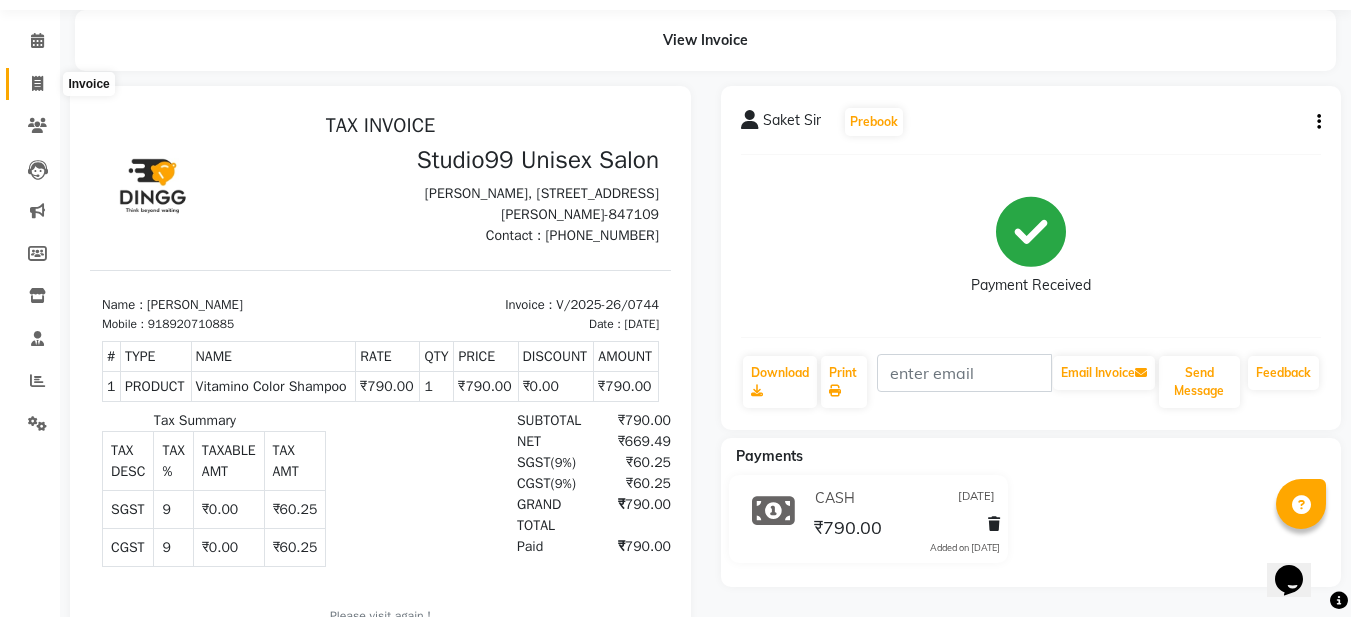 click 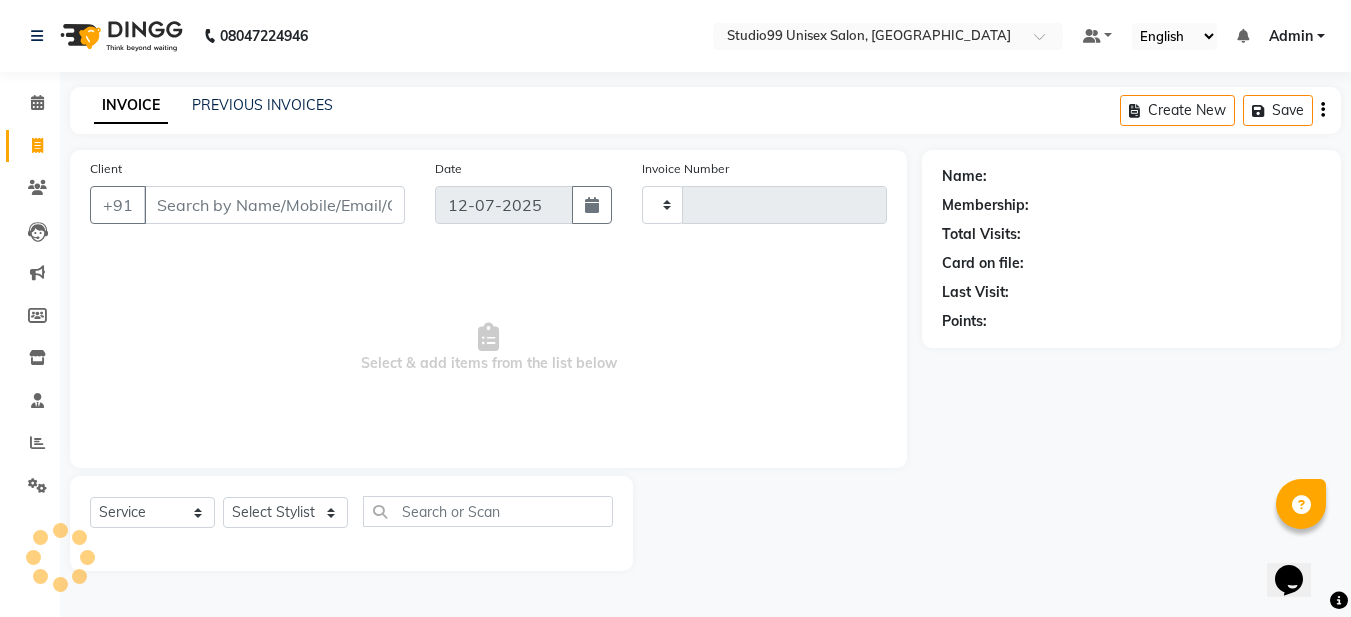 scroll, scrollTop: 0, scrollLeft: 0, axis: both 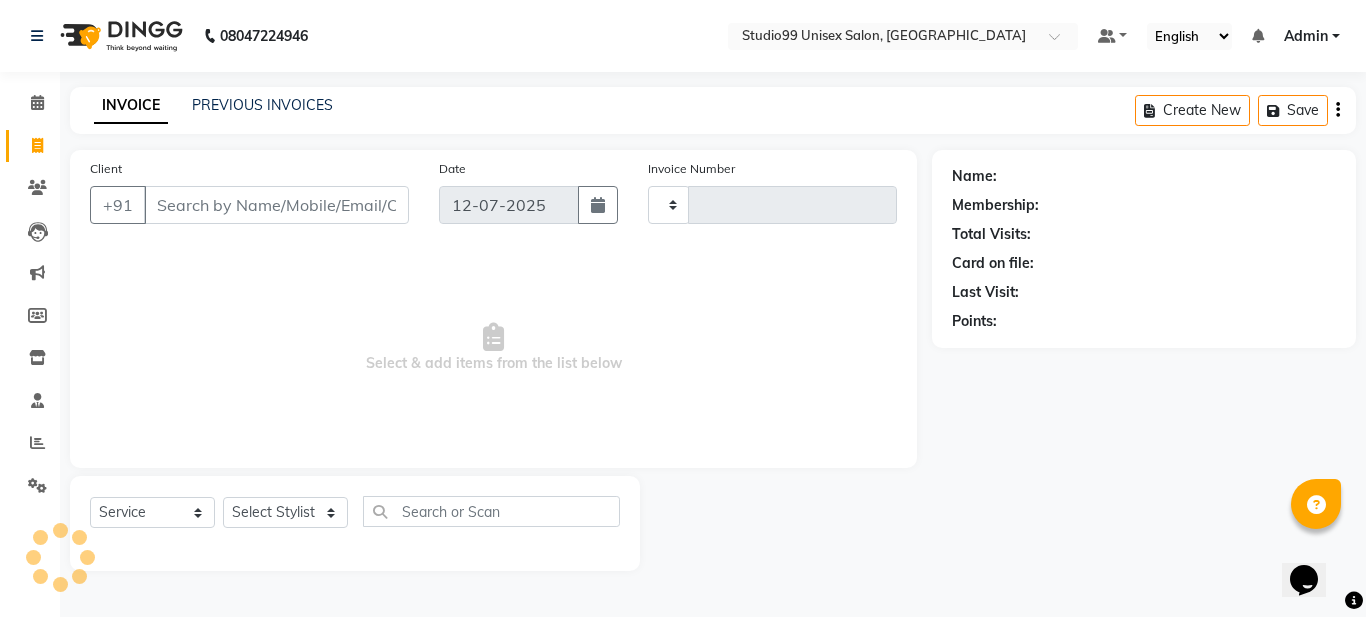 type on "0751" 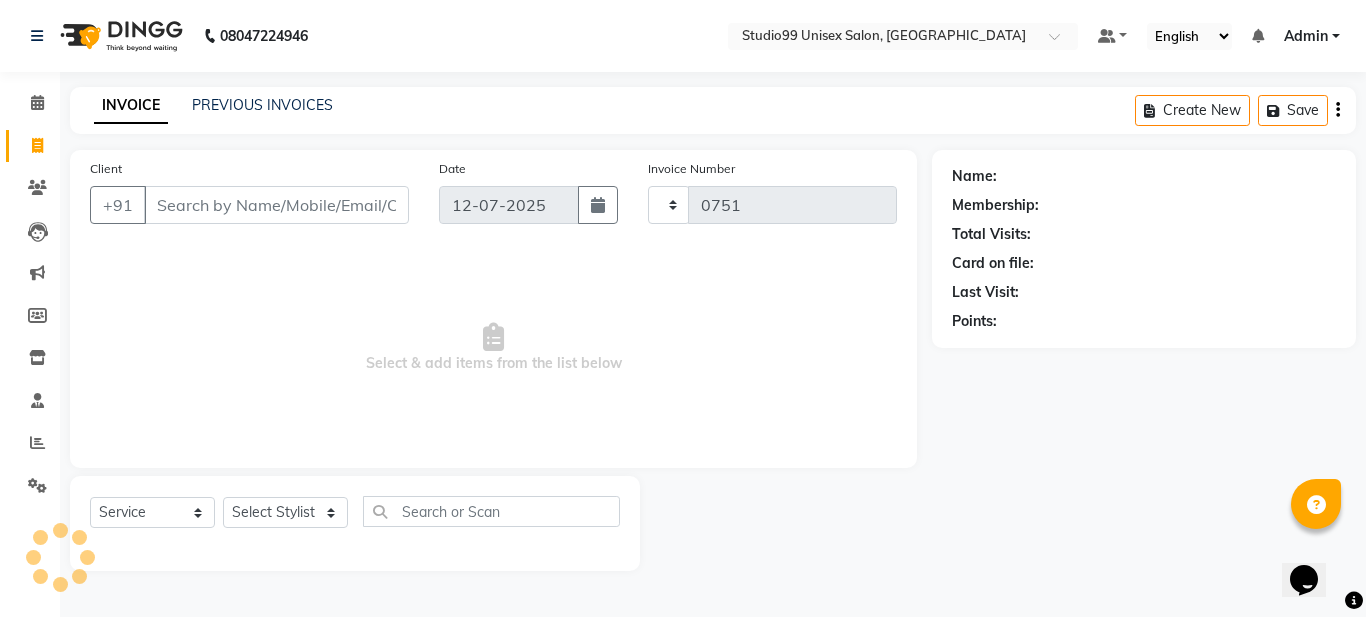 select on "6061" 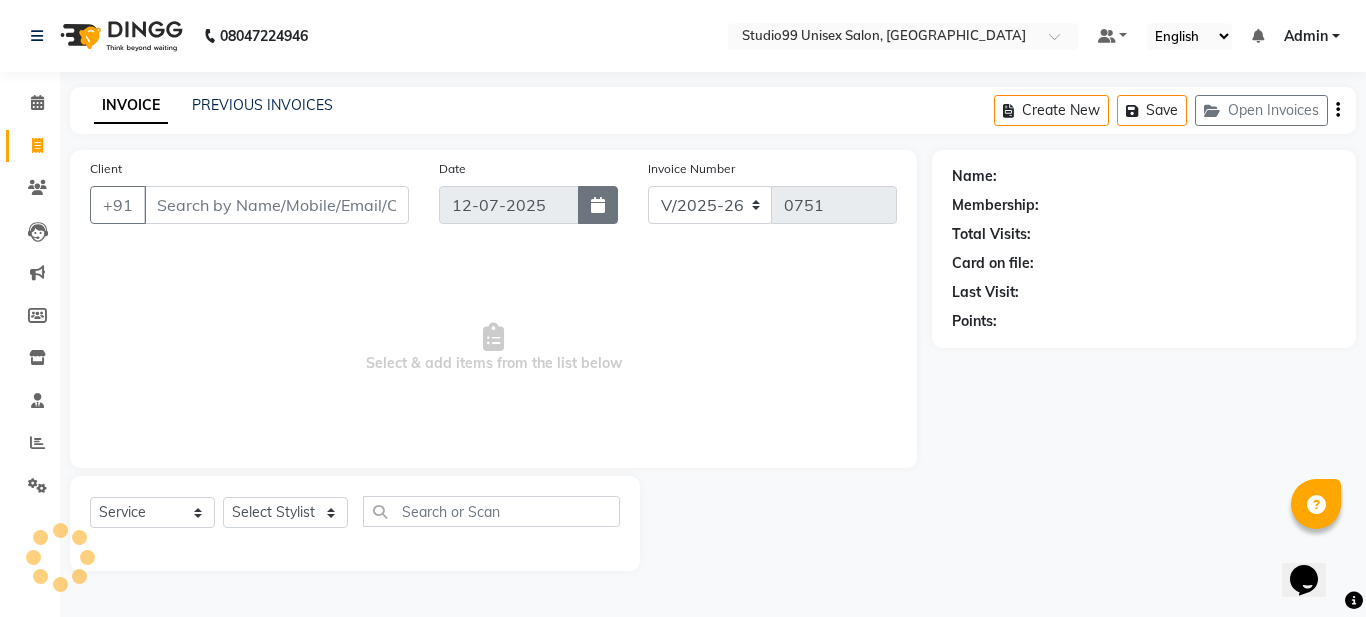 click 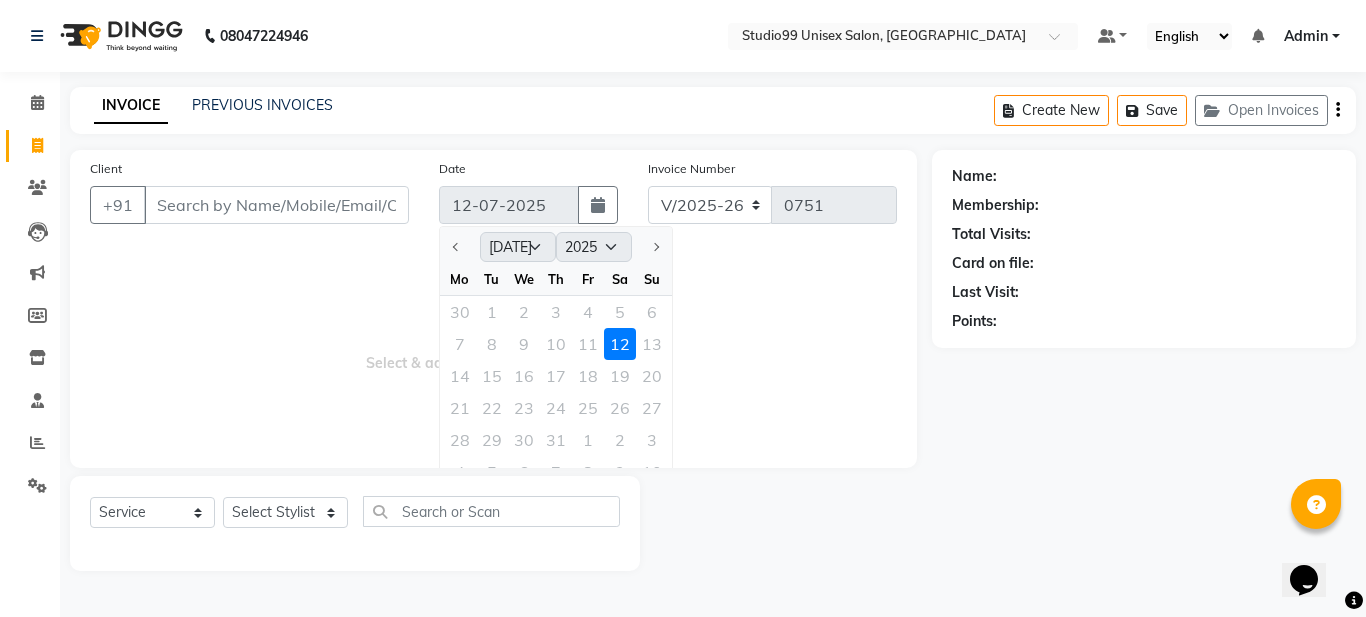 click on "Select & add items from the list below" at bounding box center (493, 348) 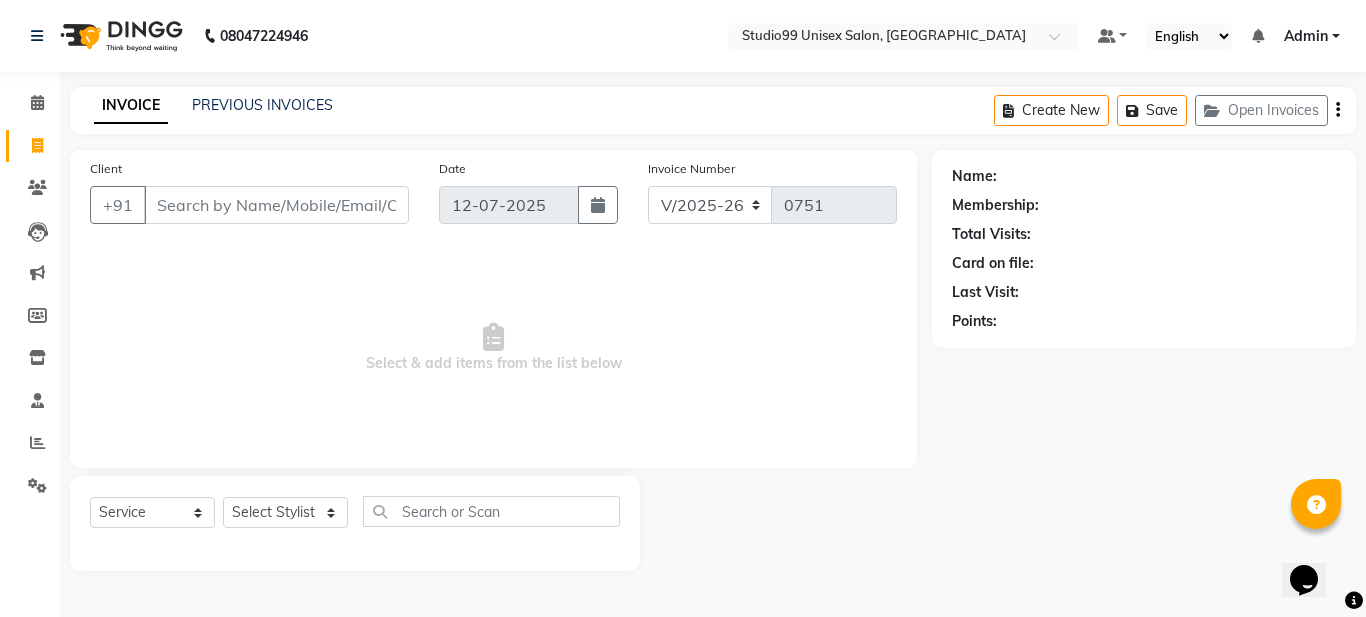 click on "INVOICE PREVIOUS INVOICES Create New   Save   Open Invoices" 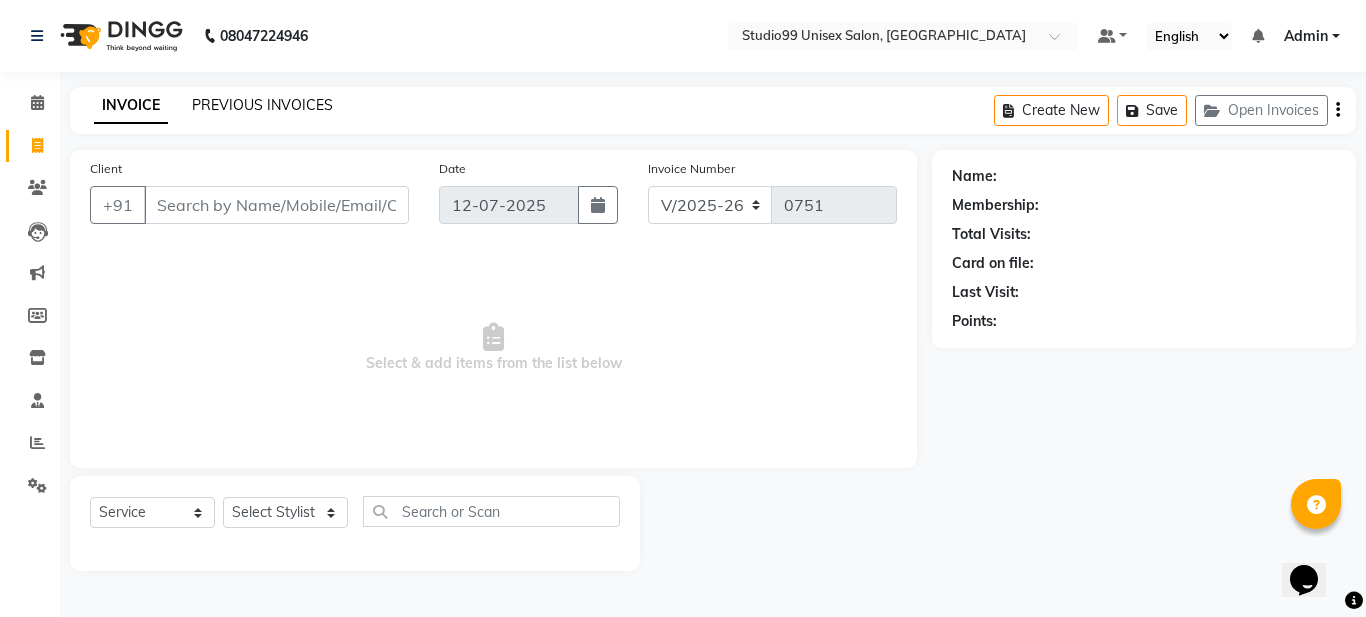 click on "PREVIOUS INVOICES" 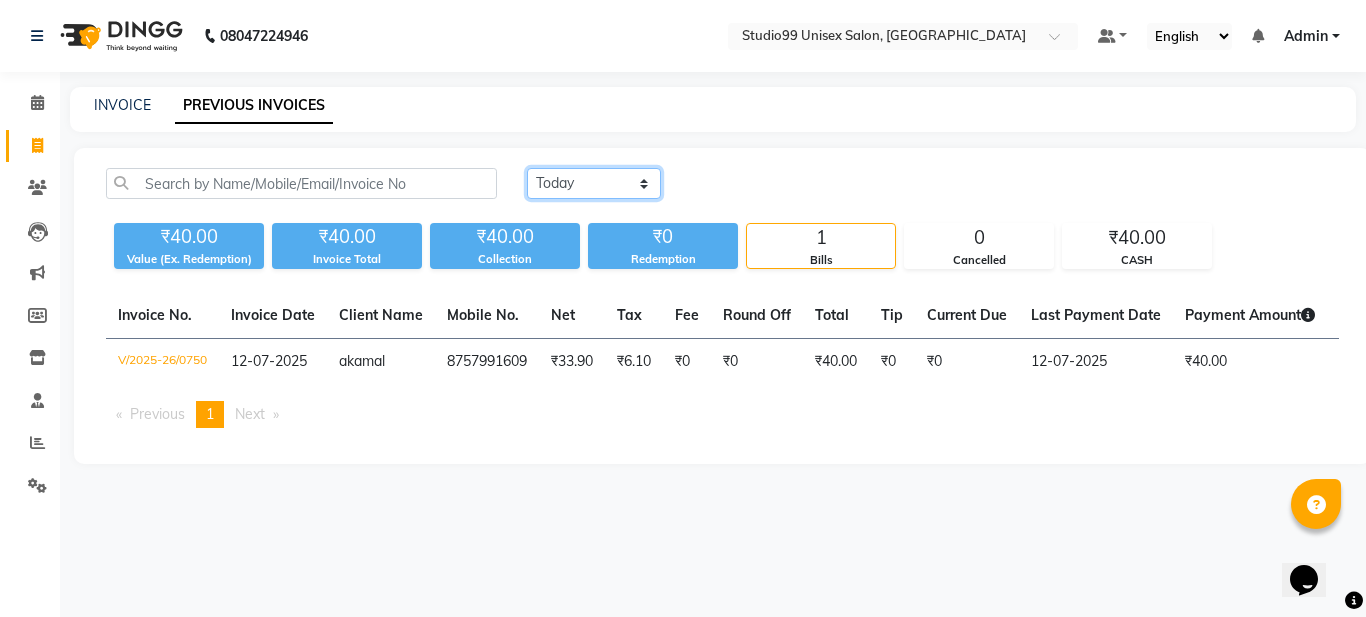 click on "Today Yesterday Custom Range" 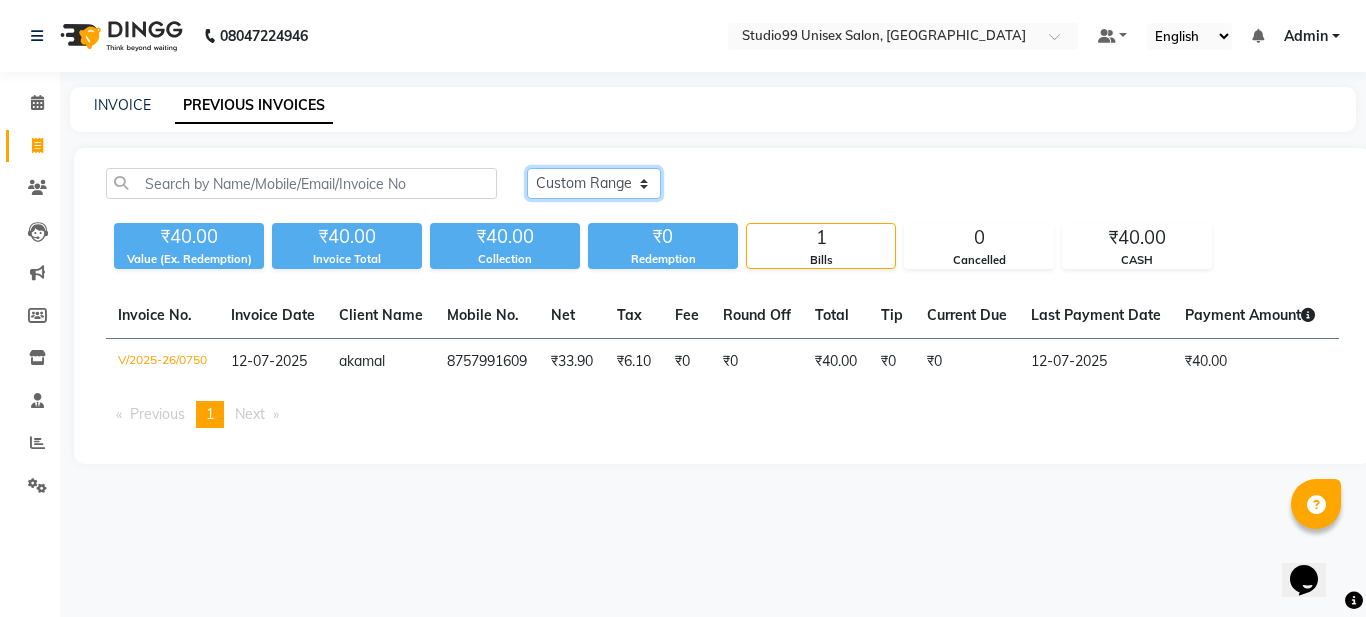 click on "Today Yesterday Custom Range" 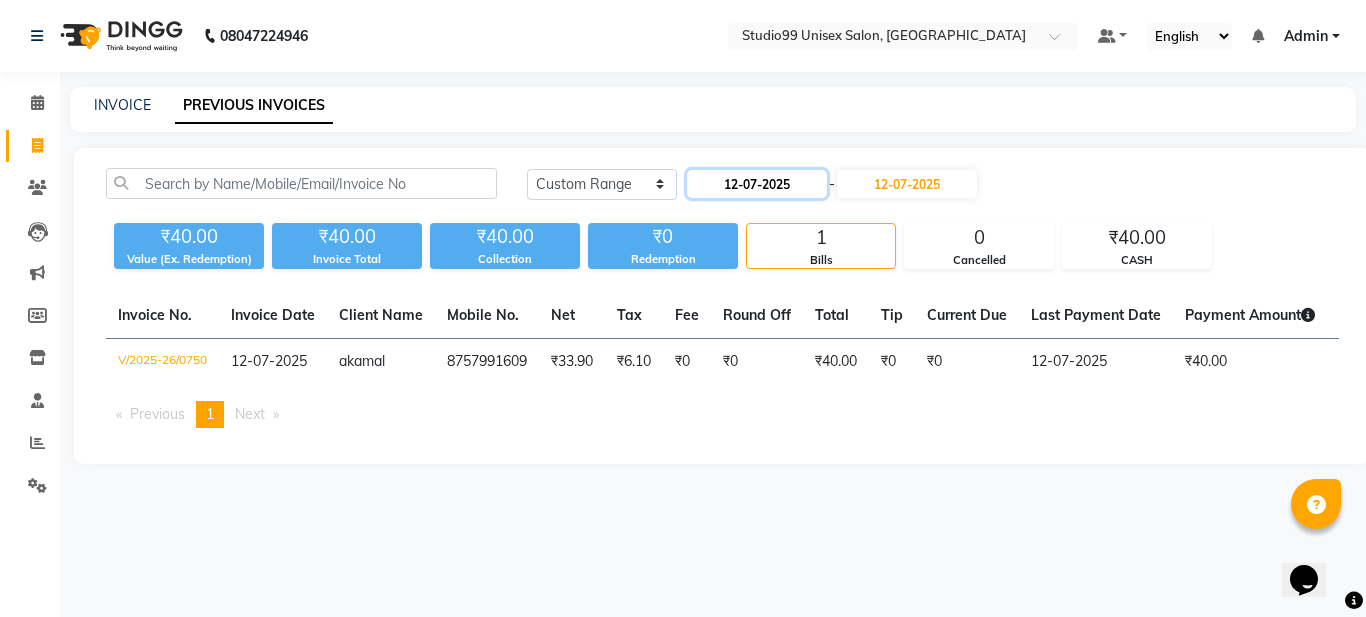 click on "12-07-2025" 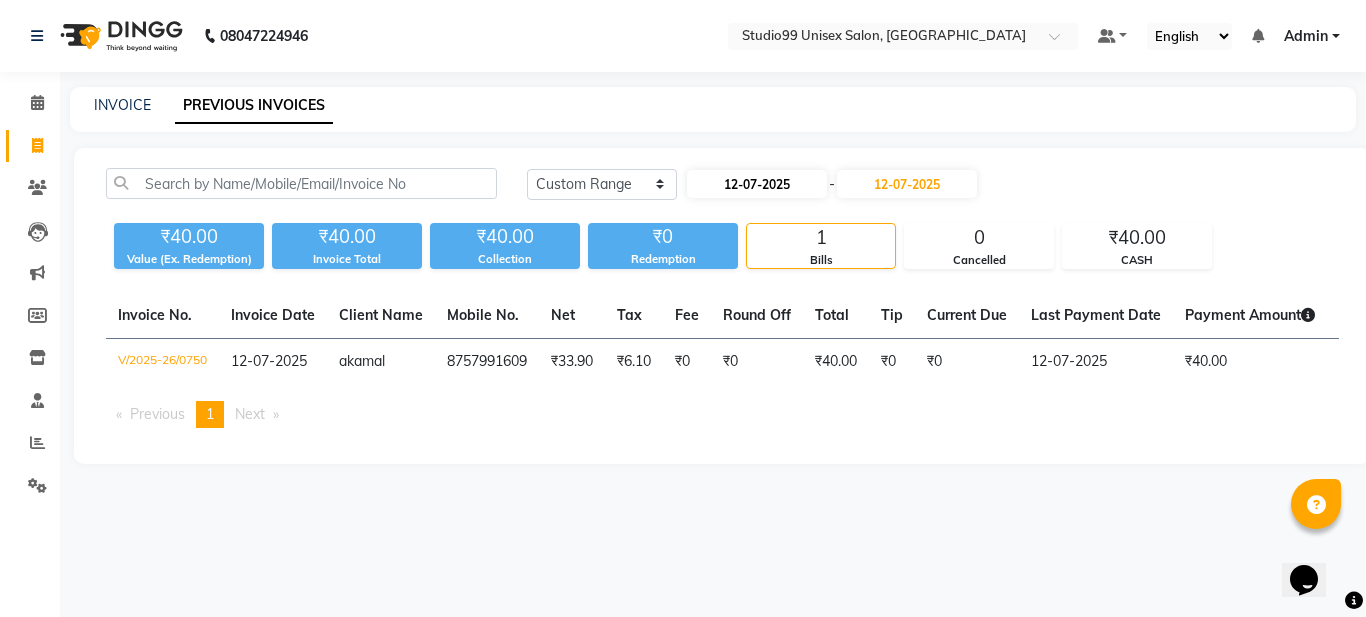select on "7" 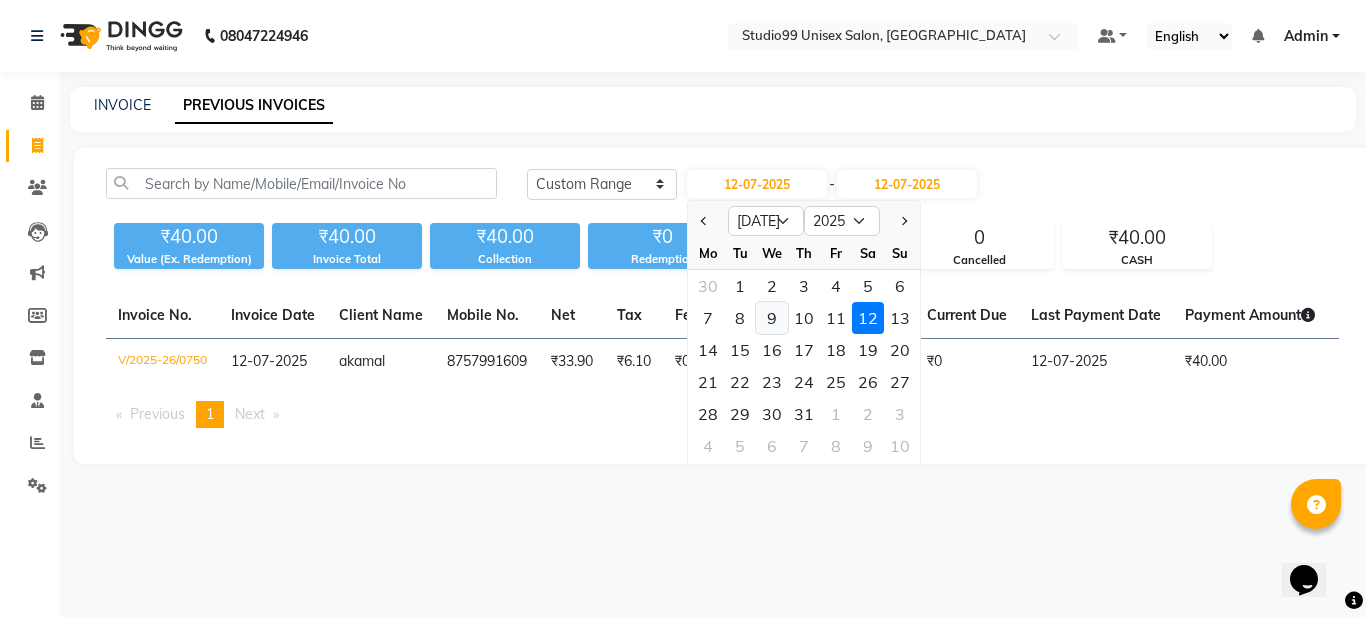 click on "9" 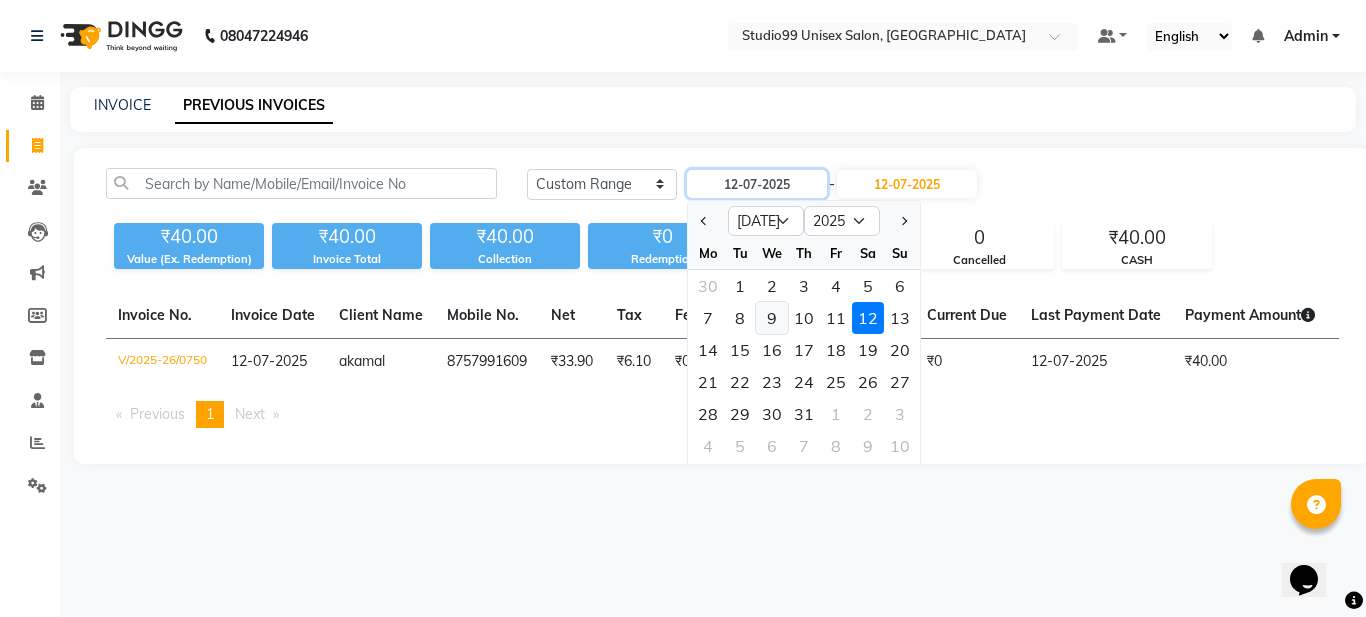 type on "09-07-2025" 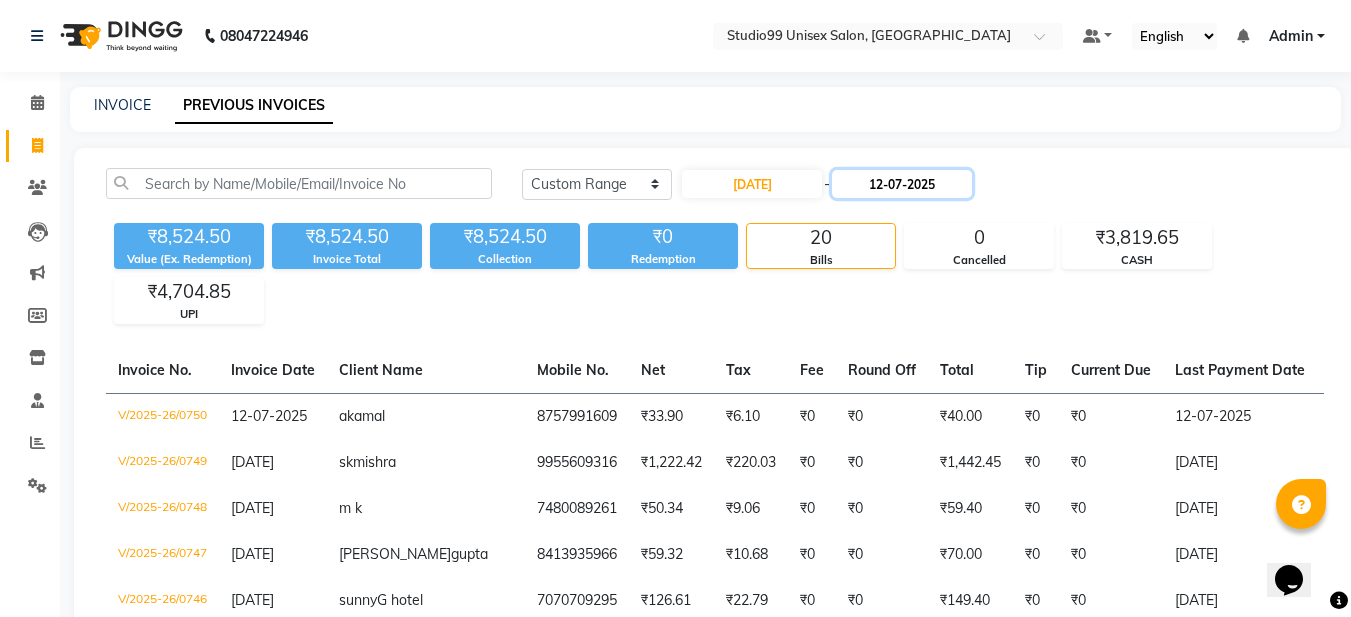click on "12-07-2025" 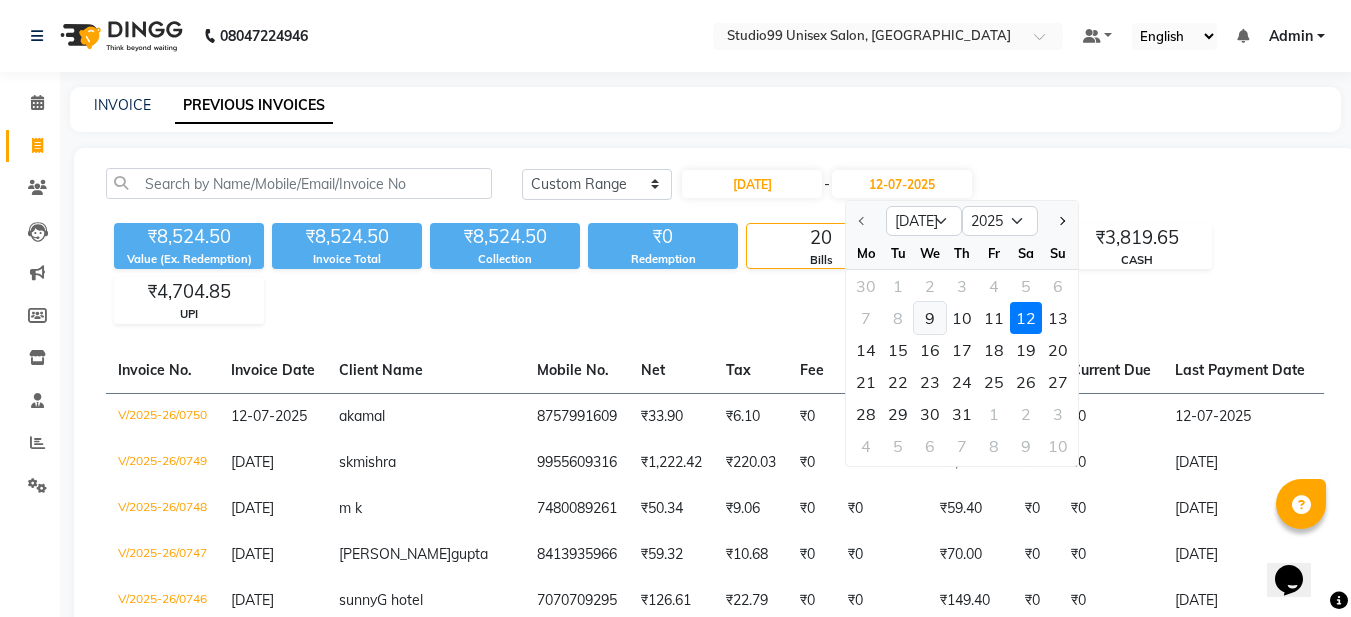 click on "9" 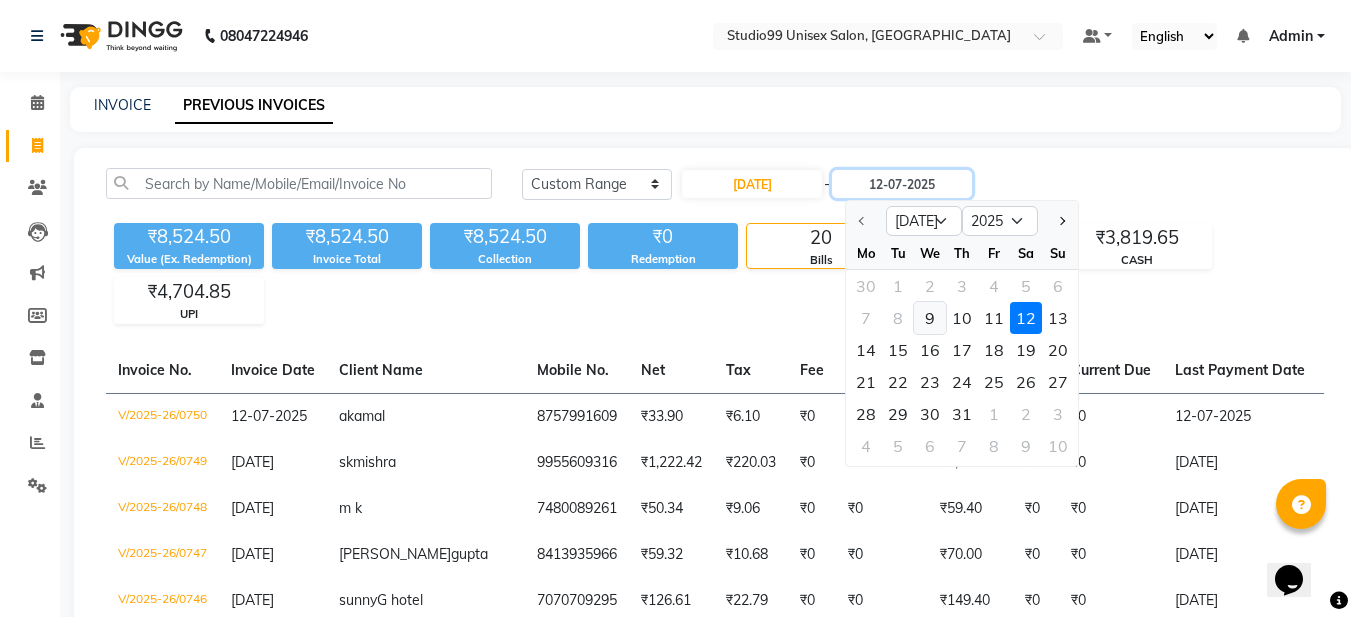 type on "[DATE]" 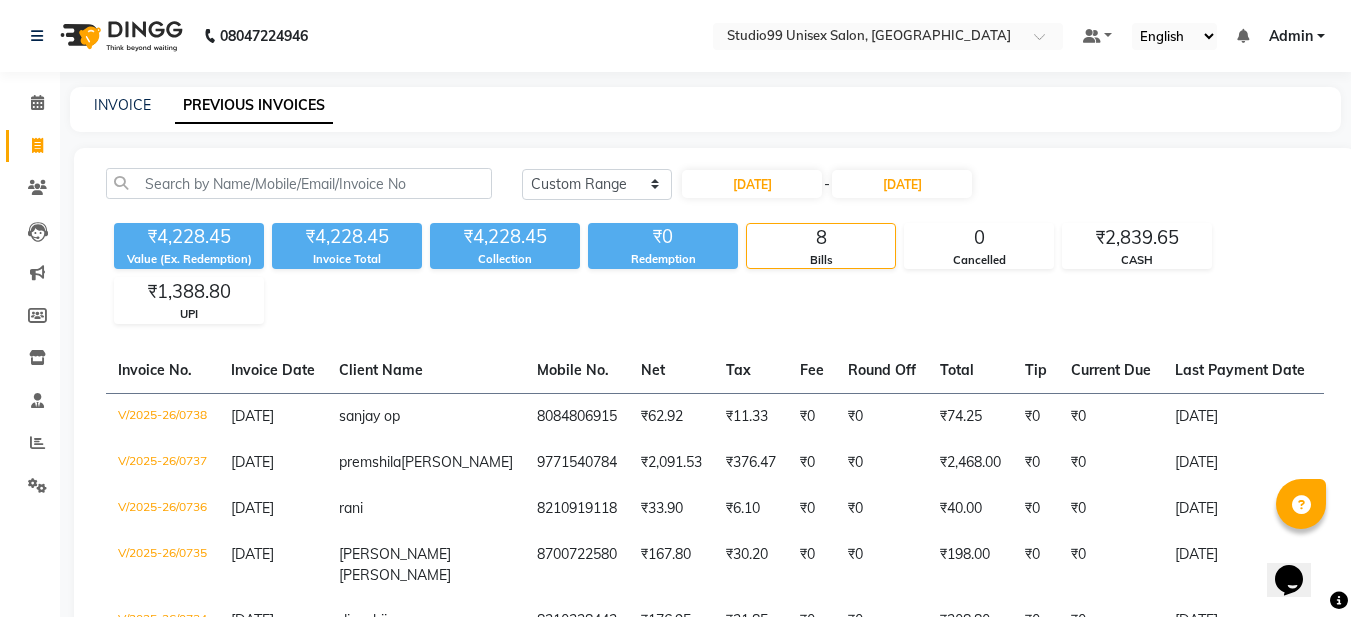 click on "₹4,228.45" 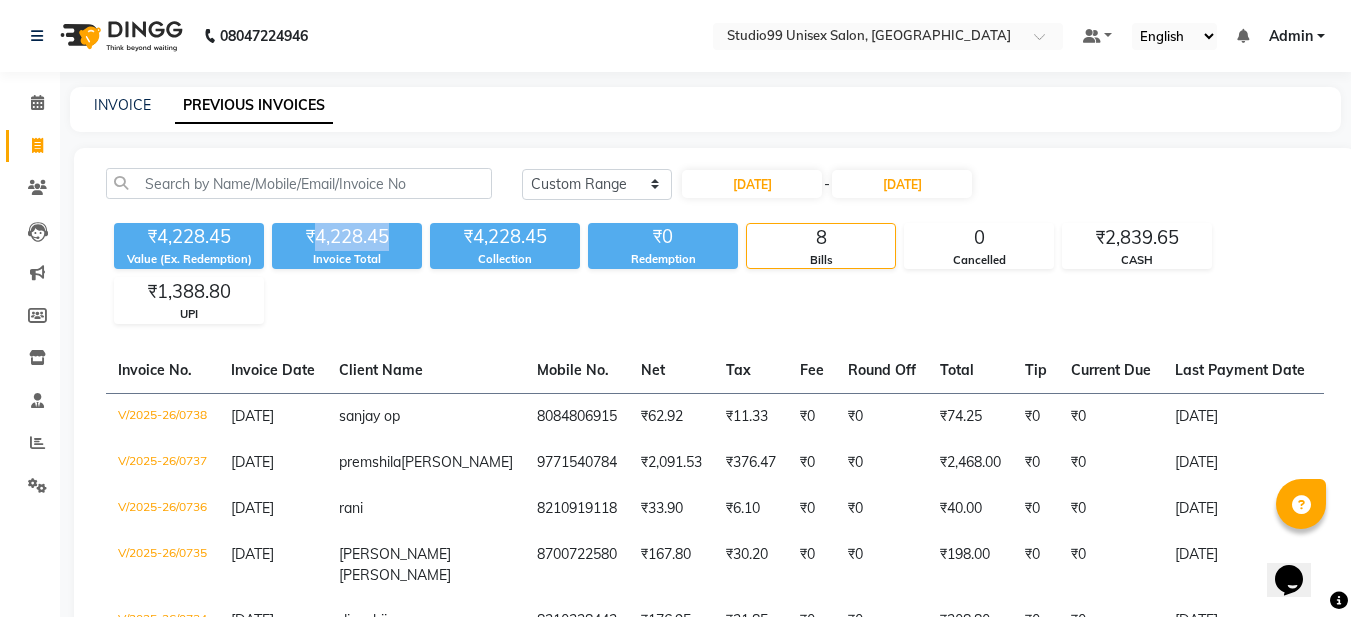 click on "₹4,228.45" 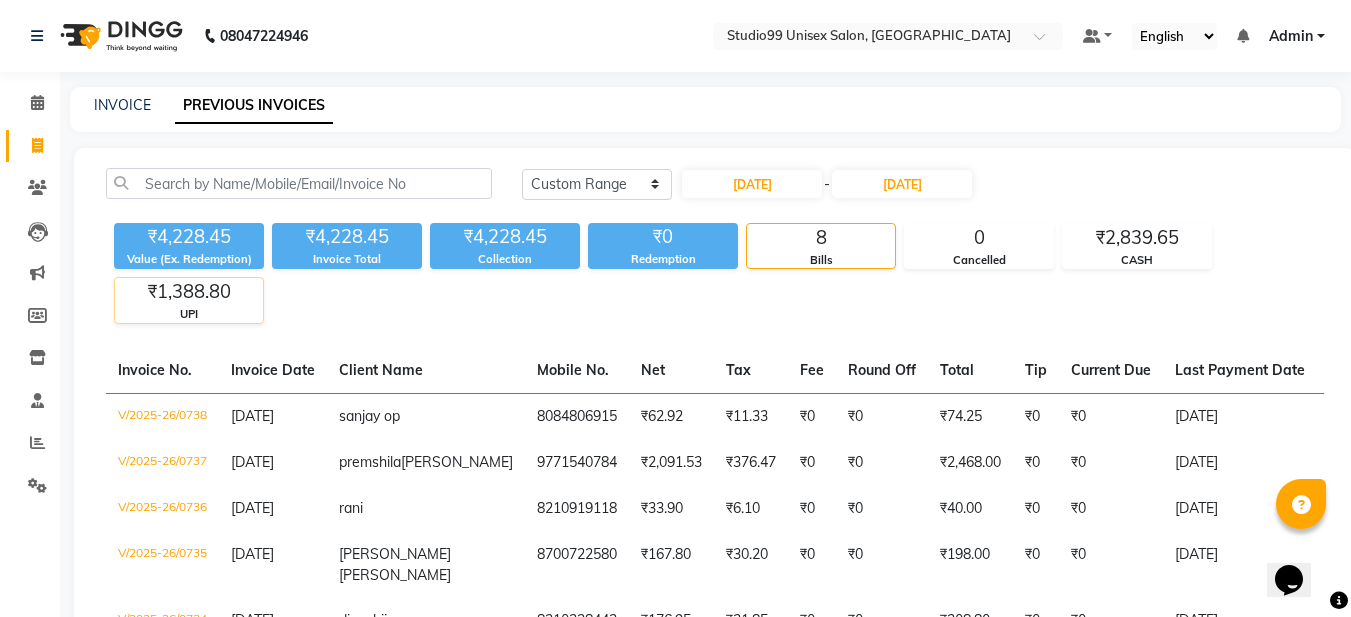 click on "₹1,388.80" 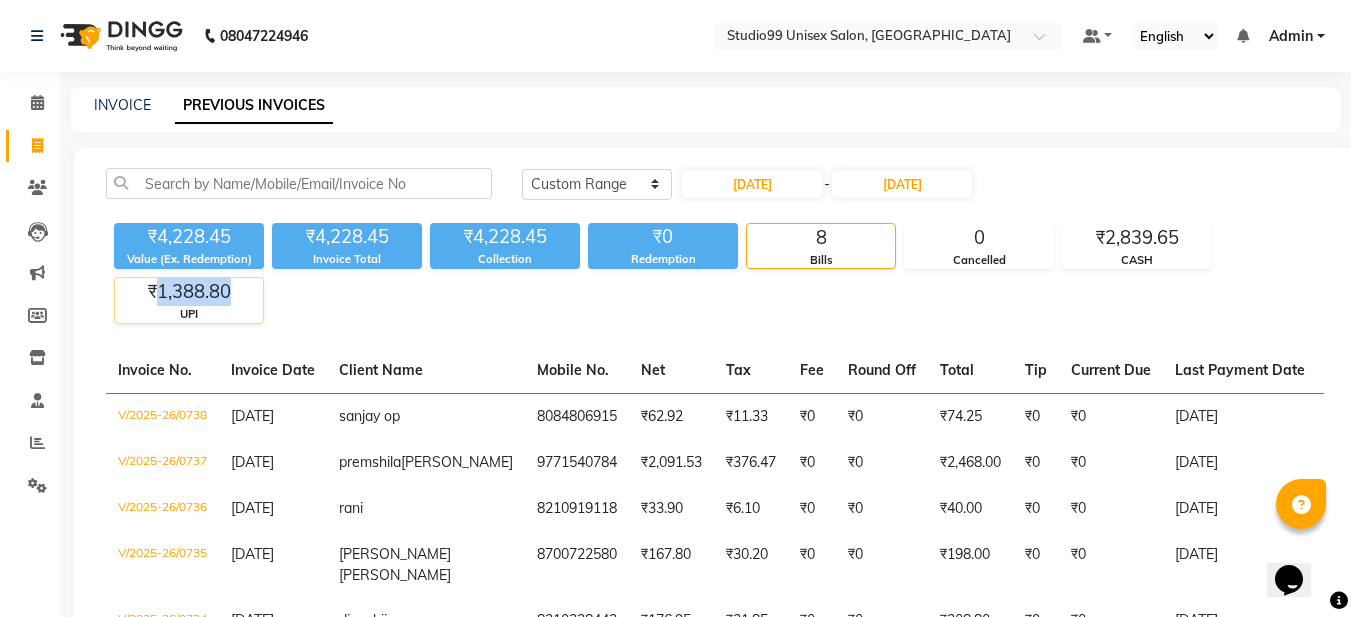 click on "₹1,388.80" 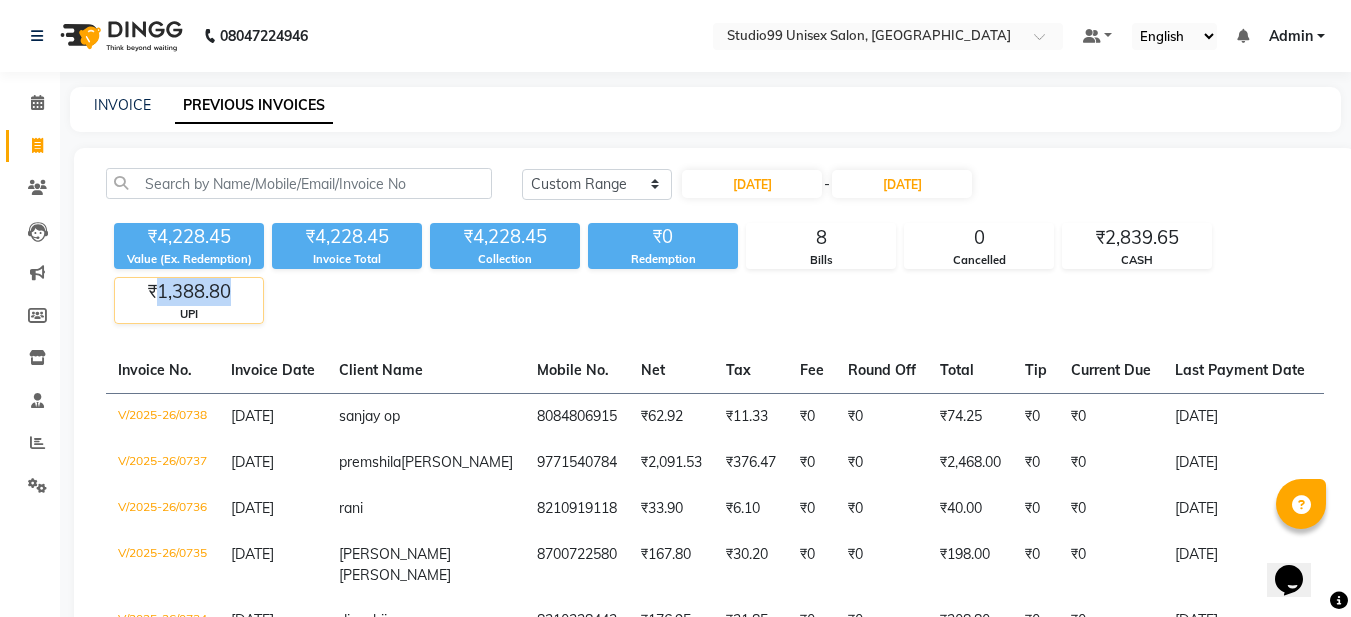 copy on "1,388.80" 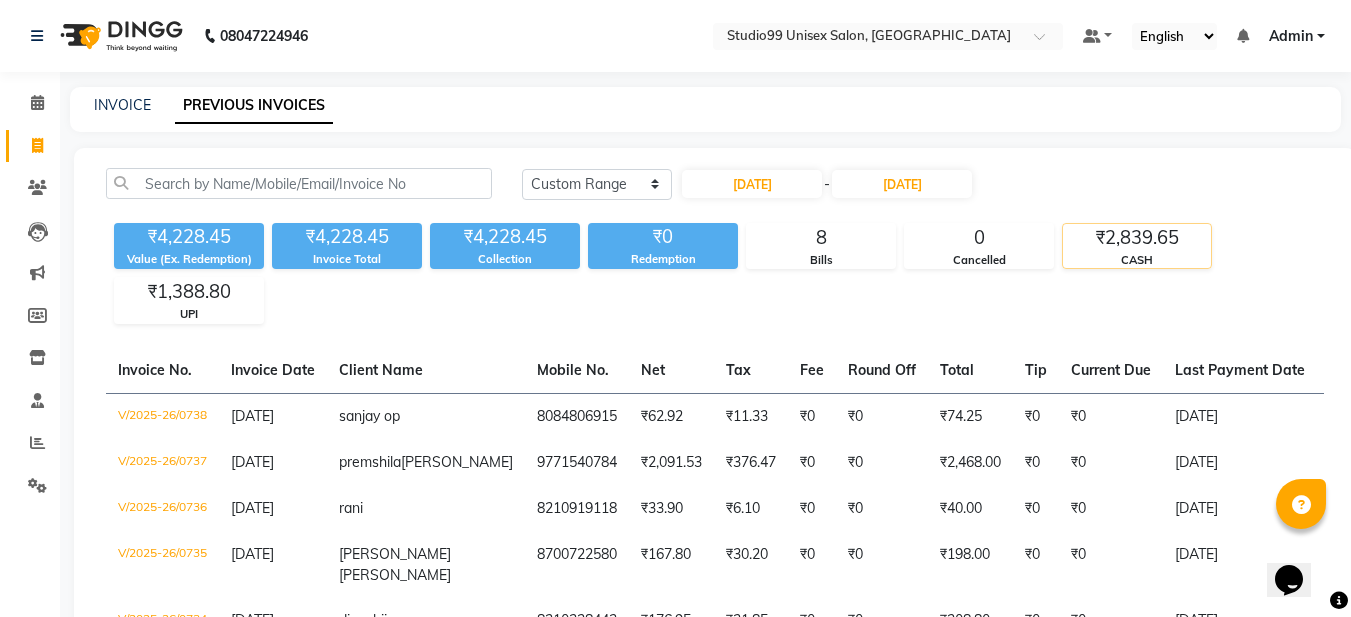 click on "₹2,839.65" 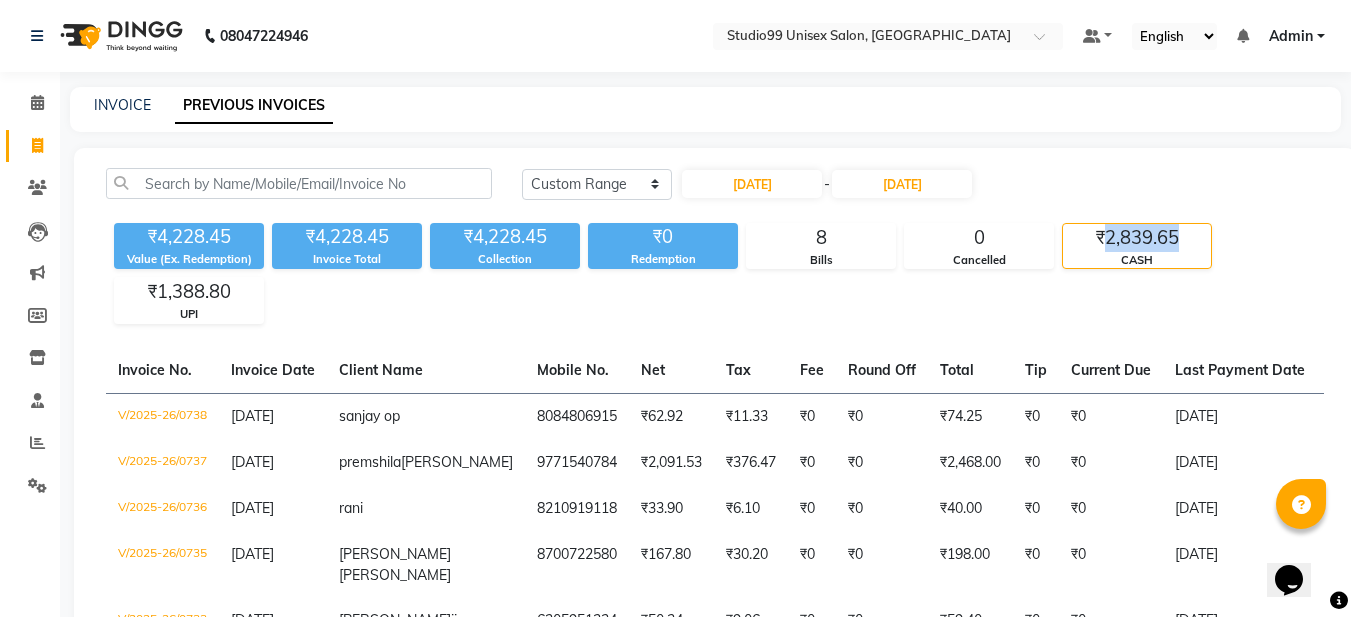 click on "₹2,839.65" 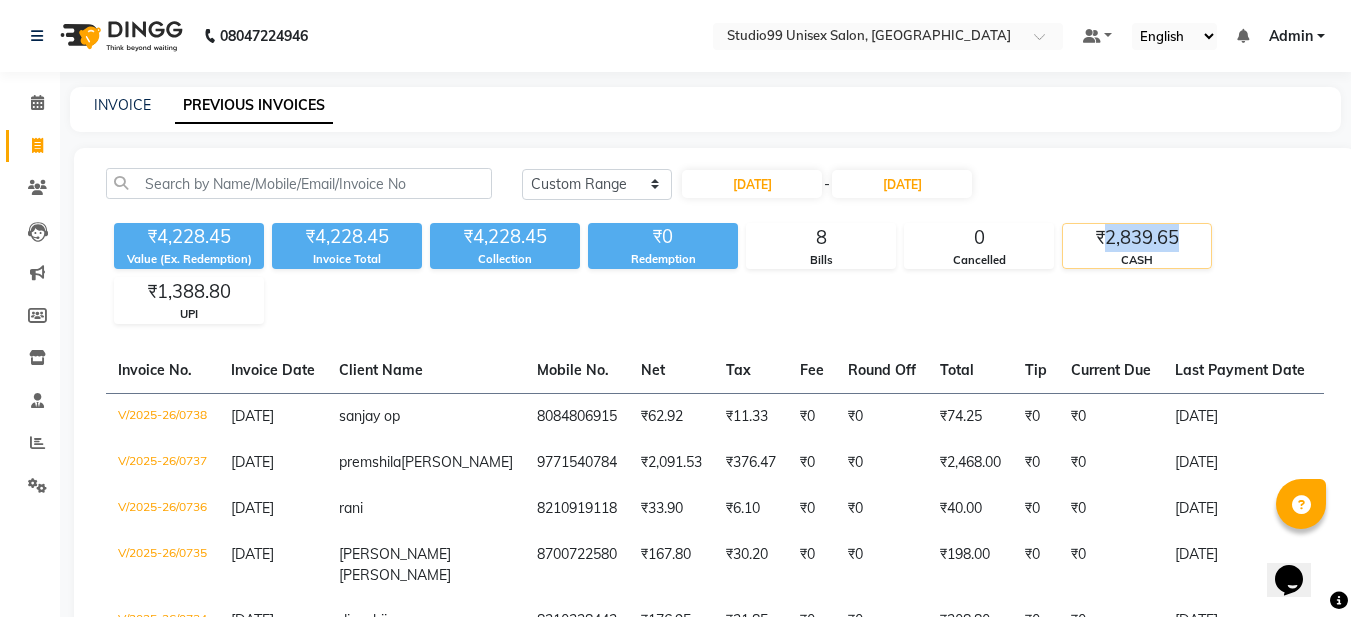 copy on "2,839.65" 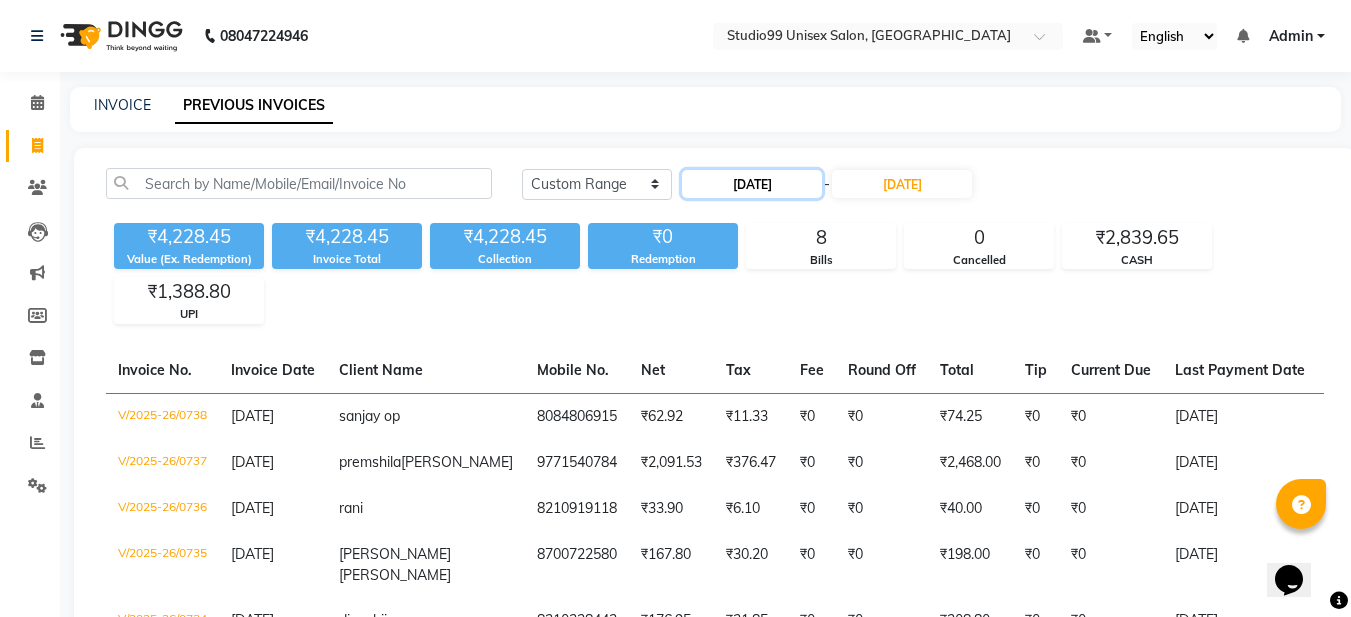 click on "09-07-2025" 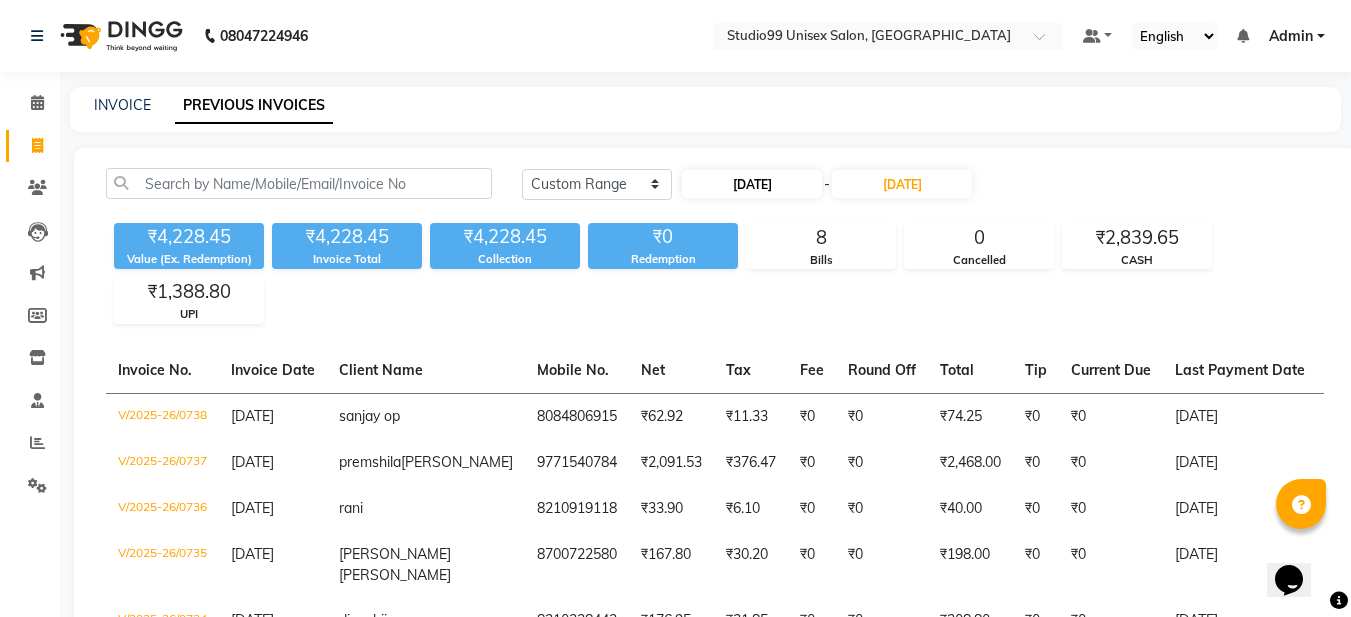 select on "7" 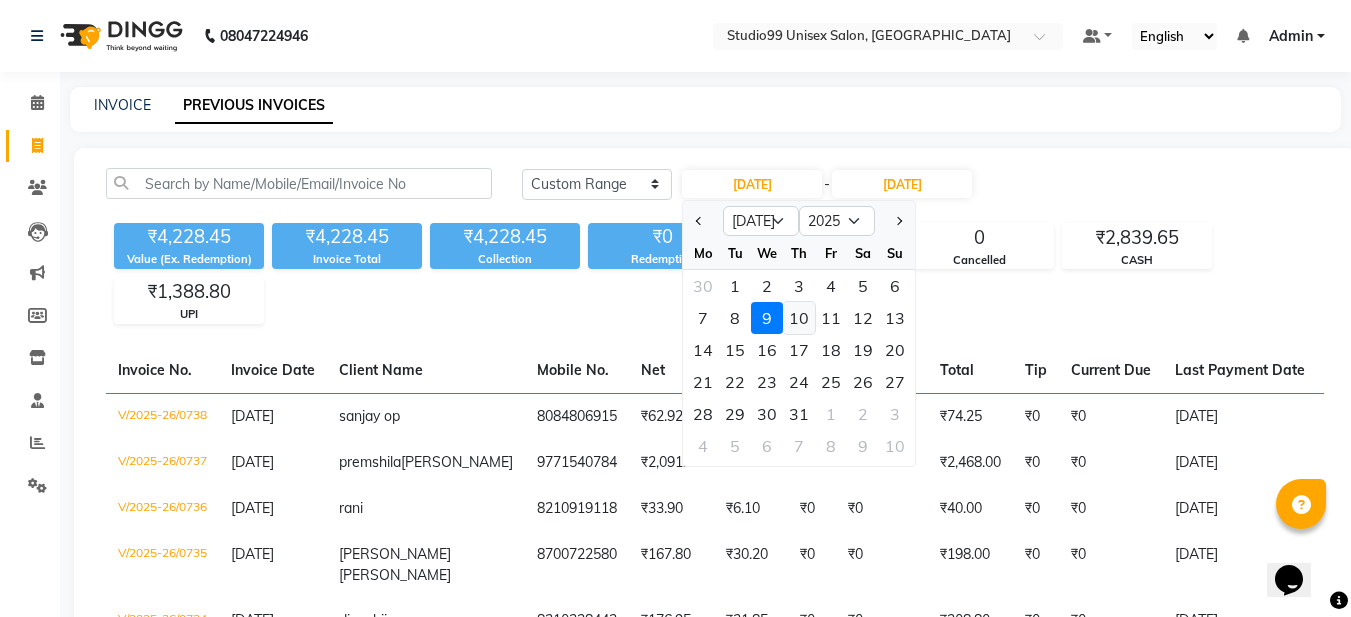 click on "10" 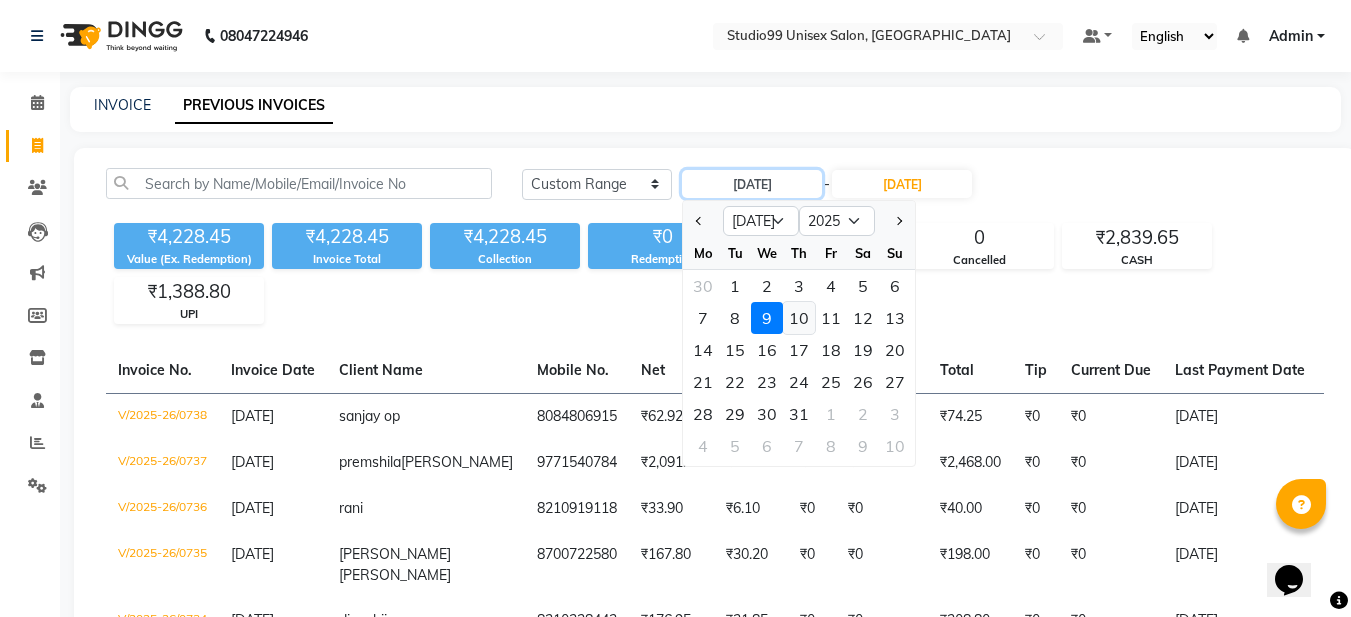 type on "10-07-2025" 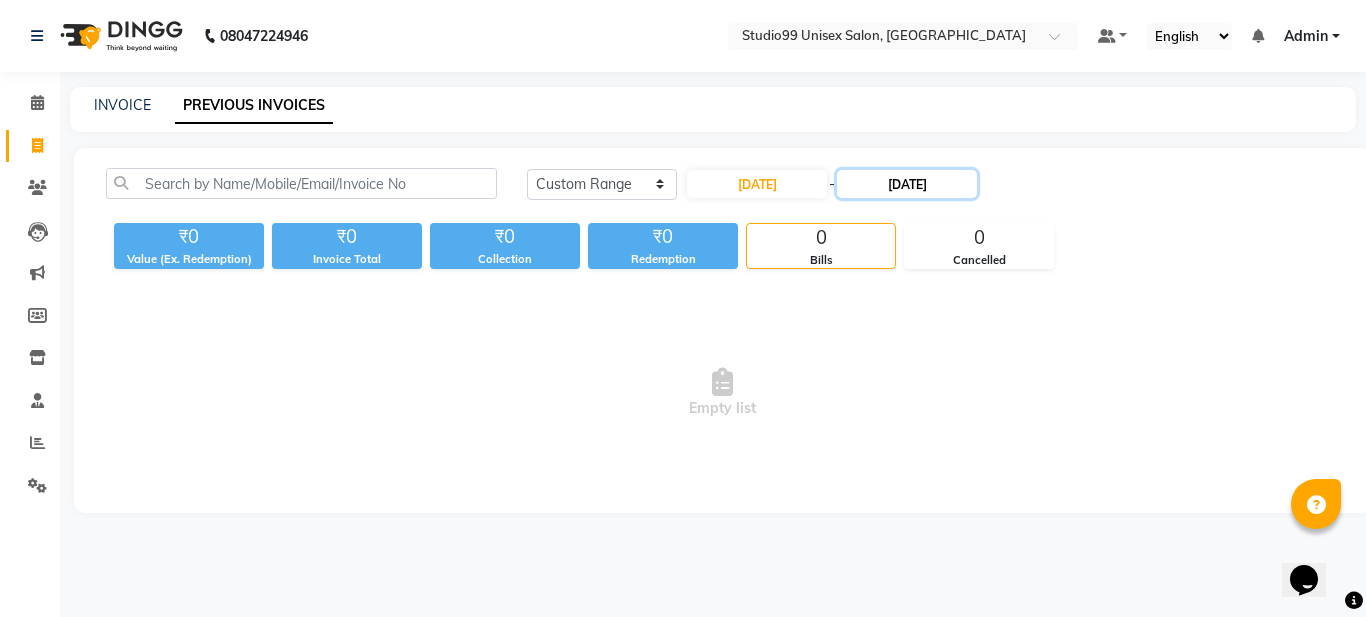 click on "09-07-2025" 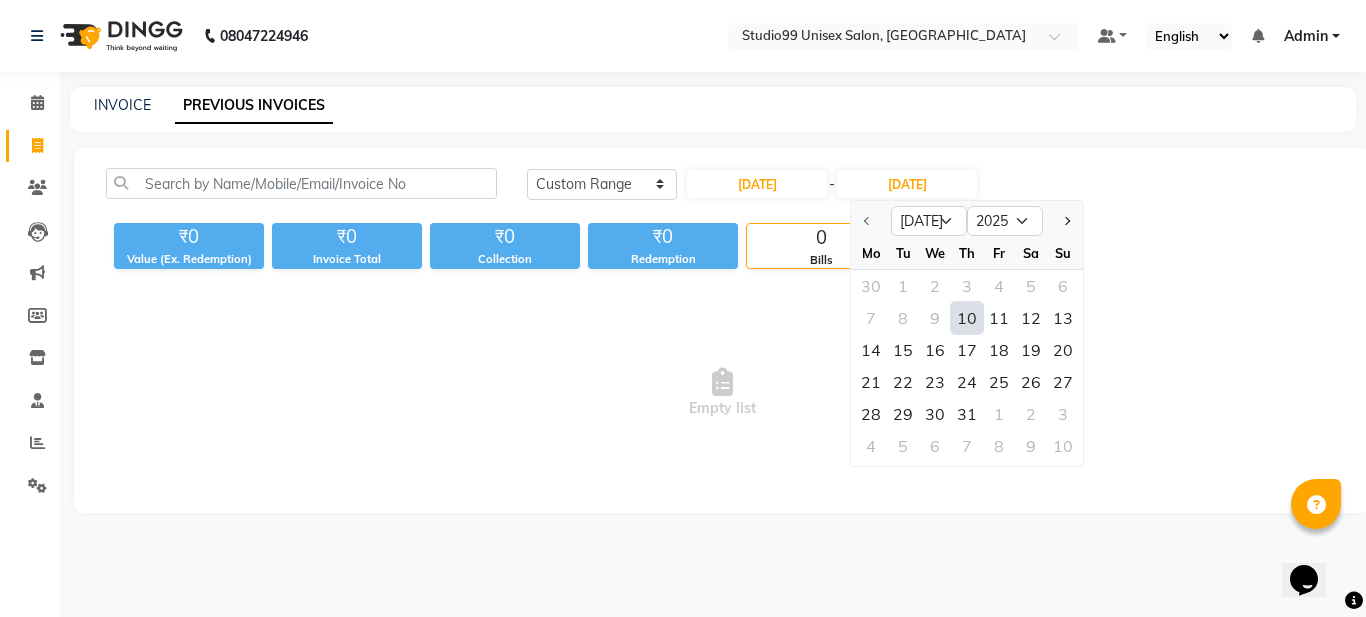 click on "10" 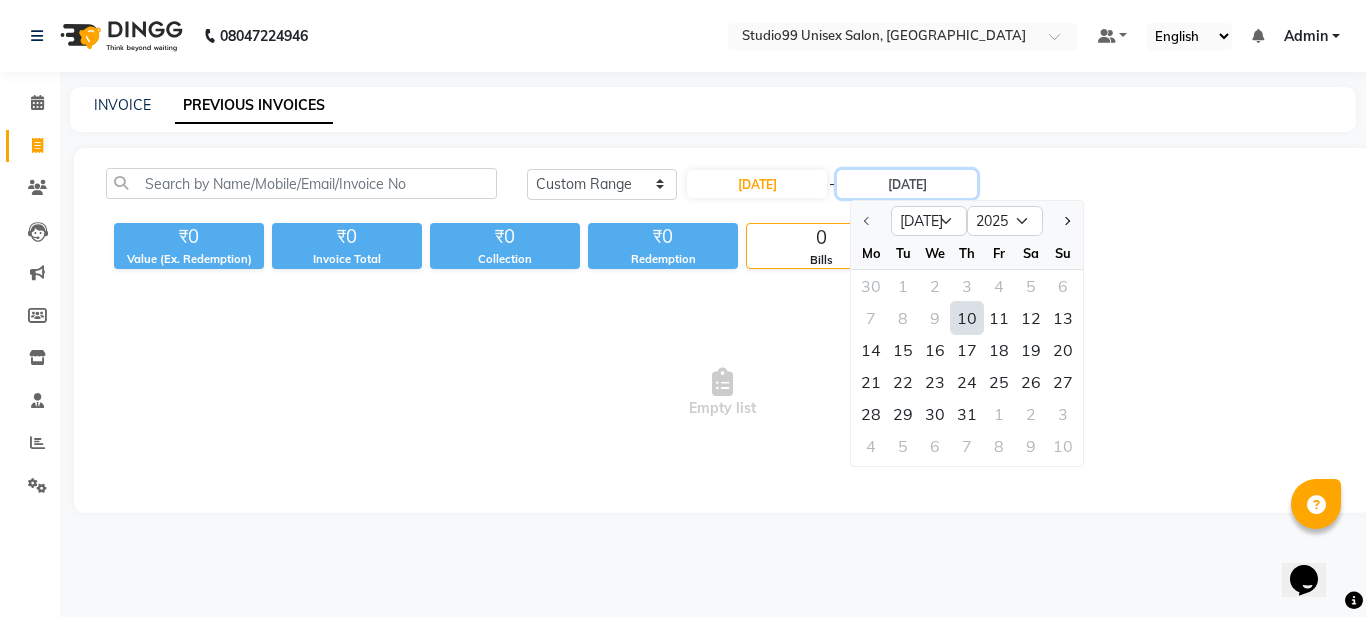 type on "10-07-2025" 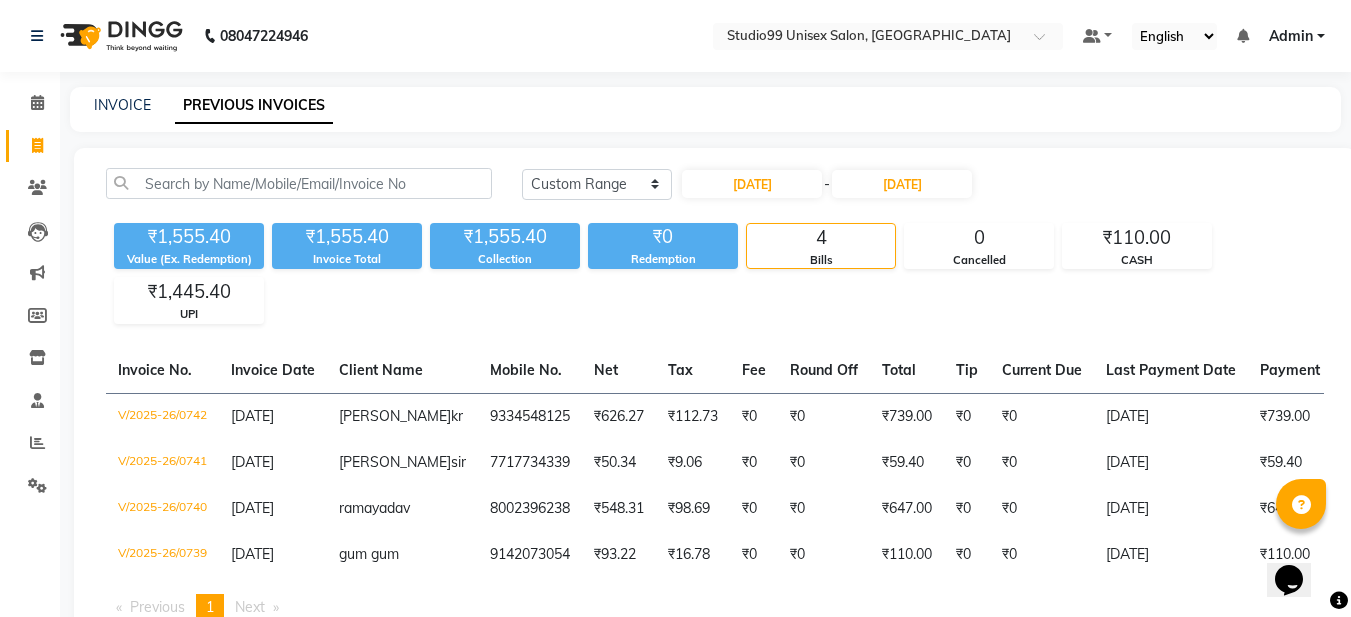 click on "₹1,555.40" 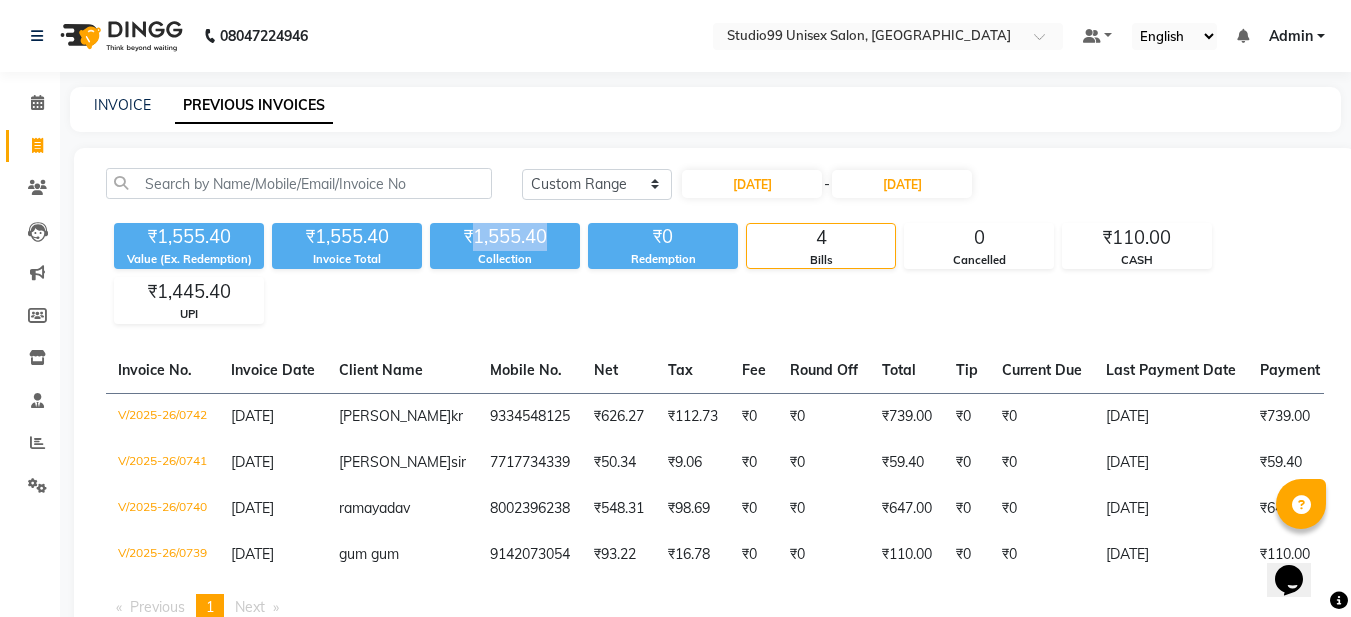 copy on "1,555.40" 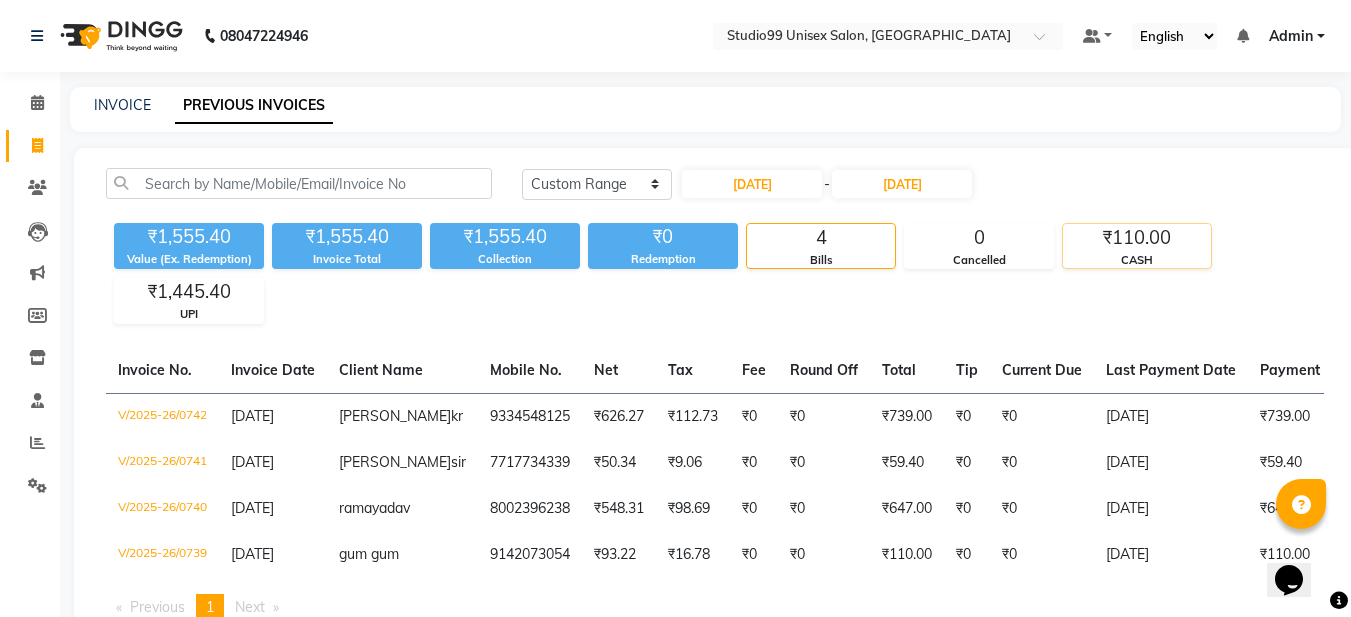 click on "₹110.00" 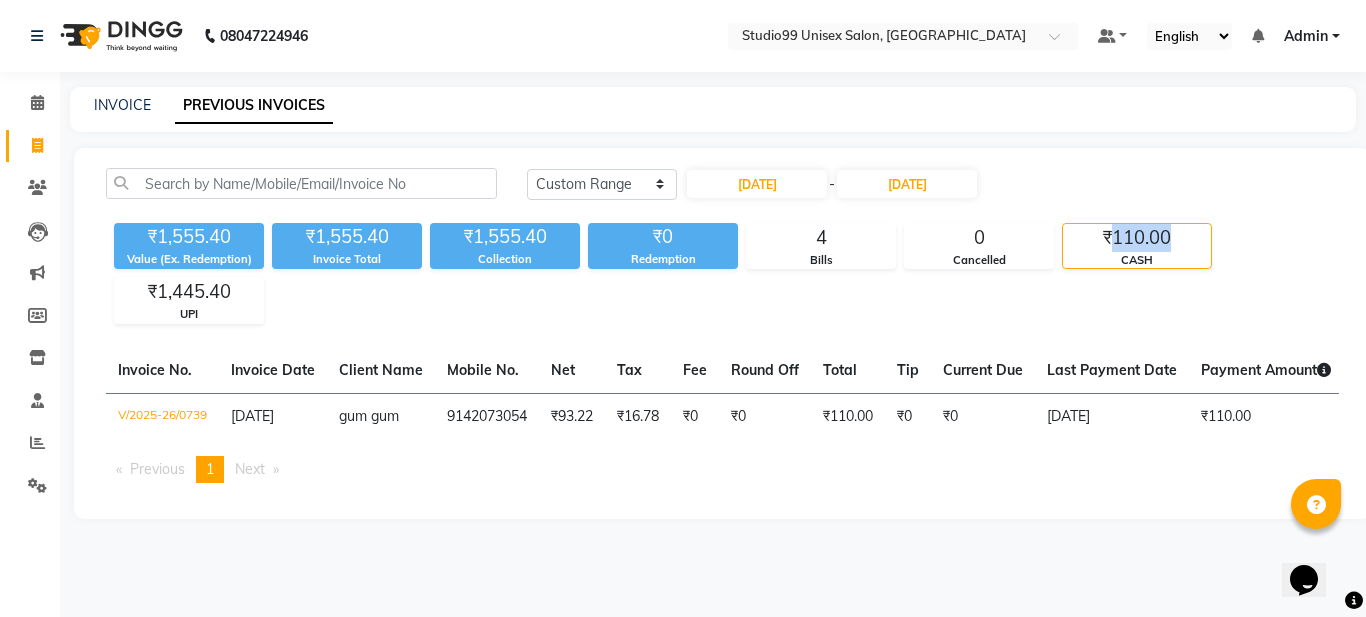 click on "₹110.00" 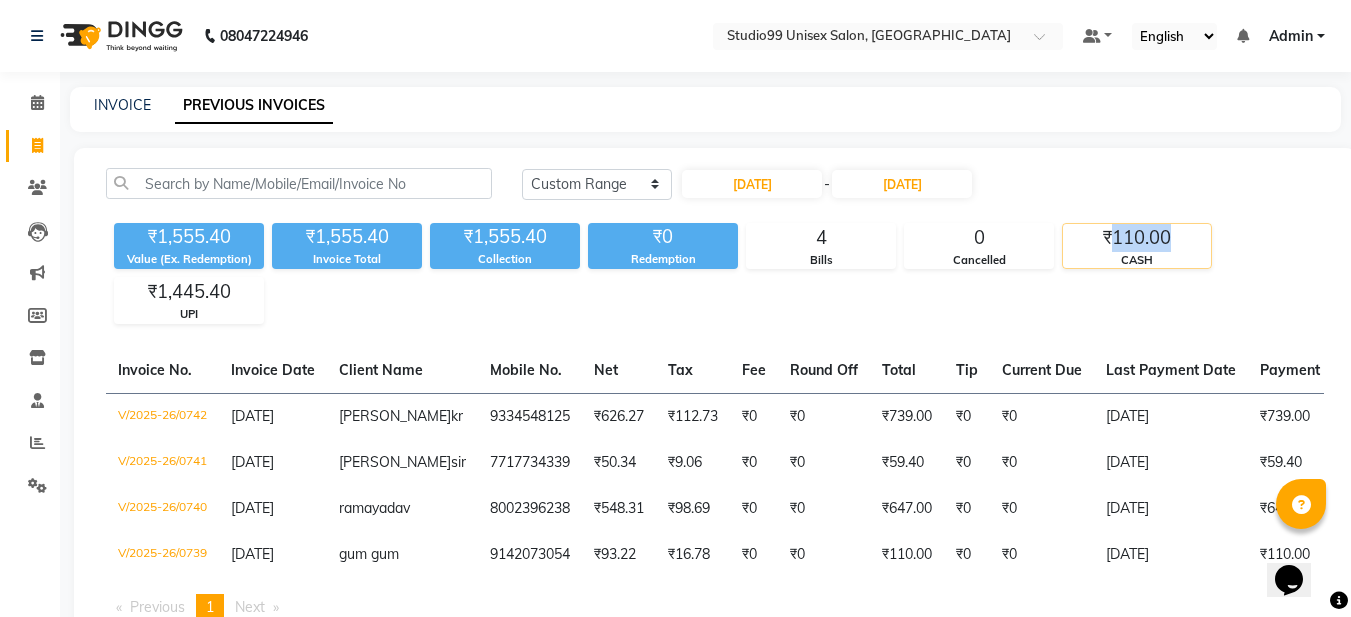 copy on "110.00" 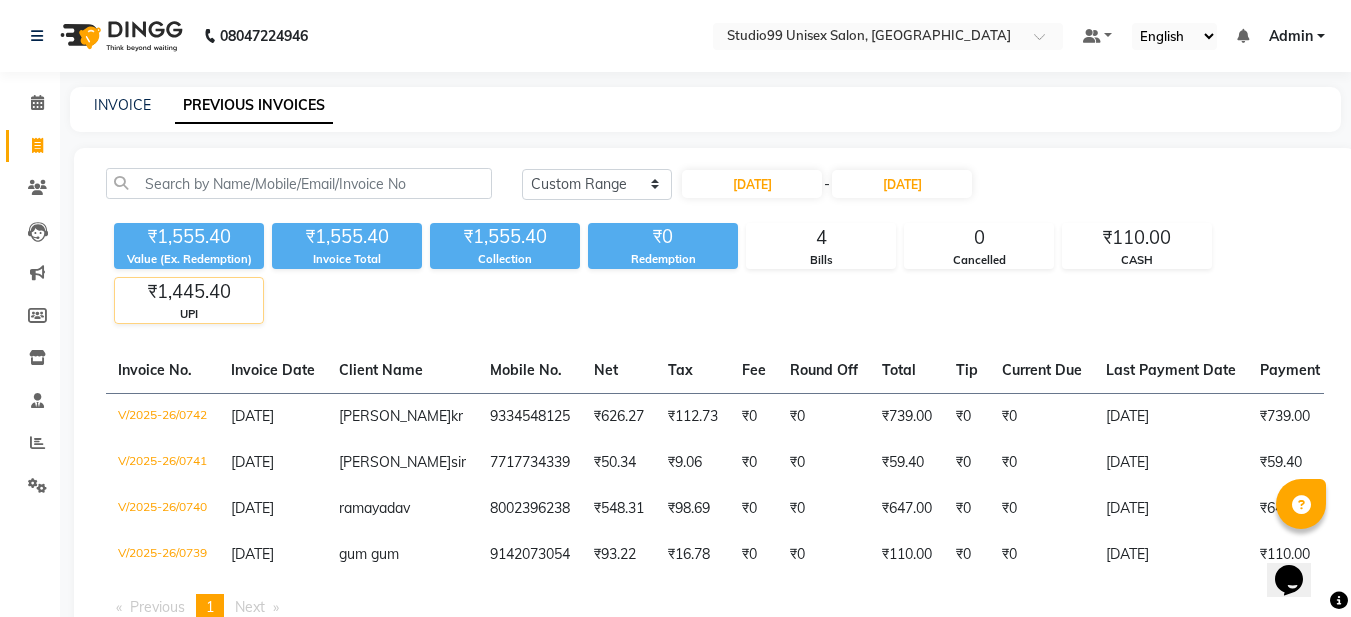 click on "₹1,445.40" 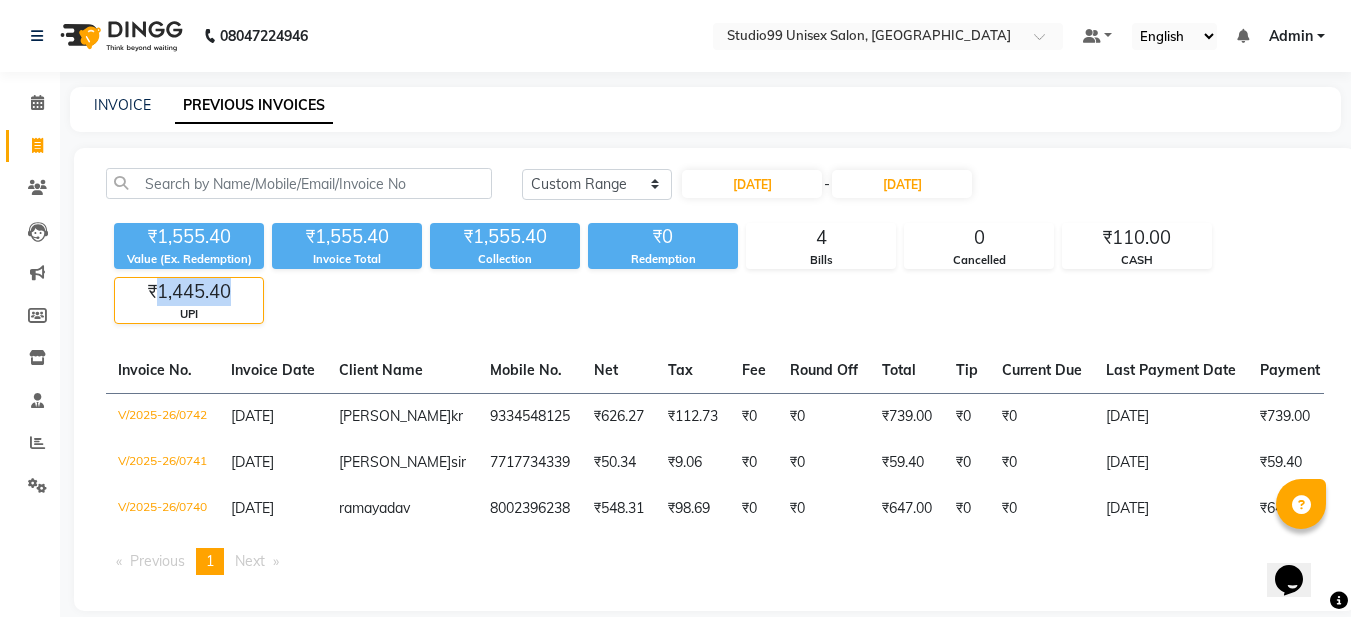 click on "₹1,445.40" 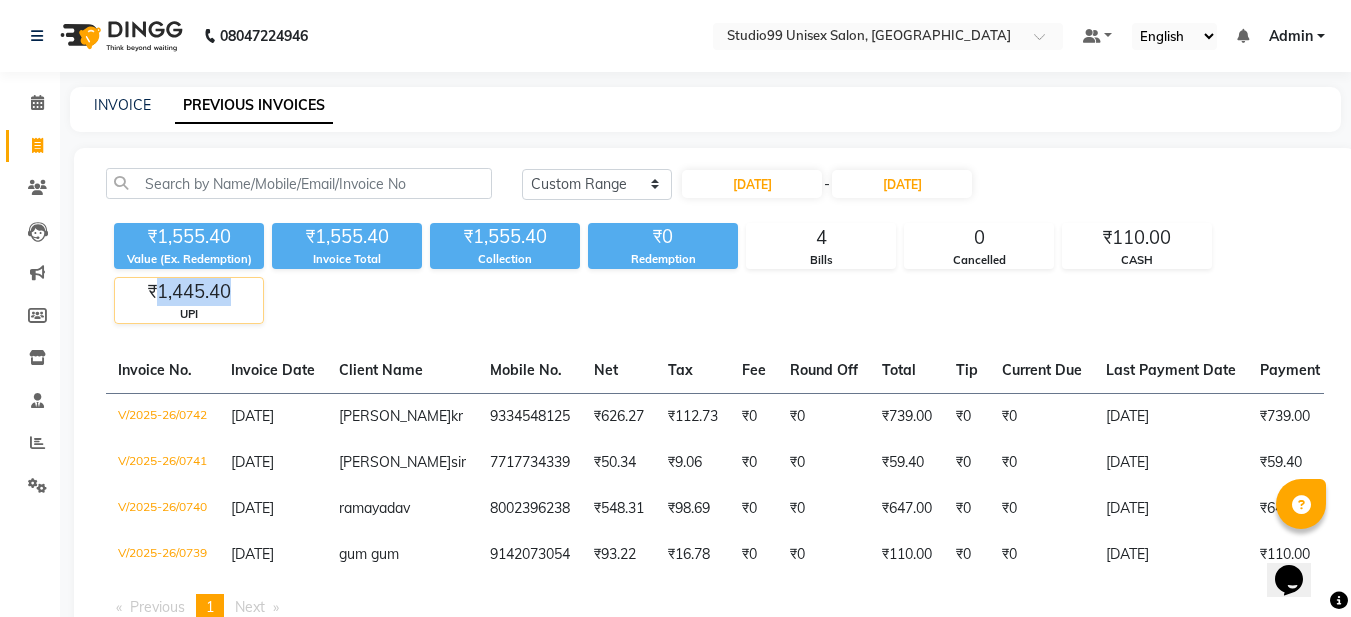 copy on "1,445.40" 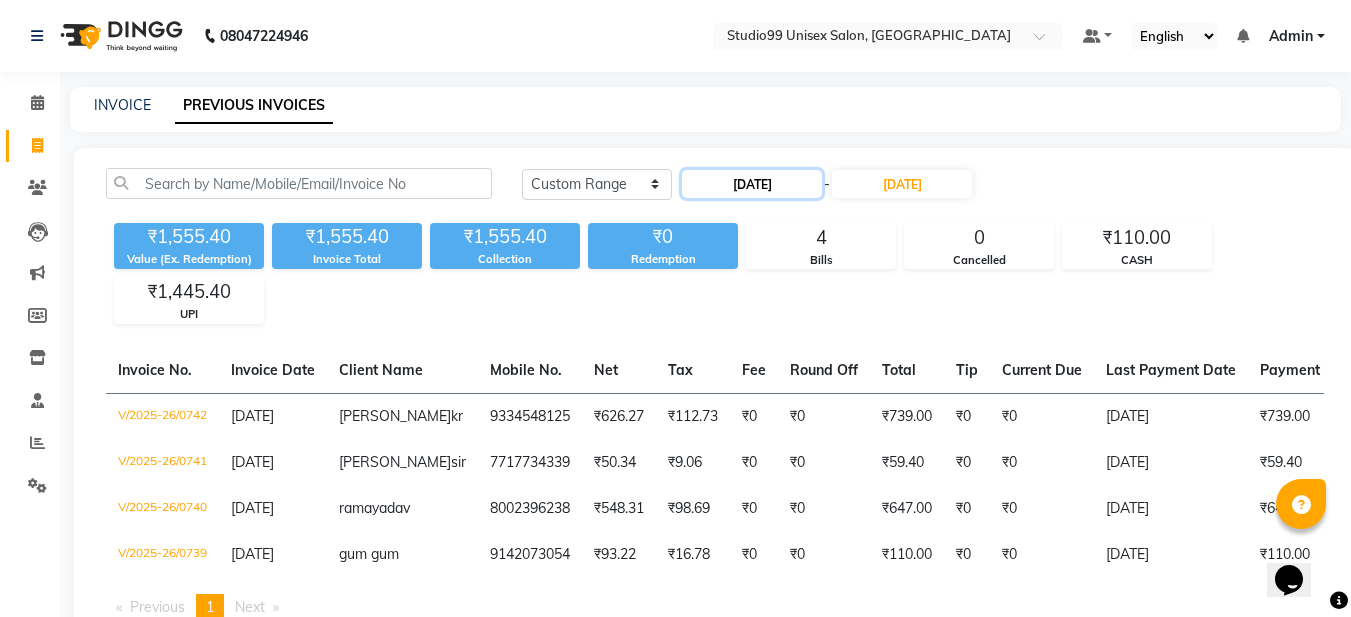 click on "10-07-2025" 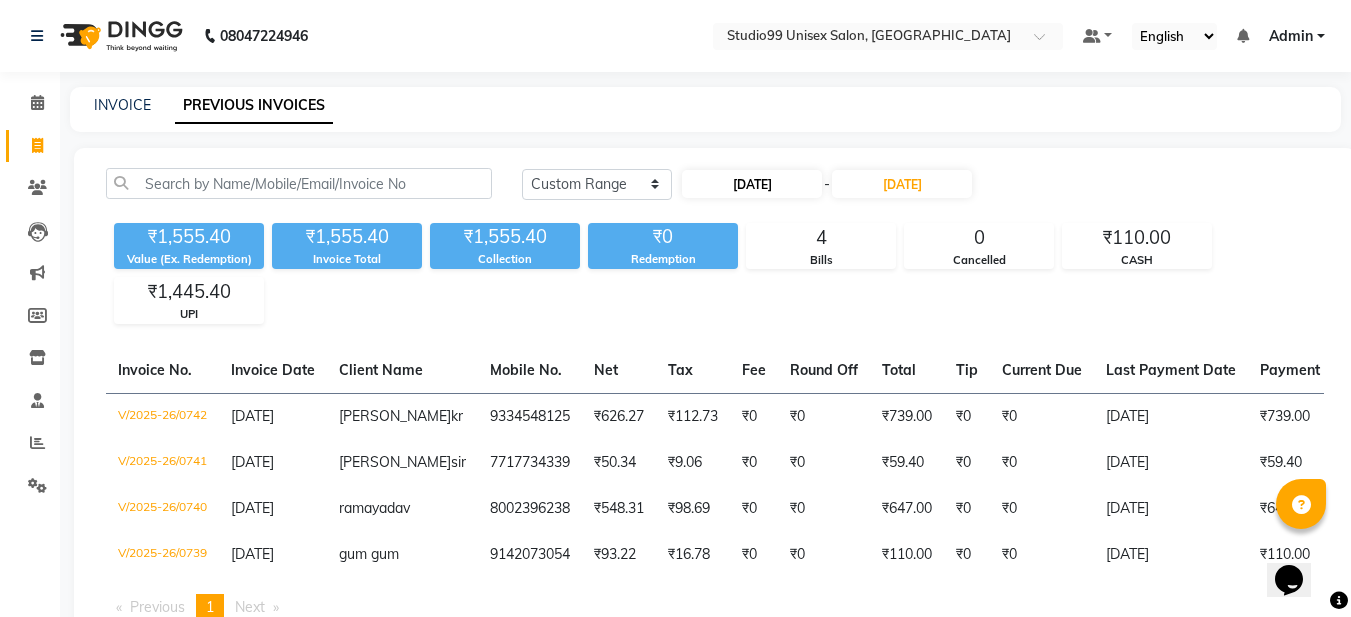 select on "7" 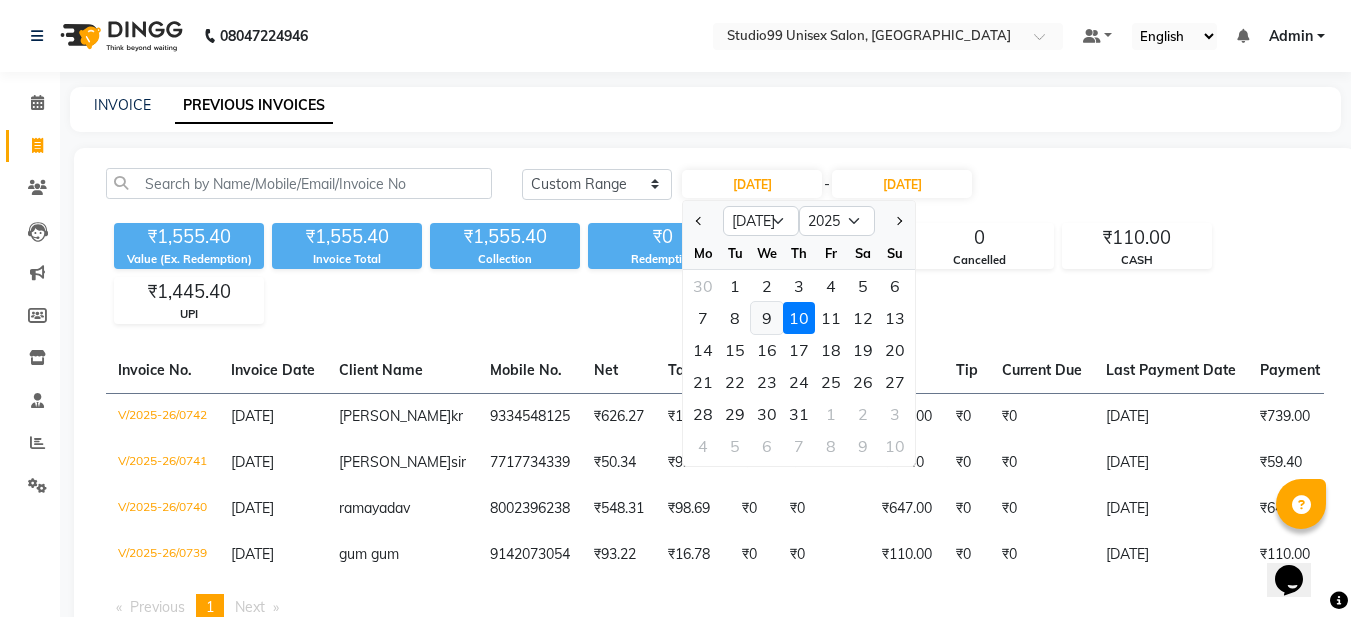 click on "9" 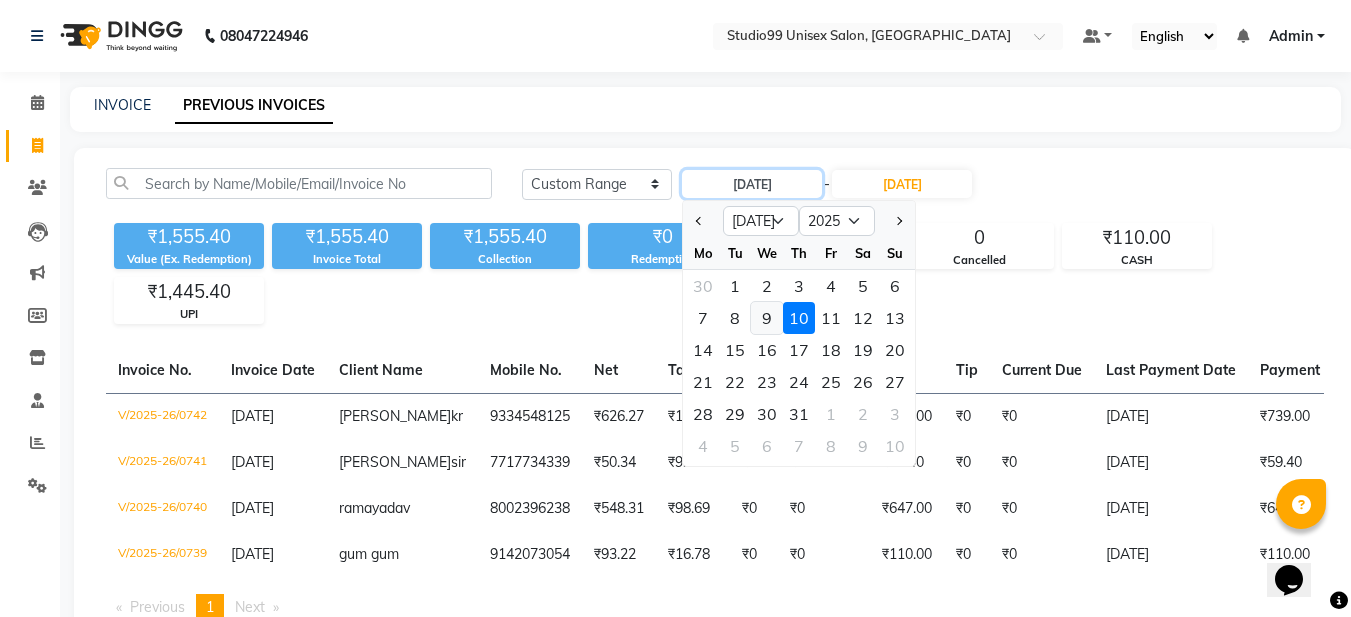 type on "09-07-2025" 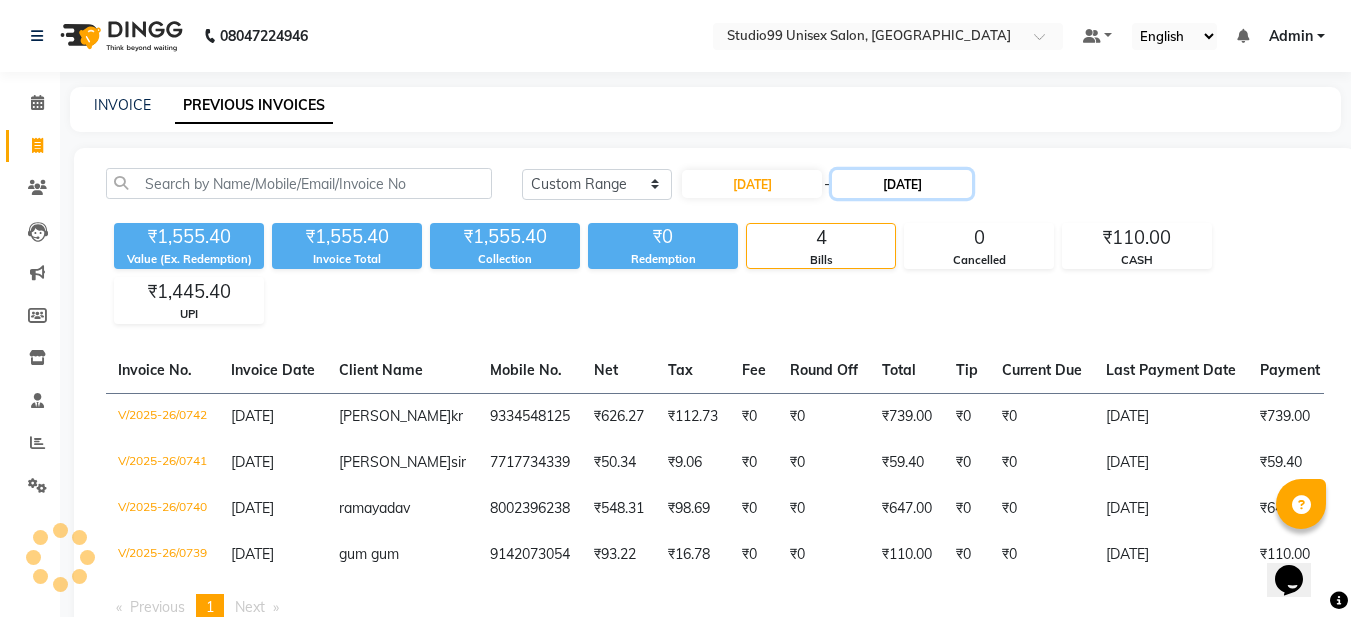 click on "10-07-2025" 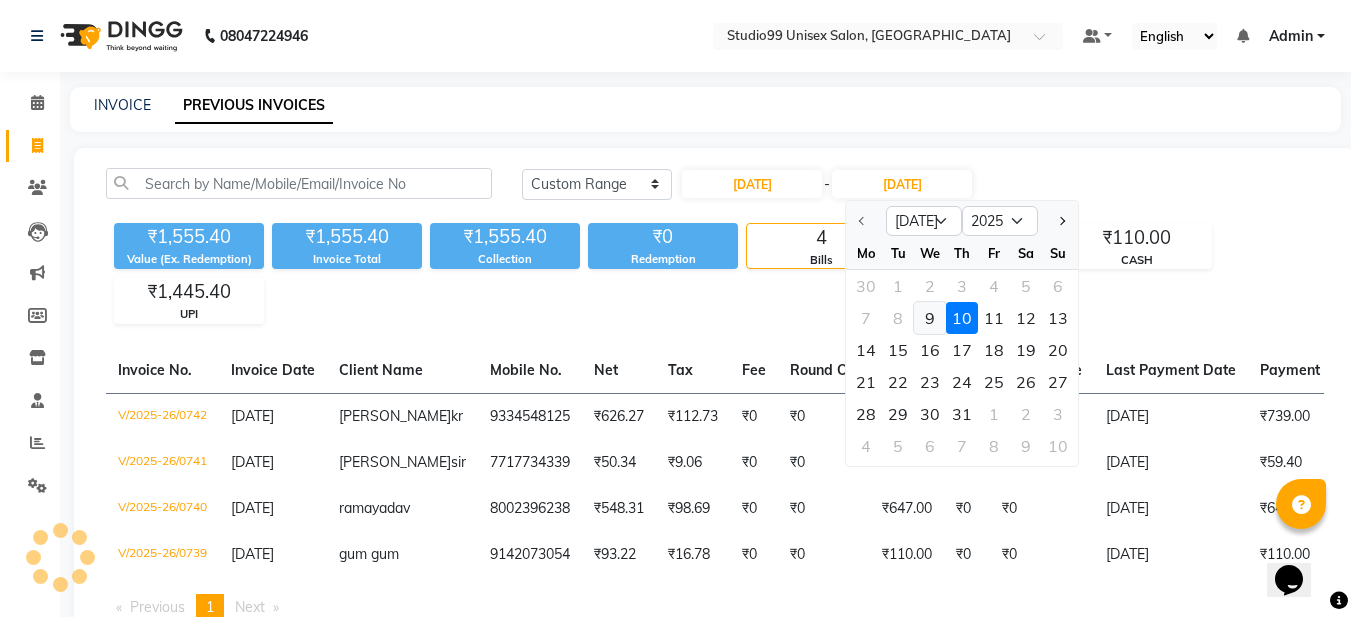 click on "9" 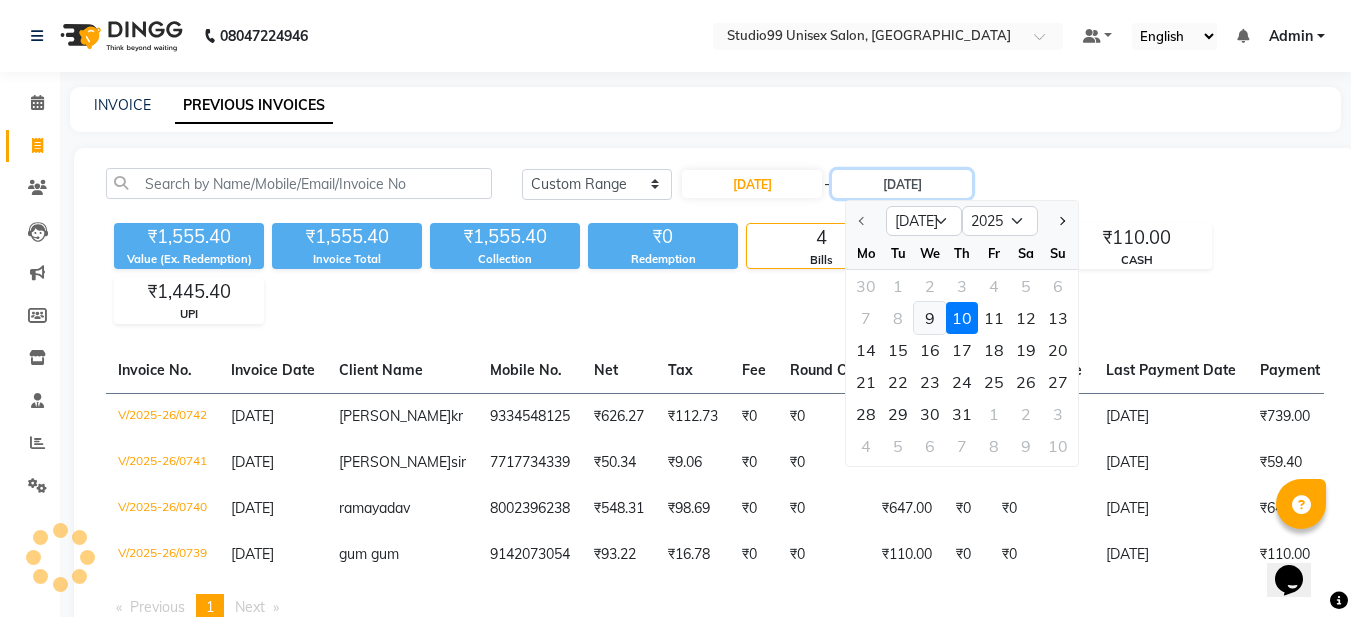 type on "09-07-2025" 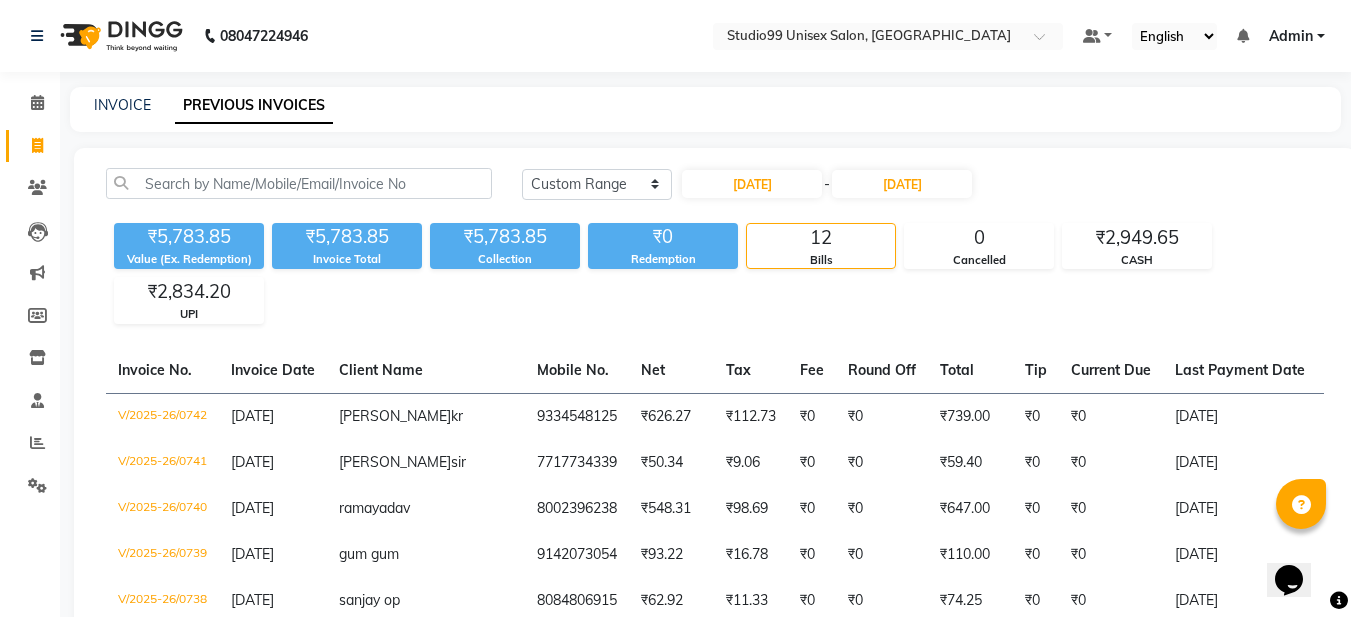 click on "Today Yesterday Custom Range 09-07-2025 - 09-07-2025 ₹5,783.85 Value (Ex. Redemption) ₹5,783.85 Invoice Total  ₹5,783.85 Collection ₹0 Redemption 12 Bills 0 Cancelled ₹2,949.65 CASH ₹2,834.20 UPI  Invoice No.   Invoice Date   Client Name   Mobile No.   Net   Tax   Fee   Round Off   Total   Tip   Current Due   Last Payment Date   Payment Amount   Payment Methods   Cancel Reason   Status   V/2025-26/0742  10-07-2025 dharmendra  kr 9334548125 ₹626.27 ₹112.73  ₹0  ₹0 ₹739.00 ₹0 ₹0 10-07-2025 ₹0  UPI - PAID  V/2025-26/0741  10-07-2025 Shantanu  sir 7717734339 ₹50.34 ₹9.06  ₹0  ₹0 ₹59.40 ₹0 ₹0 10-07-2025 ₹0  UPI - PAID  V/2025-26/0740  10-07-2025 rama  yadav 8002396238 ₹548.31 ₹98.69  ₹0  ₹0 ₹647.00 ₹0 ₹0 10-07-2025 ₹0  UPI - PAID  V/2025-26/0739  10-07-2025 gum gum   9142073054 ₹93.22 ₹16.78  ₹0  ₹0 ₹110.00 ₹0 ₹0 10-07-2025 ₹0  CASH - PAID  V/2025-26/0738  09-07-2025 sanjay op   8084806915 ₹62.92 ₹11.33  ₹0  ₹0 ₹74.25 ₹0 ₹0 -" 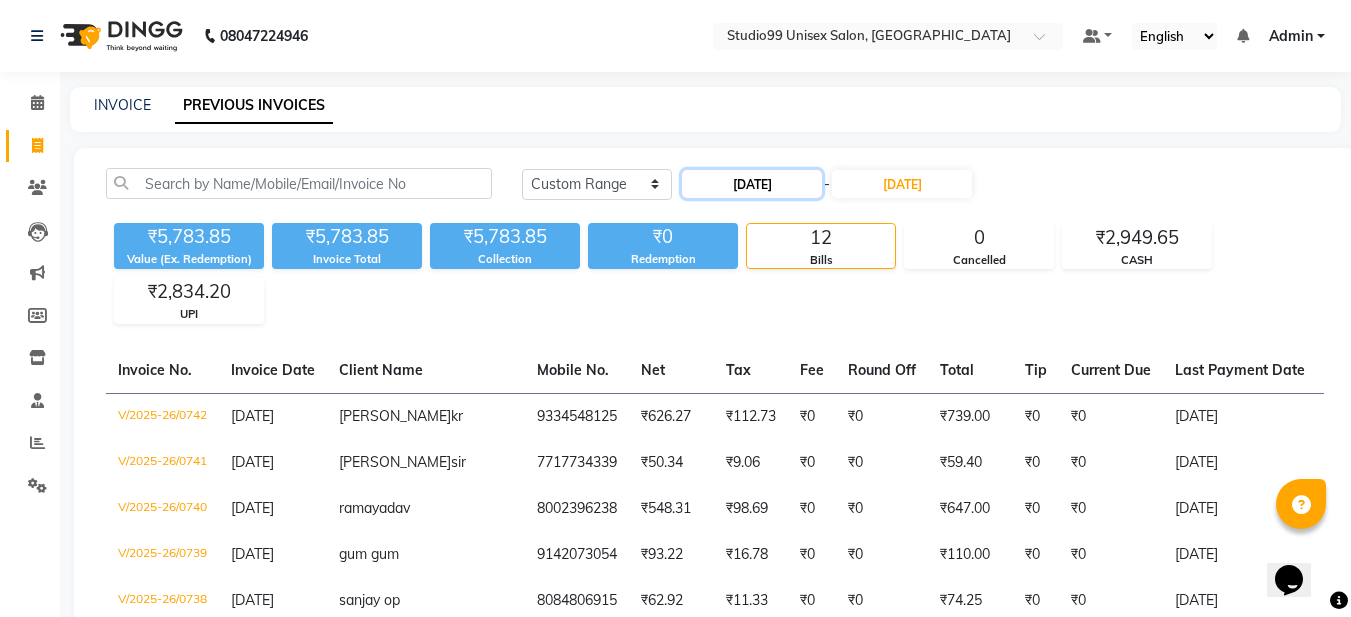 click on "09-07-2025" 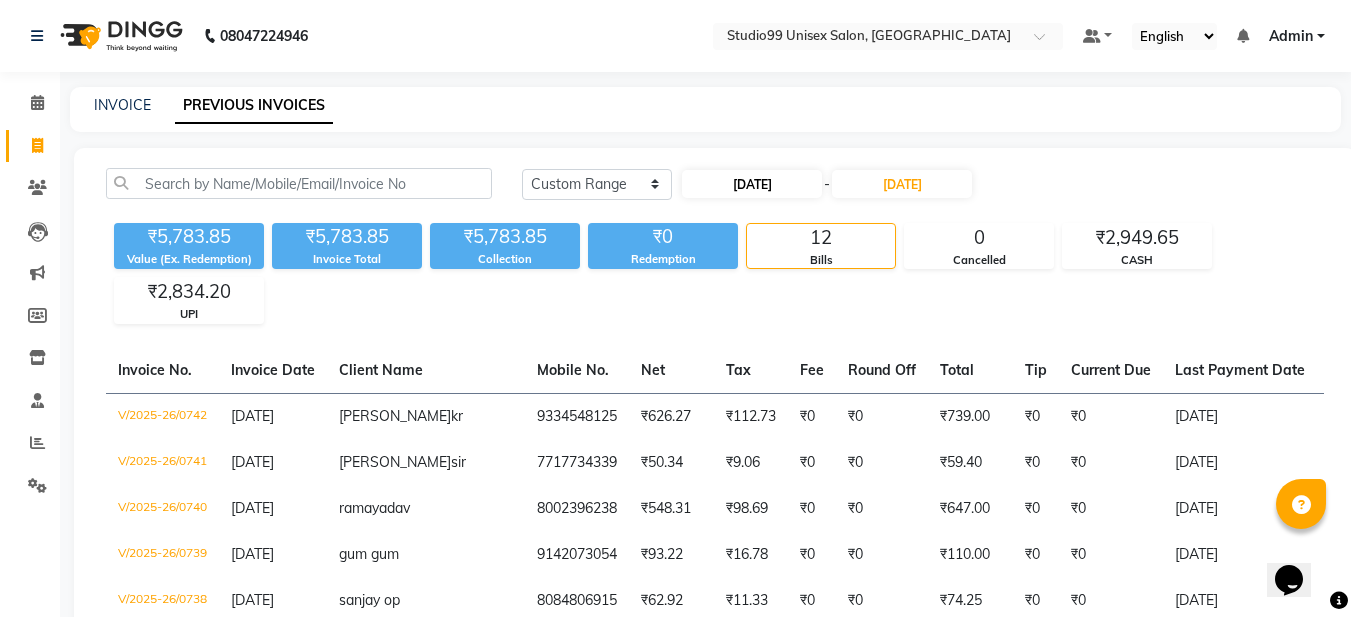 select on "7" 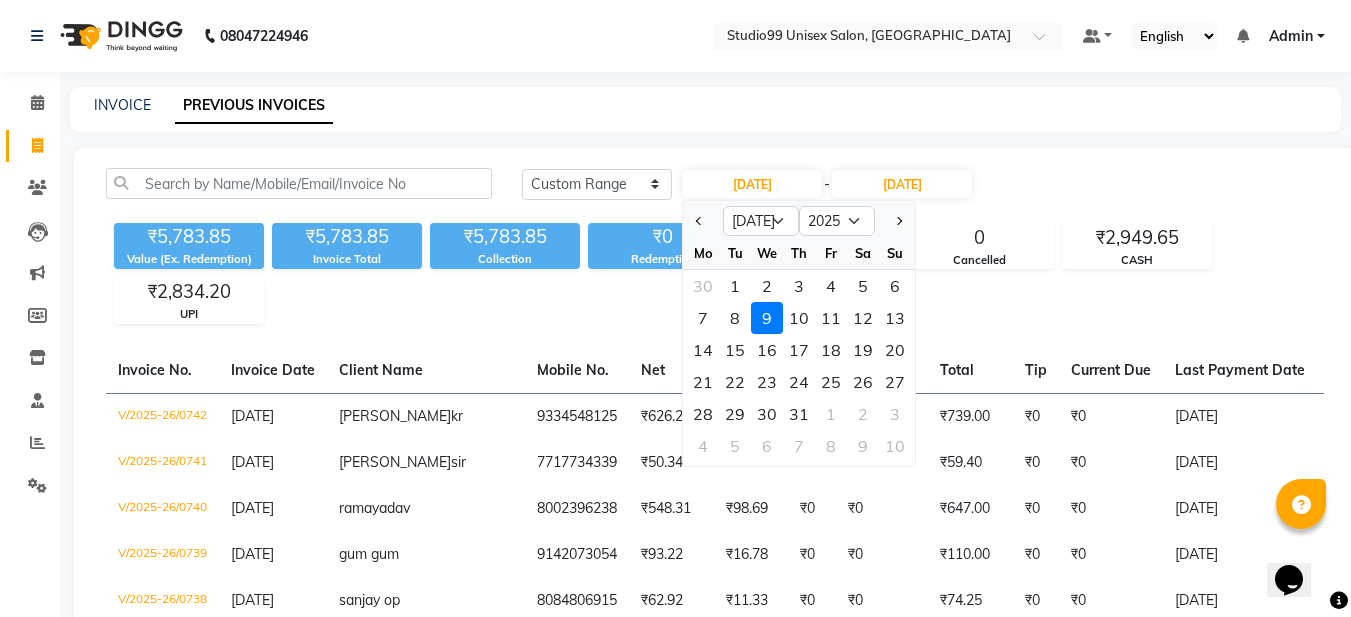 click on "9" 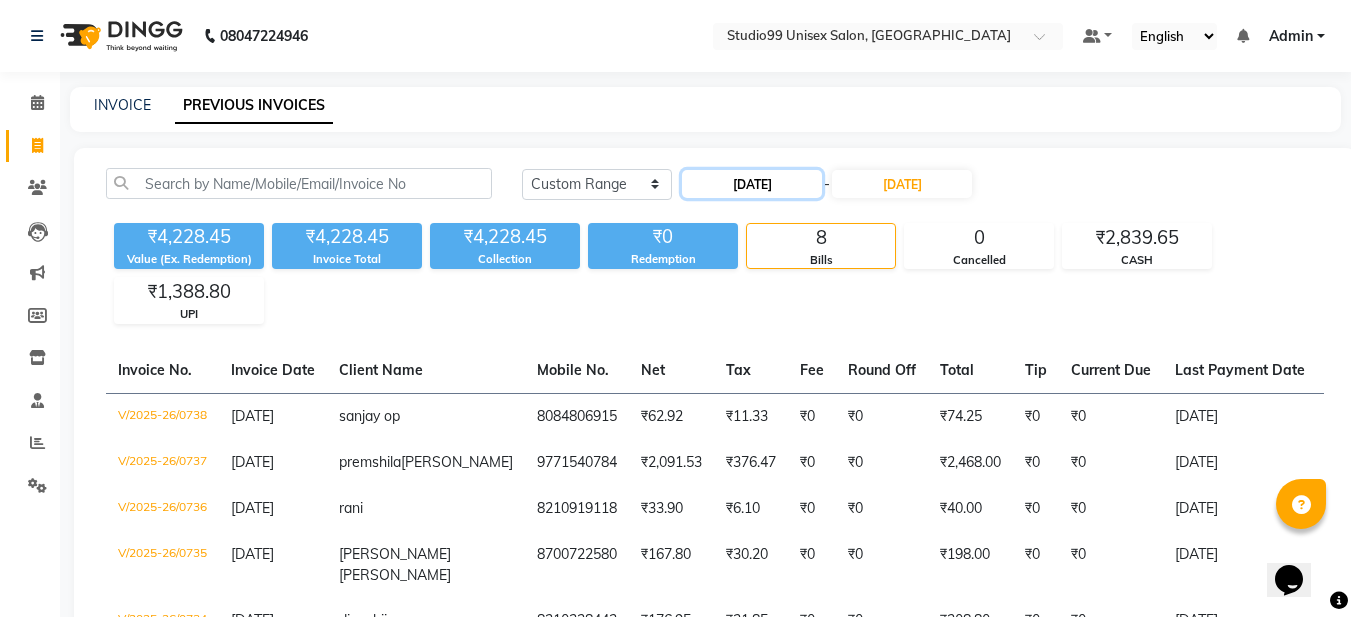 click on "09-07-2025" 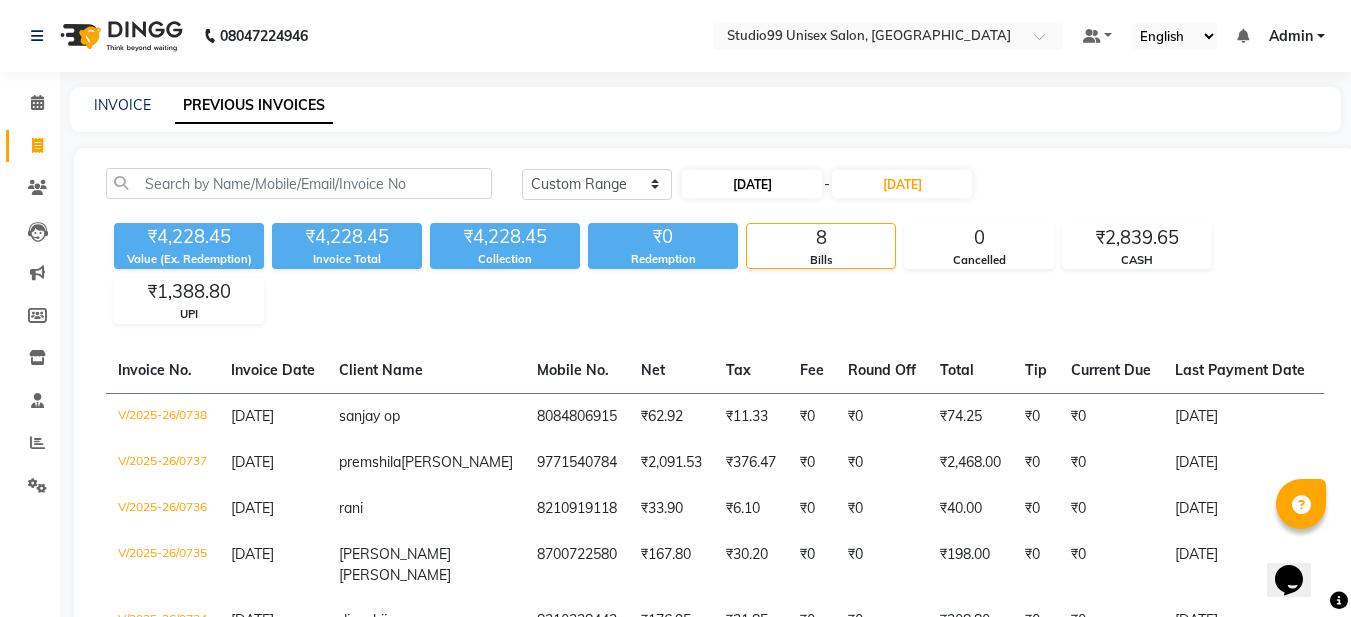 select on "7" 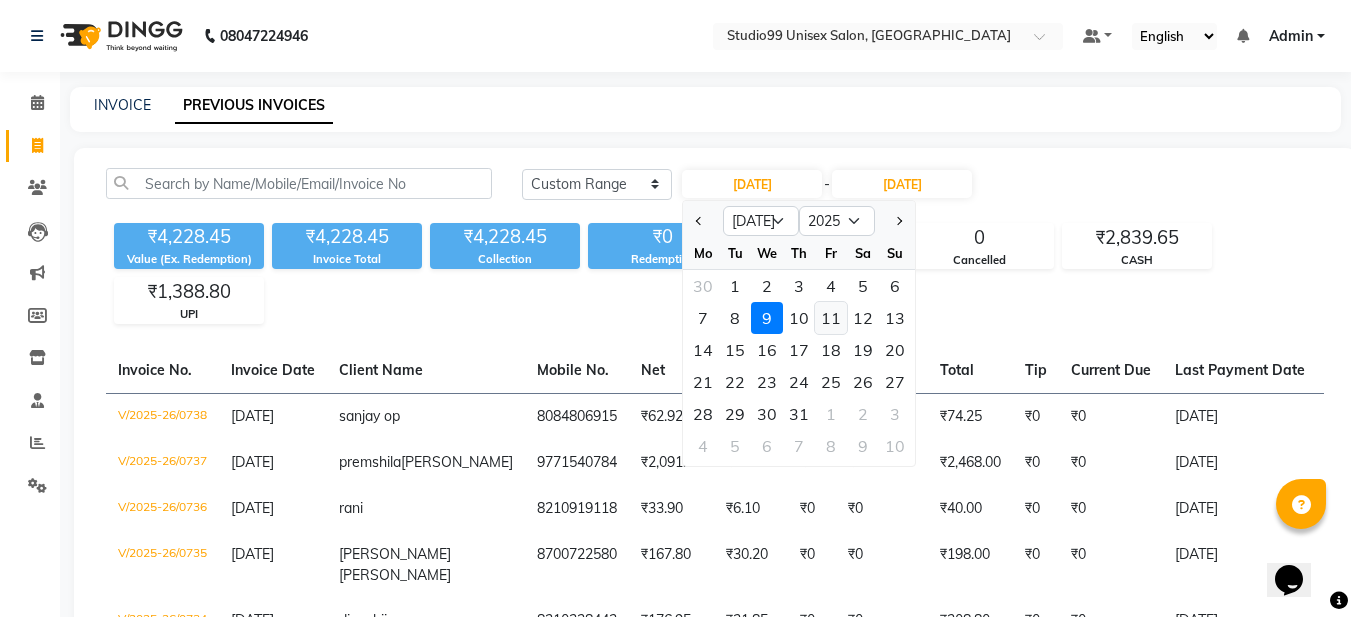 click on "11" 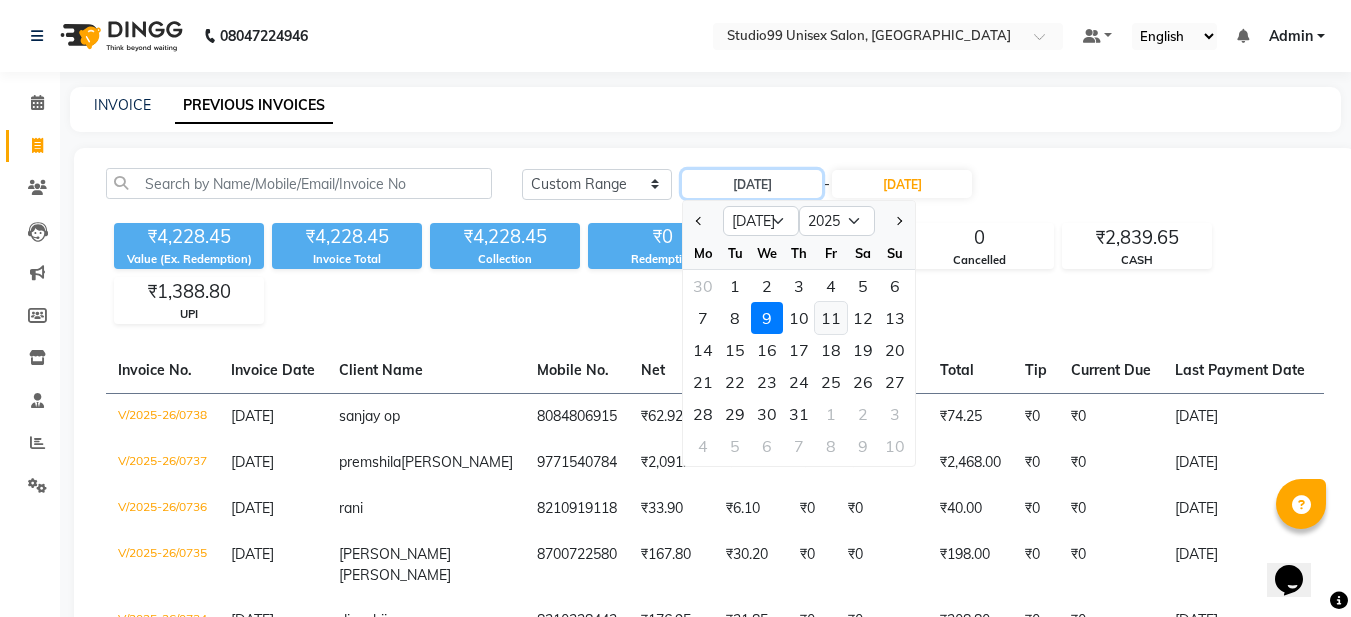 type on "[DATE]" 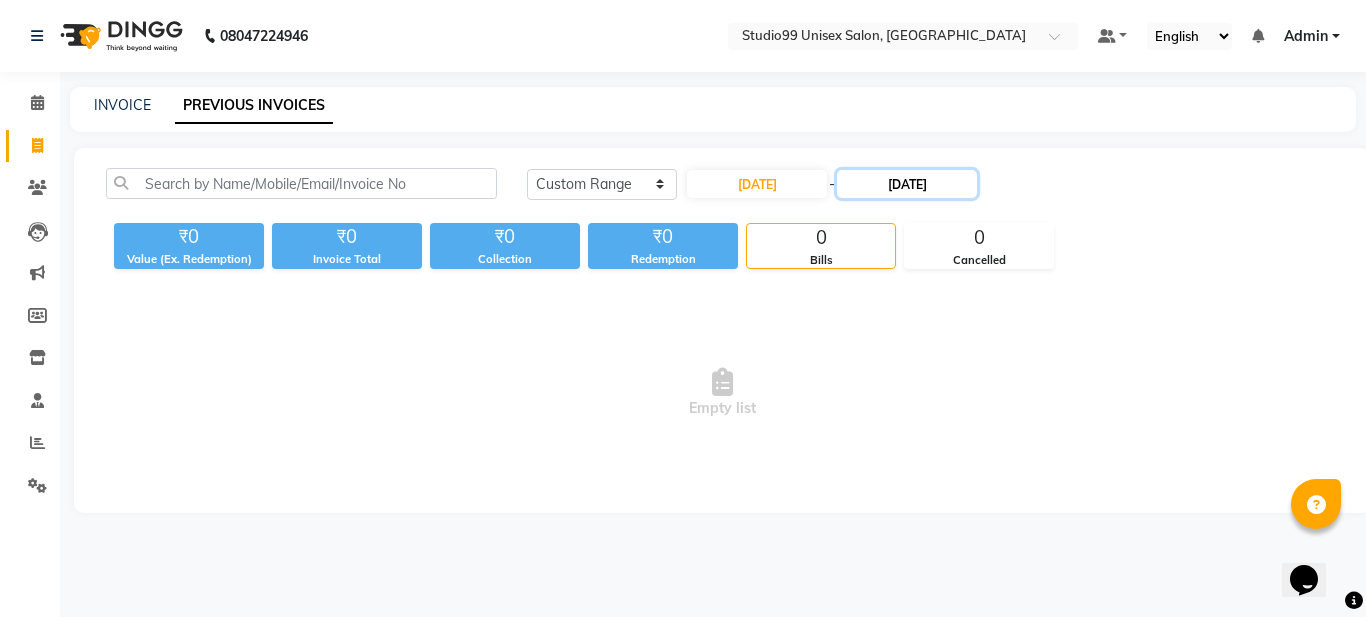 click on "09-07-2025" 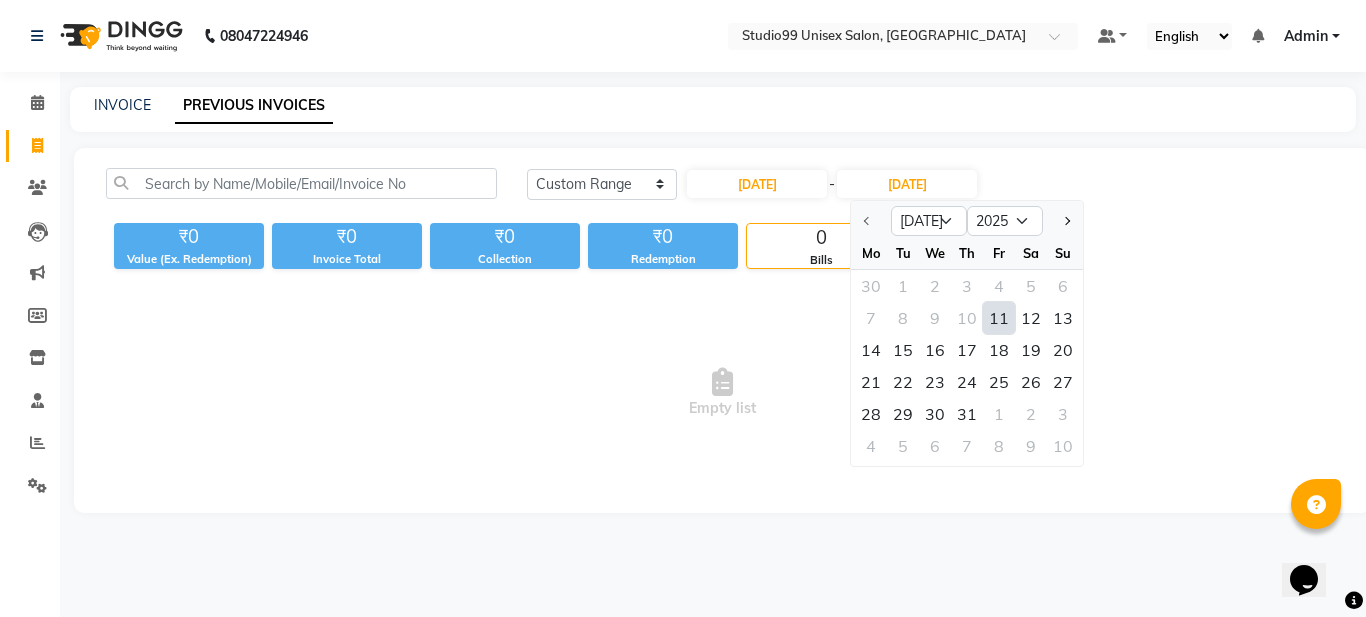 click on "7 8 9 10 11 12 13" 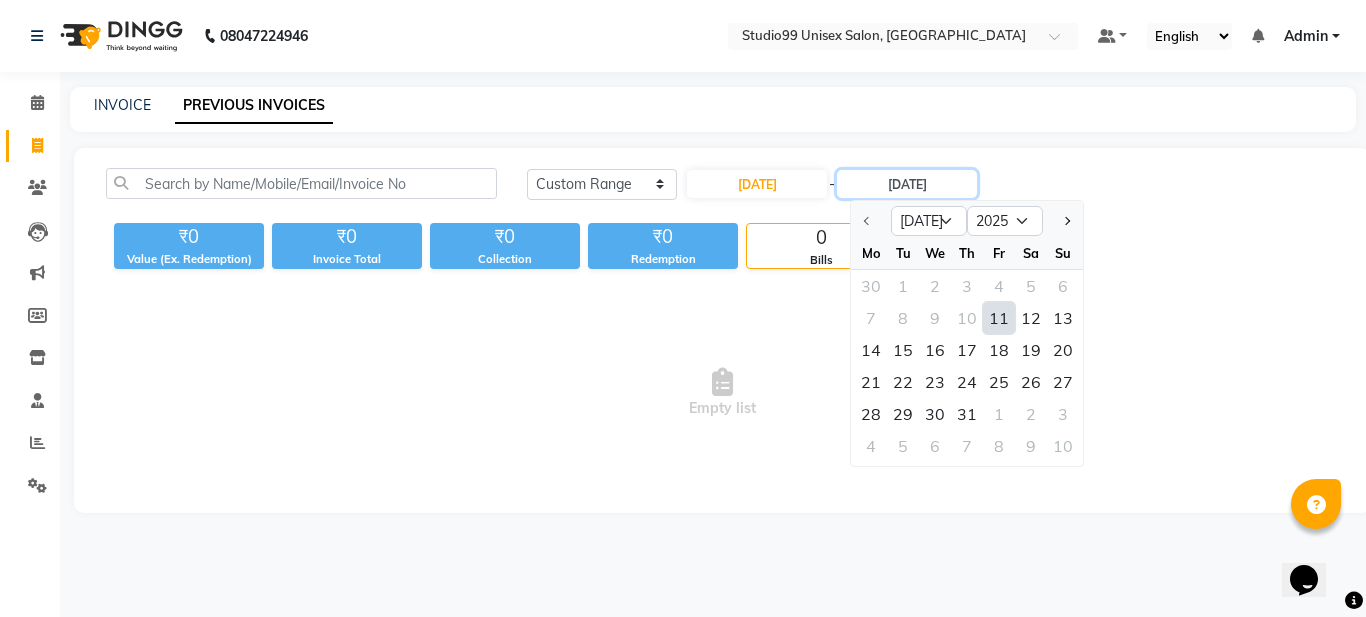 type on "[DATE]" 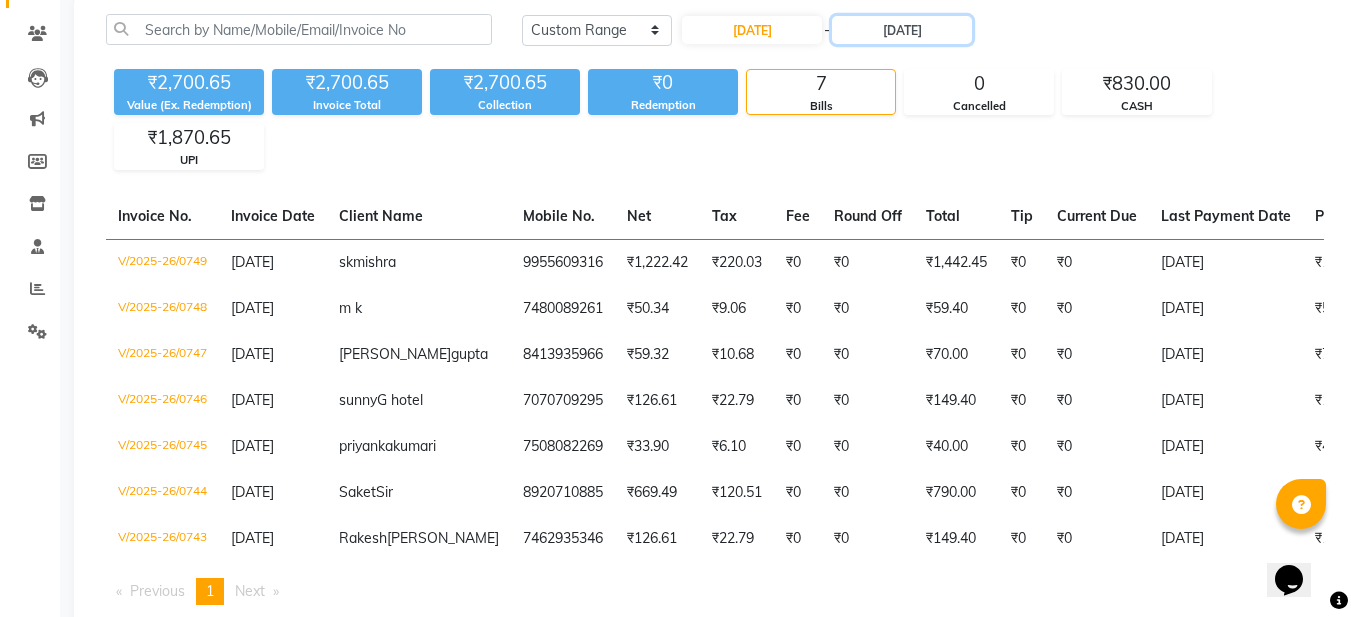 scroll, scrollTop: 83, scrollLeft: 0, axis: vertical 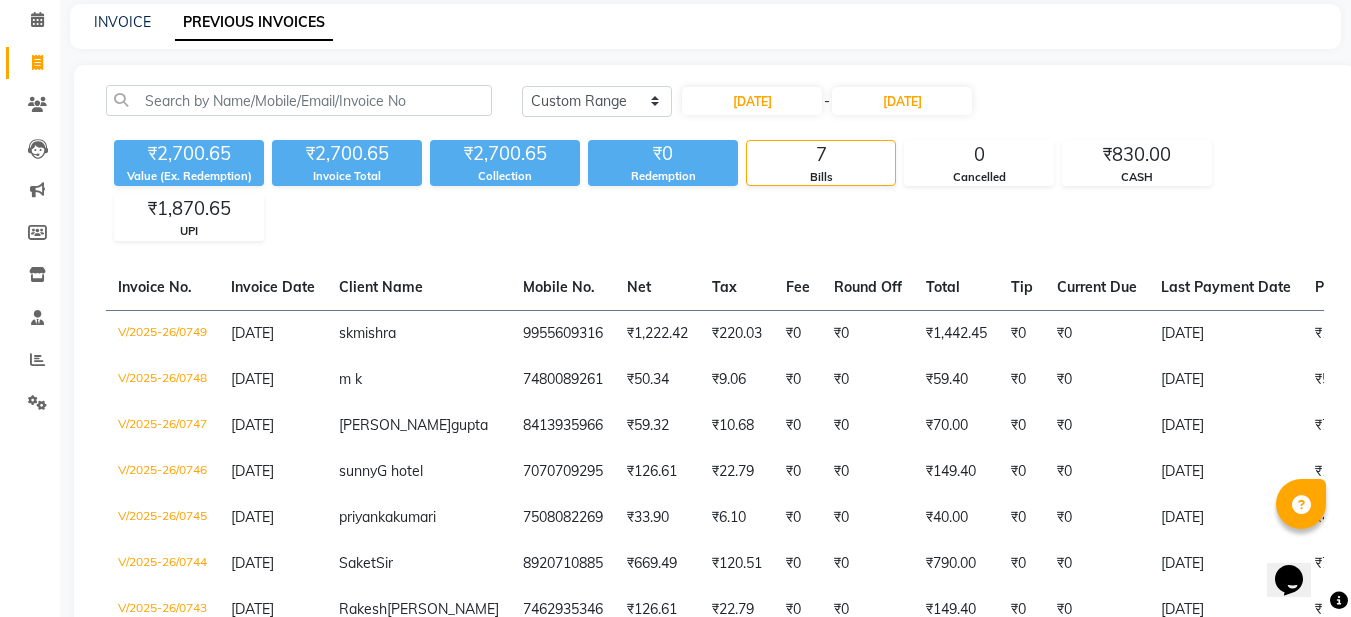 click on "₹2,700.65" 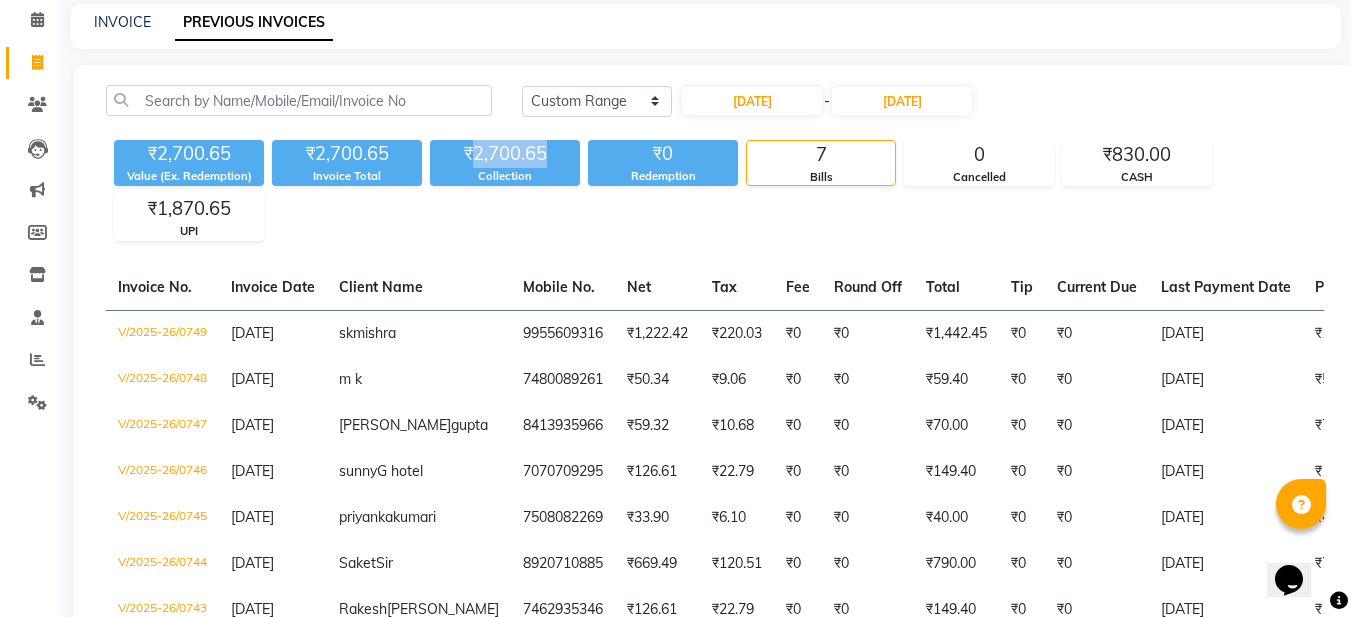 click on "₹2,700.65" 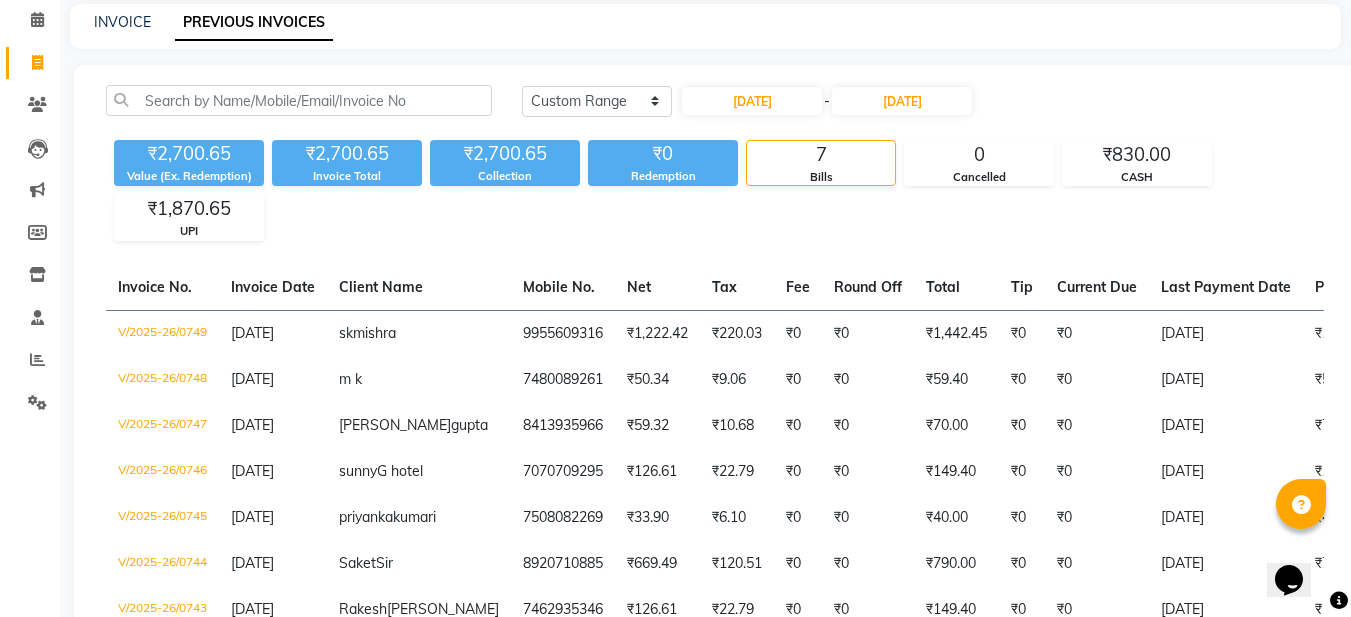 click on "₹2,700.65 Value (Ex. Redemption) ₹2,700.65 Invoice Total  ₹2,700.65 Collection ₹0 Redemption 7 Bills 0 Cancelled ₹830.00 CASH ₹1,870.65 UPI" 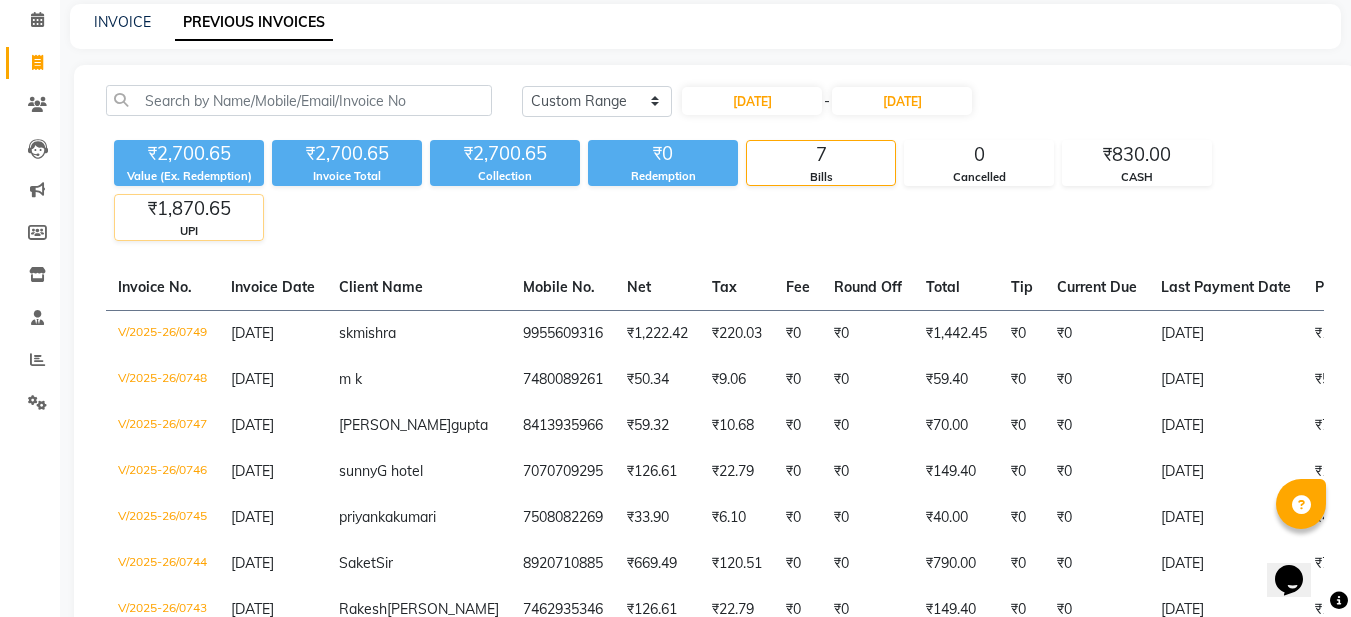 click on "₹1,870.65" 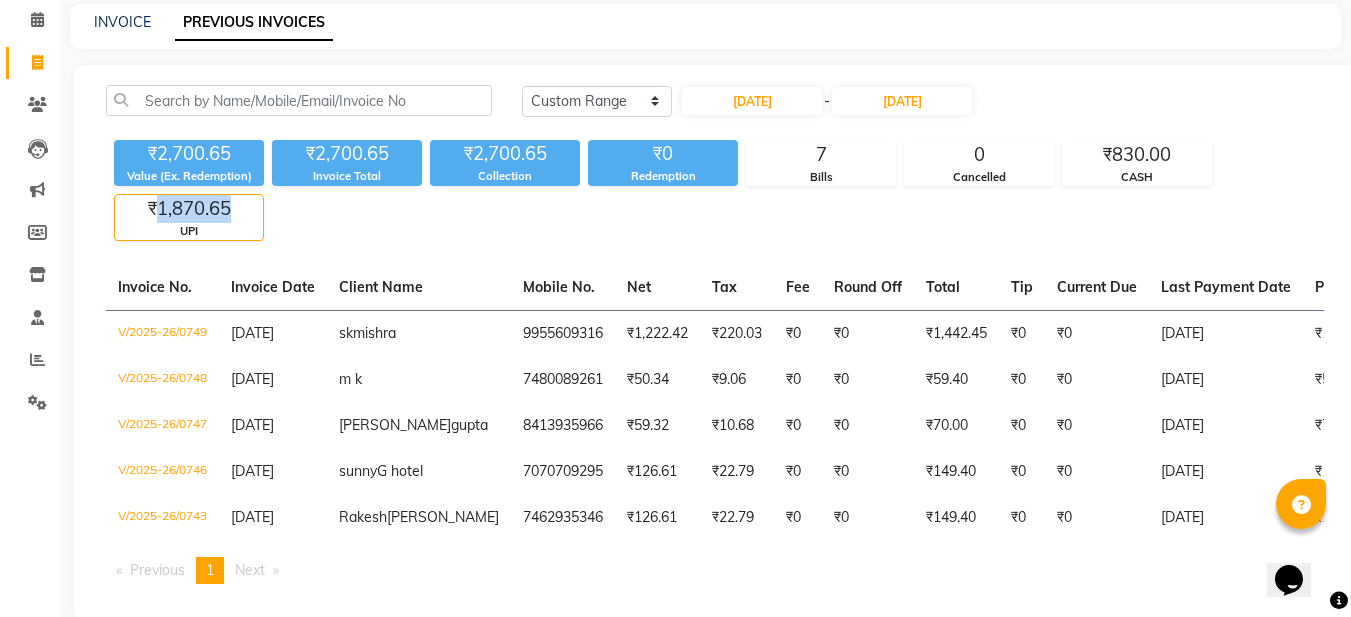 click on "₹1,870.65" 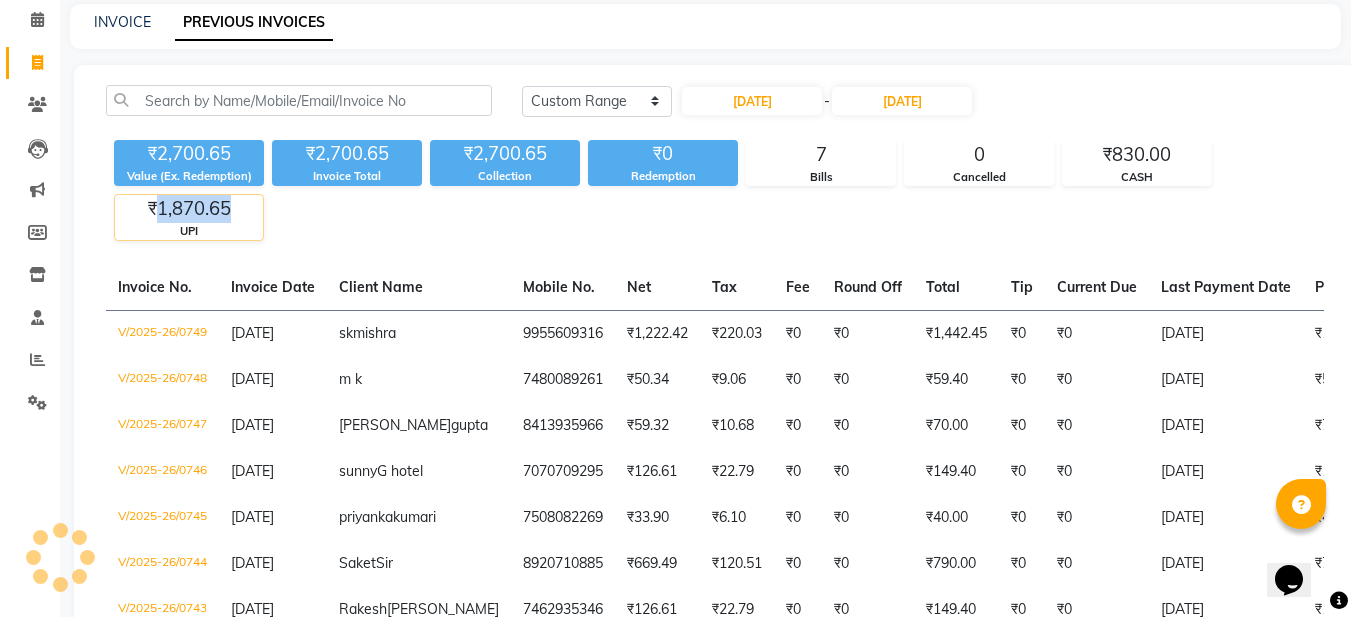copy on "1,870.65" 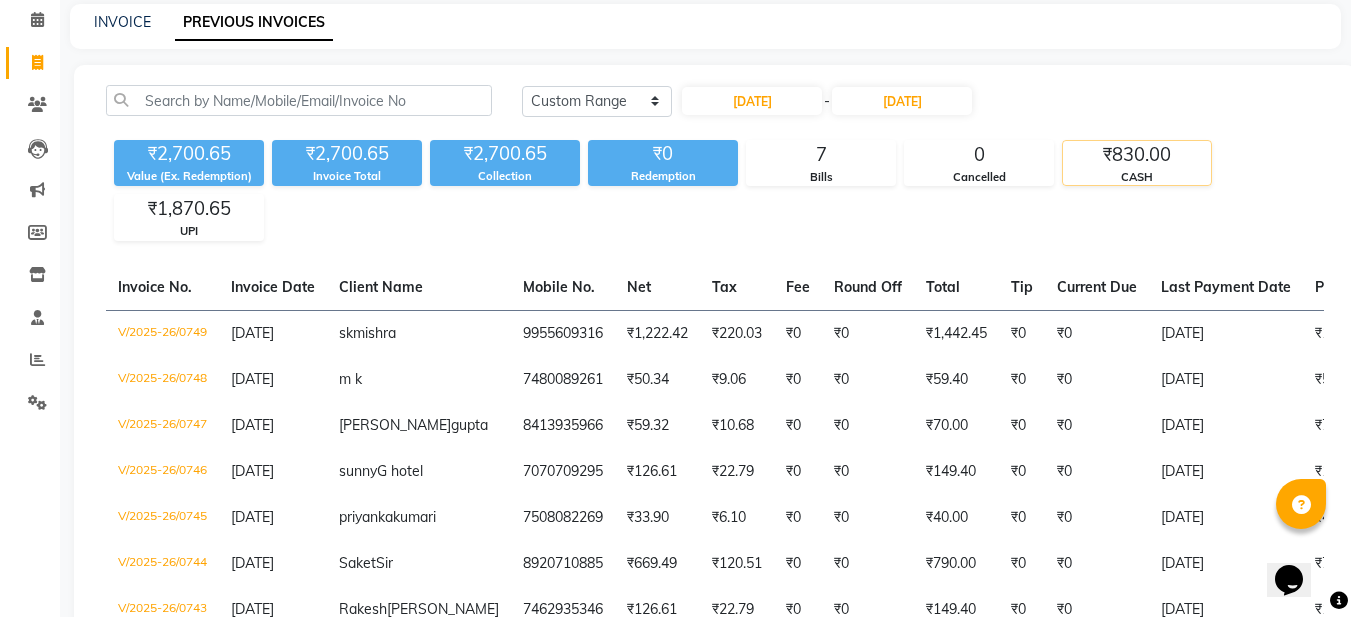 click on "₹830.00" 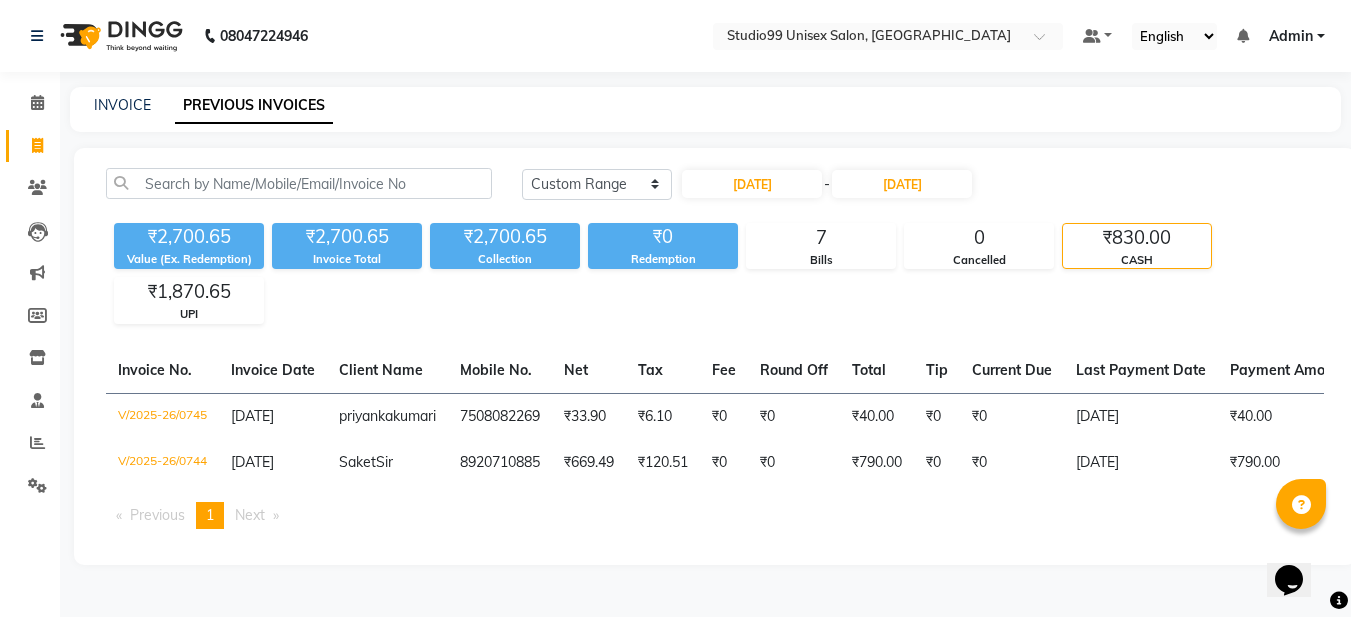 scroll, scrollTop: 13, scrollLeft: 0, axis: vertical 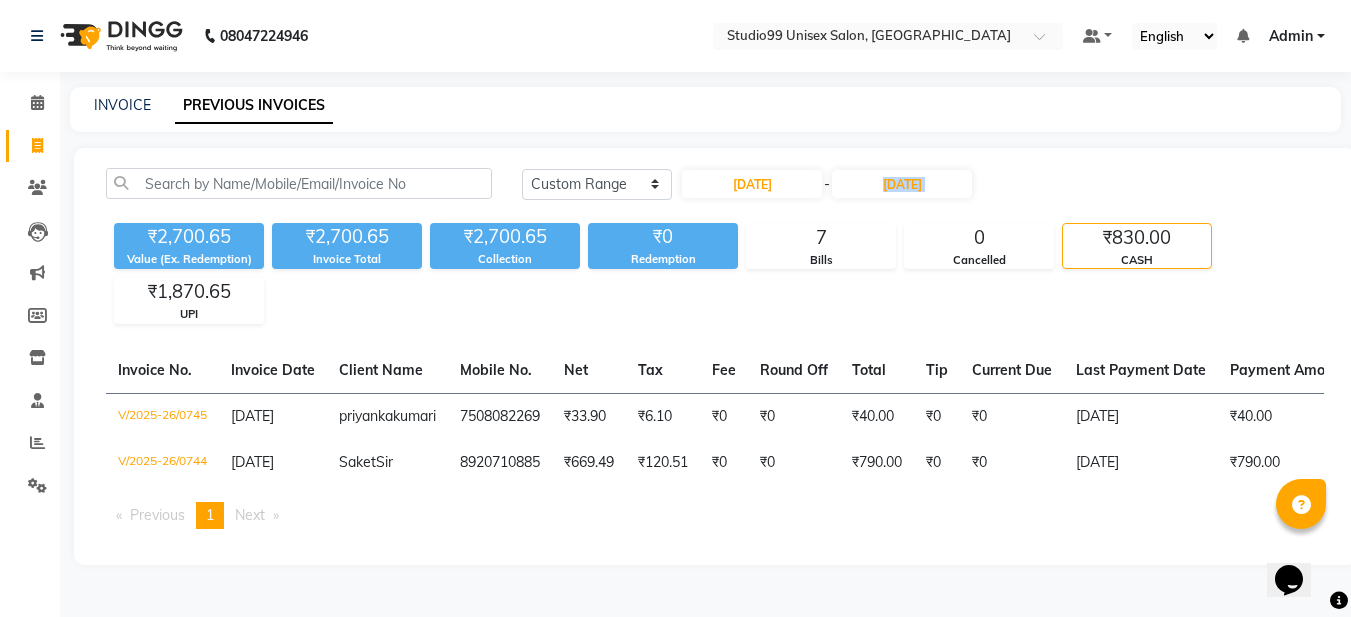 click on "Today Yesterday Custom Range 11-07-2025 - 11-07-2025" 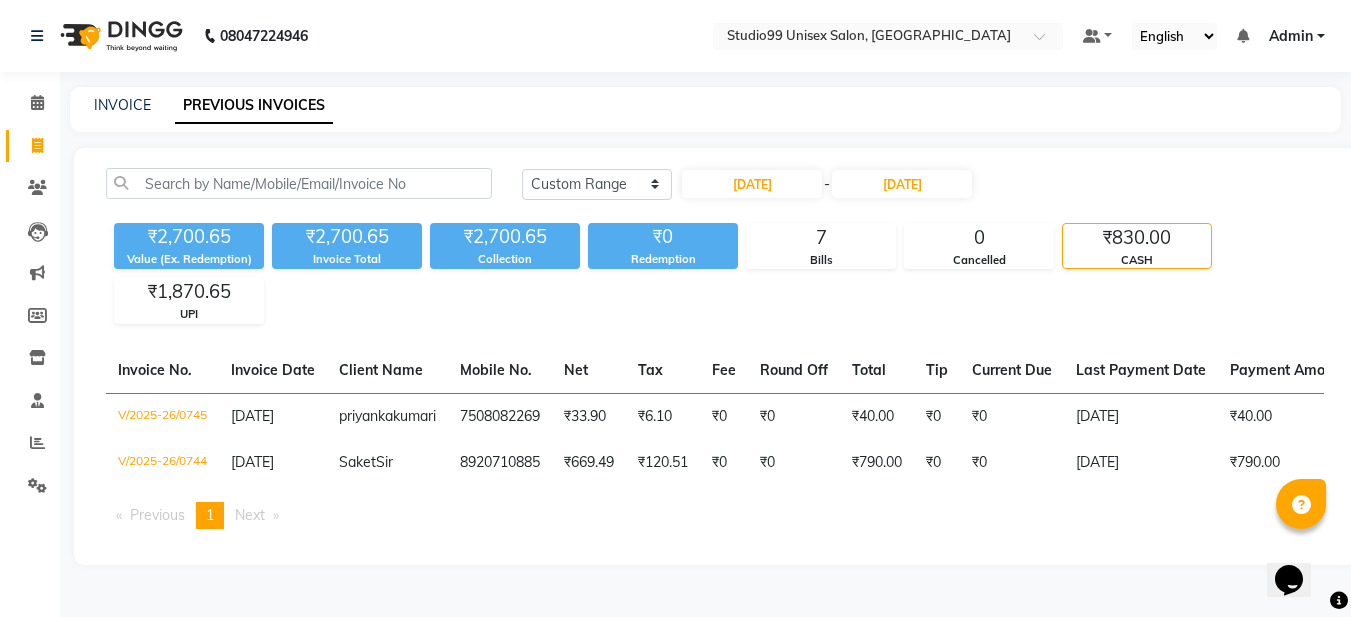 click on "₹830.00" 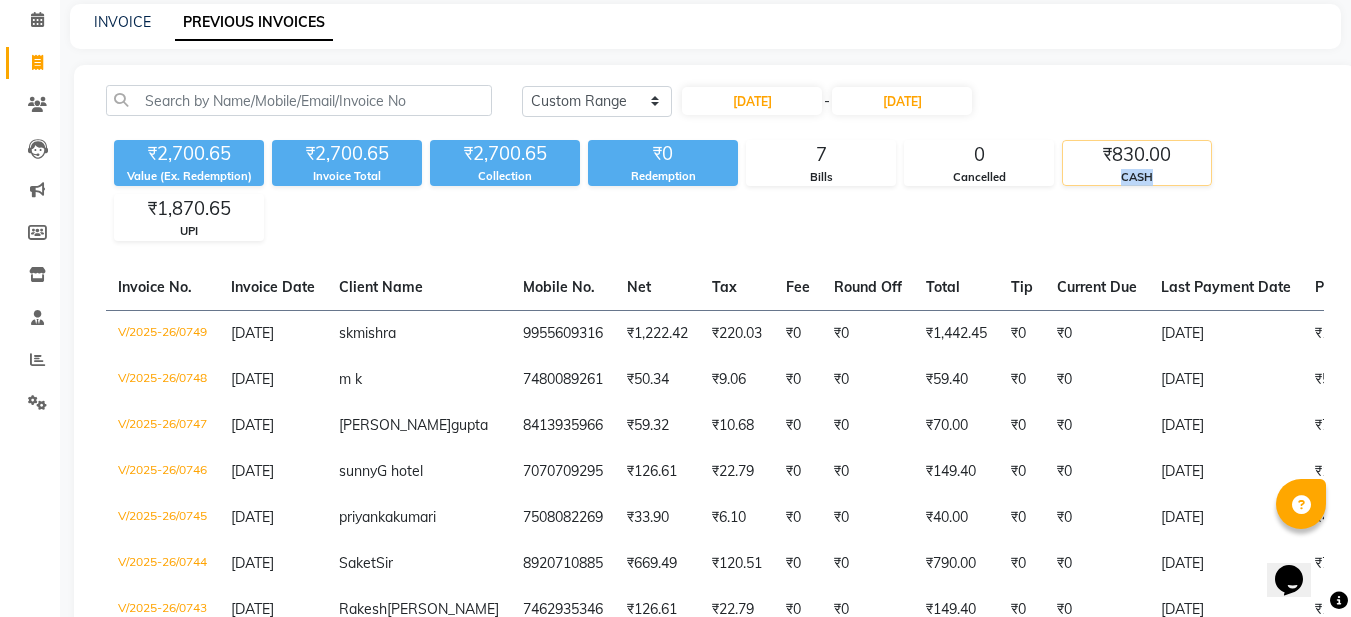 click on "₹2,700.65 Value (Ex. Redemption) ₹2,700.65 Invoice Total  ₹2,700.65 Collection ₹0 Redemption 7 Bills 0 Cancelled ₹830.00 CASH ₹1,870.65 UPI" 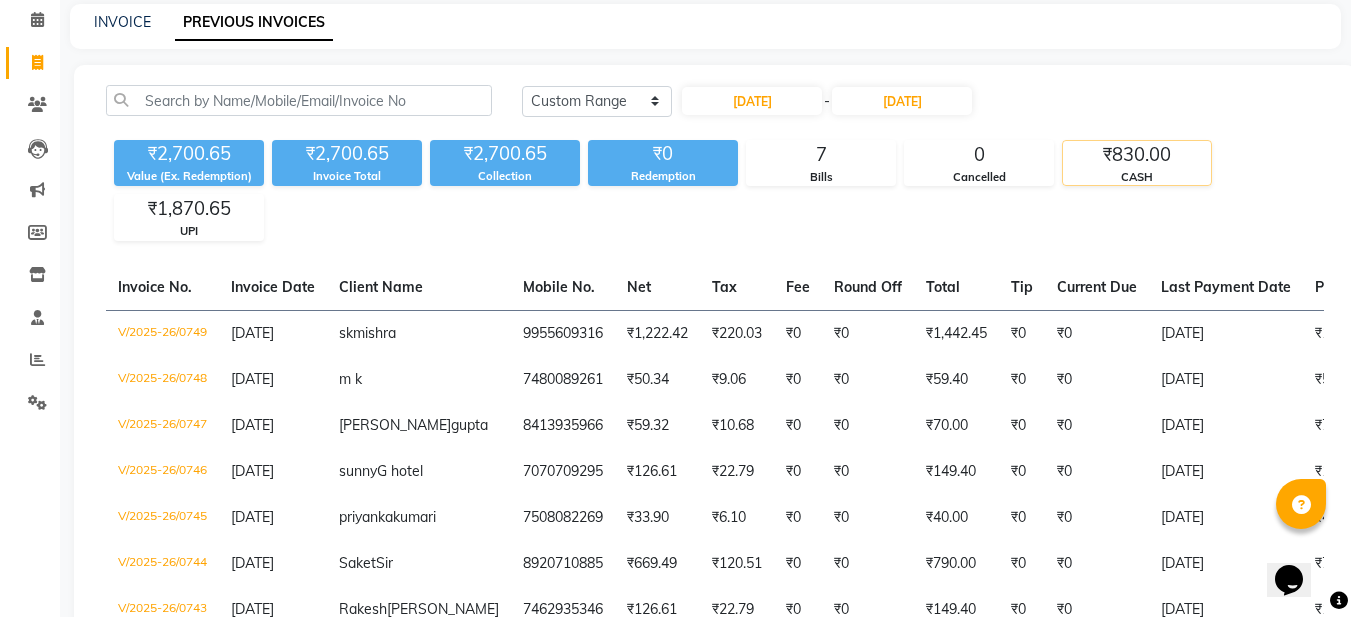 click on "₹830.00" 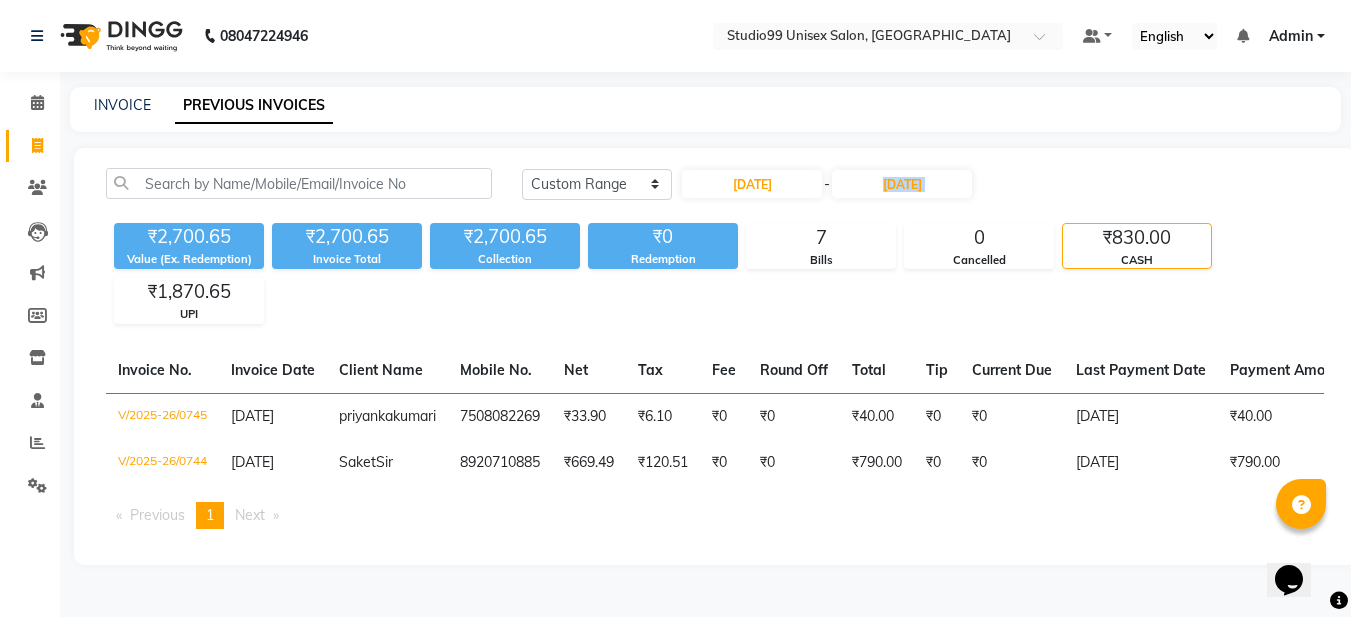 click on "Today Yesterday Custom Range 11-07-2025 - 11-07-2025 ₹2,700.65 Value (Ex. Redemption) ₹2,700.65 Invoice Total  ₹2,700.65 Collection ₹0 Redemption 7 Bills 0 Cancelled ₹830.00 CASH ₹1,870.65 UPI  Invoice No.   Invoice Date   Client Name   Mobile No.   Net   Tax   Fee   Round Off   Total   Tip   Current Due   Last Payment Date   Payment Amount   Payment Methods   Cancel Reason   Status   V/2025-26/0745  11-07-2025 priyanka  kumari 7508082269 ₹33.90 ₹6.10  ₹0  ₹0 ₹40.00 ₹0 ₹0 11-07-2025 ₹40.00  CASH - PAID  V/2025-26/0744  11-07-2025 Saket  Sir 8920710885 ₹669.49 ₹120.51  ₹0  ₹0 ₹790.00 ₹0 ₹0 11-07-2025 ₹790.00  CASH - PAID  Previous  page  1 / 1  You're on page  1  Next  page" 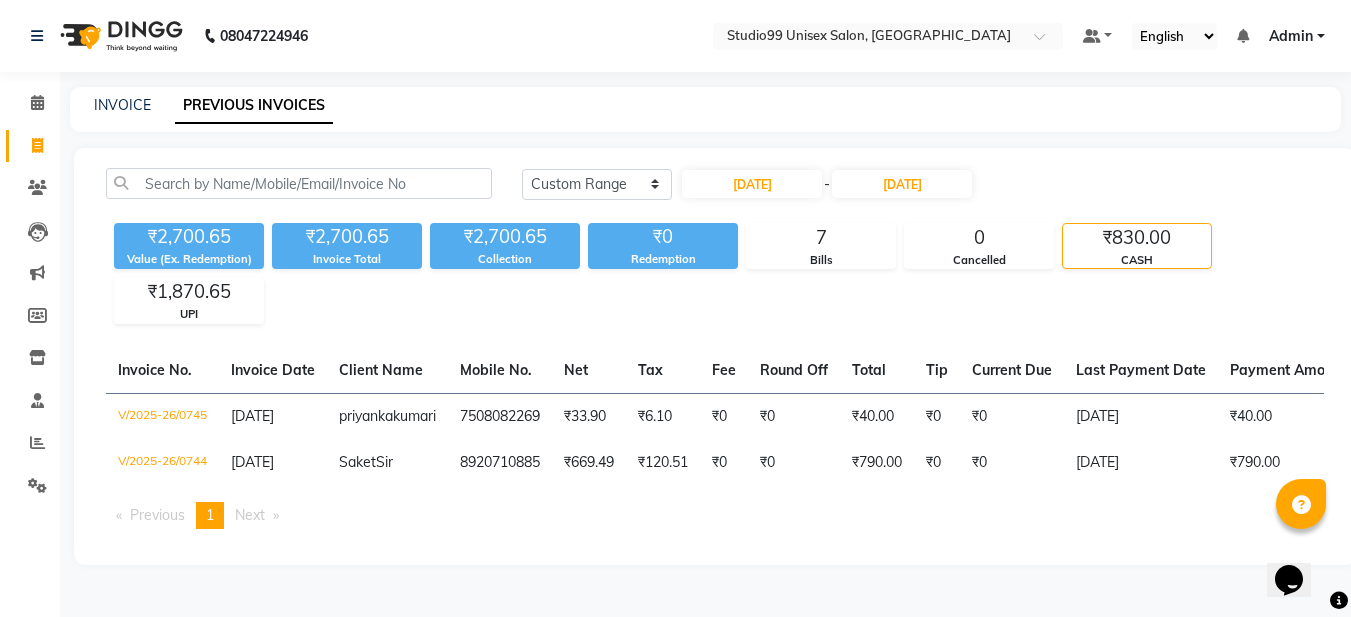 click on "₹830.00" 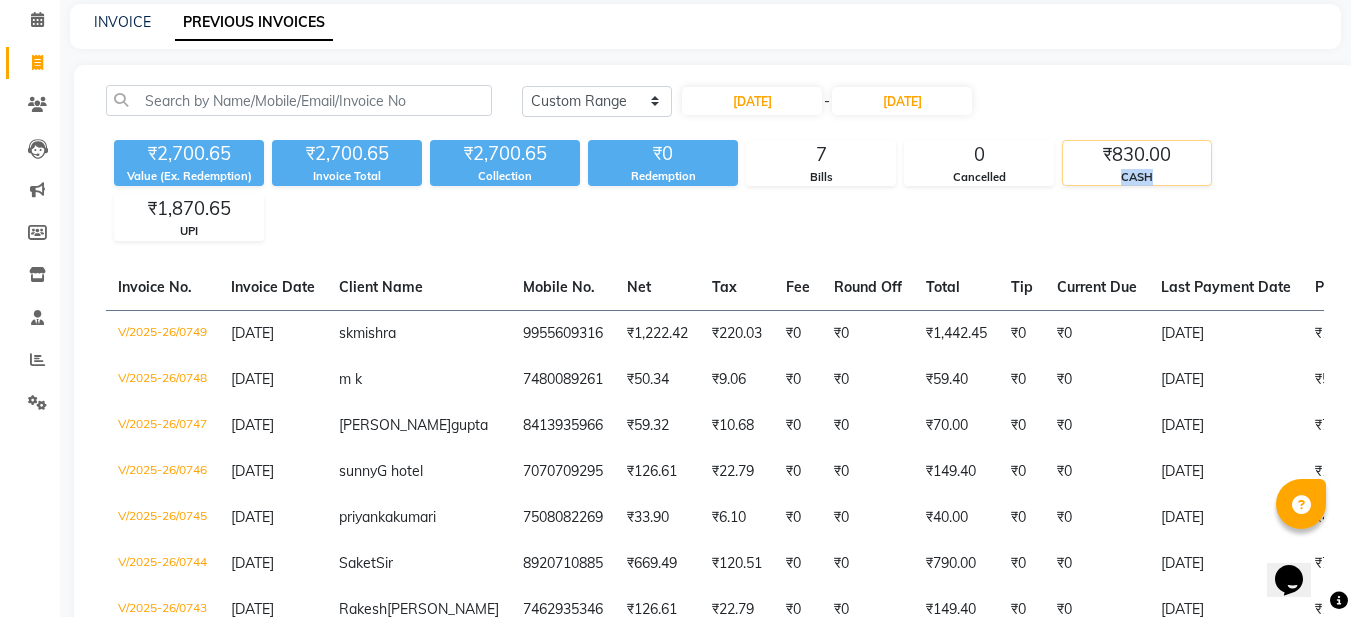 click on "₹2,700.65 Value (Ex. Redemption) ₹2,700.65 Invoice Total  ₹2,700.65 Collection ₹0 Redemption 7 Bills 0 Cancelled ₹830.00 CASH ₹1,870.65 UPI" 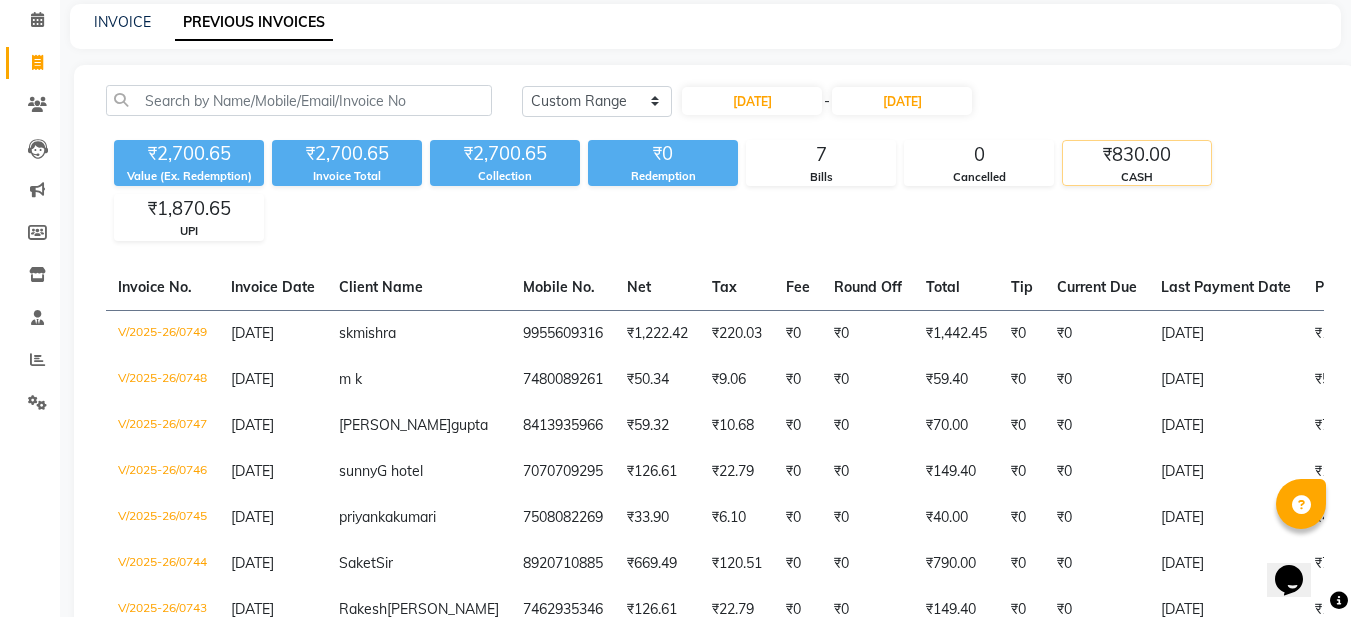 click on "₹830.00" 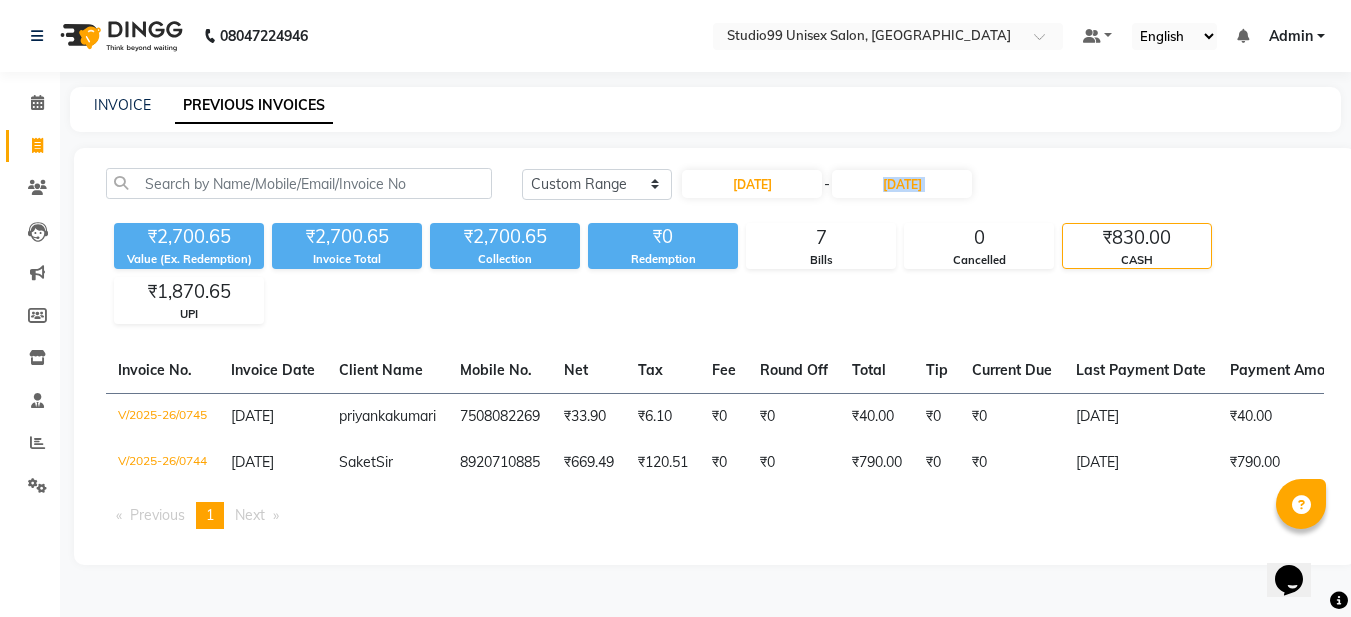 click on "Today Yesterday Custom Range 11-07-2025 - 11-07-2025 ₹2,700.65 Value (Ex. Redemption) ₹2,700.65 Invoice Total  ₹2,700.65 Collection ₹0 Redemption 7 Bills 0 Cancelled ₹830.00 CASH ₹1,870.65 UPI  Invoice No.   Invoice Date   Client Name   Mobile No.   Net   Tax   Fee   Round Off   Total   Tip   Current Due   Last Payment Date   Payment Amount   Payment Methods   Cancel Reason   Status   V/2025-26/0745  11-07-2025 priyanka  kumari 7508082269 ₹33.90 ₹6.10  ₹0  ₹0 ₹40.00 ₹0 ₹0 11-07-2025 ₹40.00  CASH - PAID  V/2025-26/0744  11-07-2025 Saket  Sir 8920710885 ₹669.49 ₹120.51  ₹0  ₹0 ₹790.00 ₹0 ₹0 11-07-2025 ₹790.00  CASH - PAID  Previous  page  1 / 1  You're on page  1  Next  page" 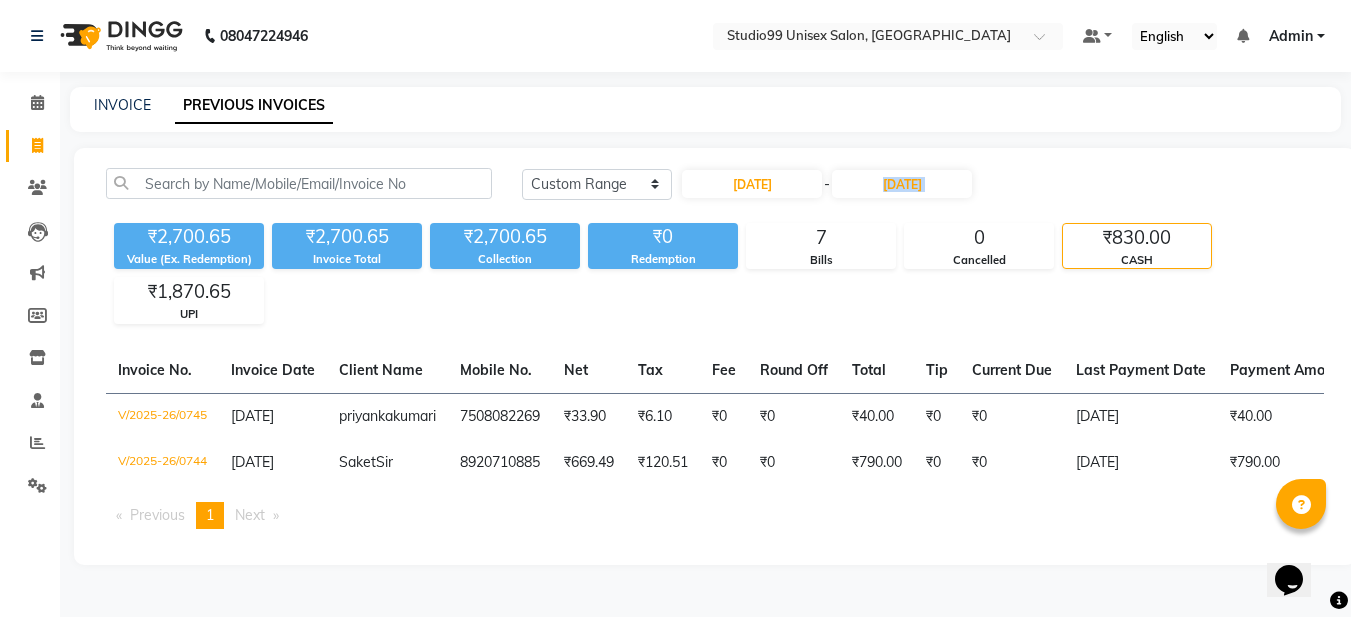click on "Today Yesterday Custom Range 11-07-2025 - 11-07-2025" 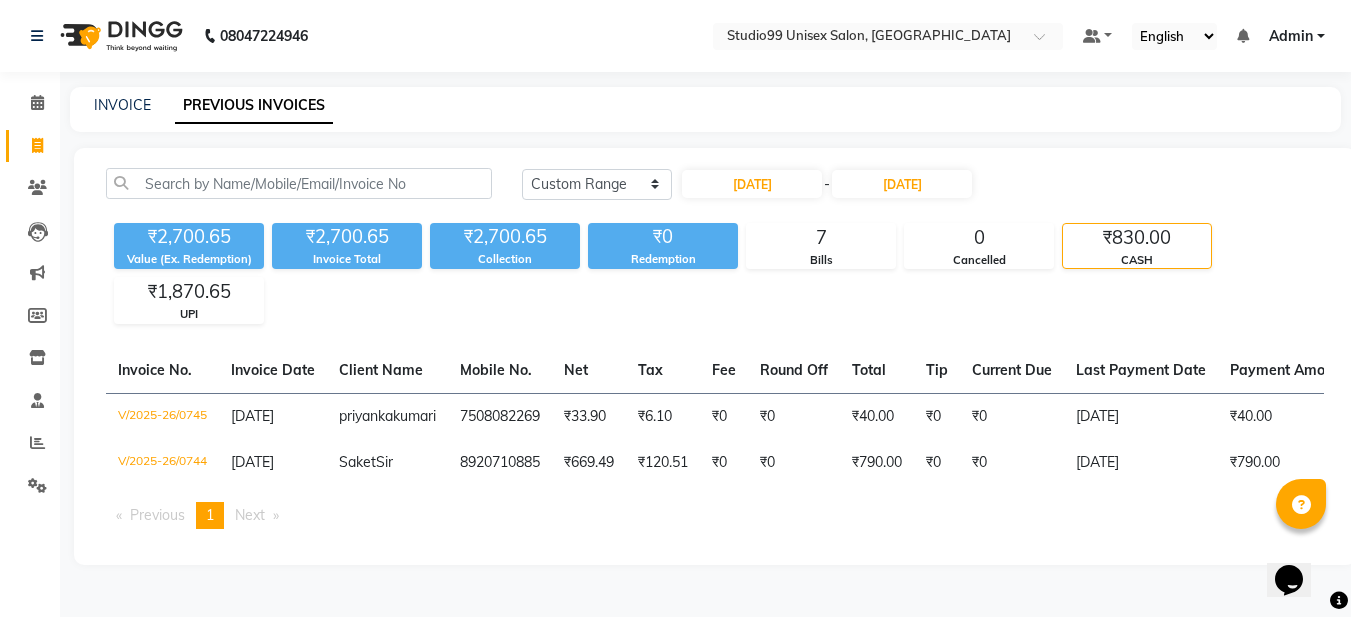 click on "₹830.00" 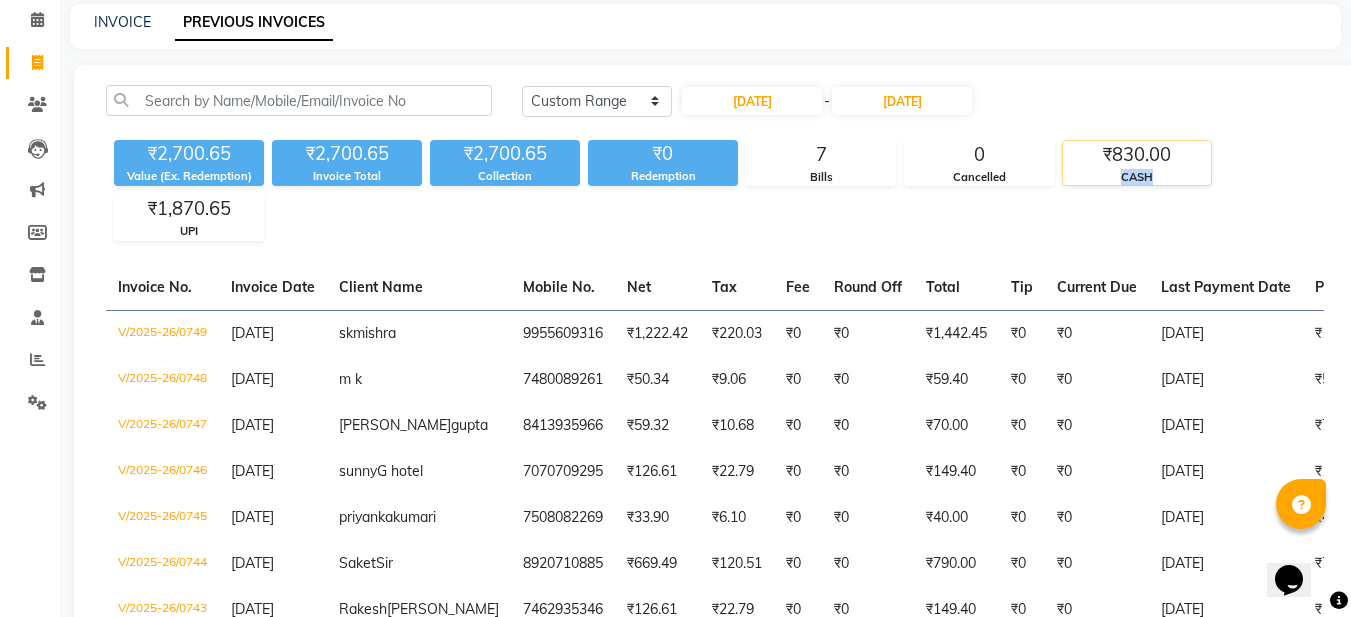 click on "₹2,700.65 Value (Ex. Redemption) ₹2,700.65 Invoice Total  ₹2,700.65 Collection ₹0 Redemption 7 Bills 0 Cancelled ₹830.00 CASH ₹1,870.65 UPI" 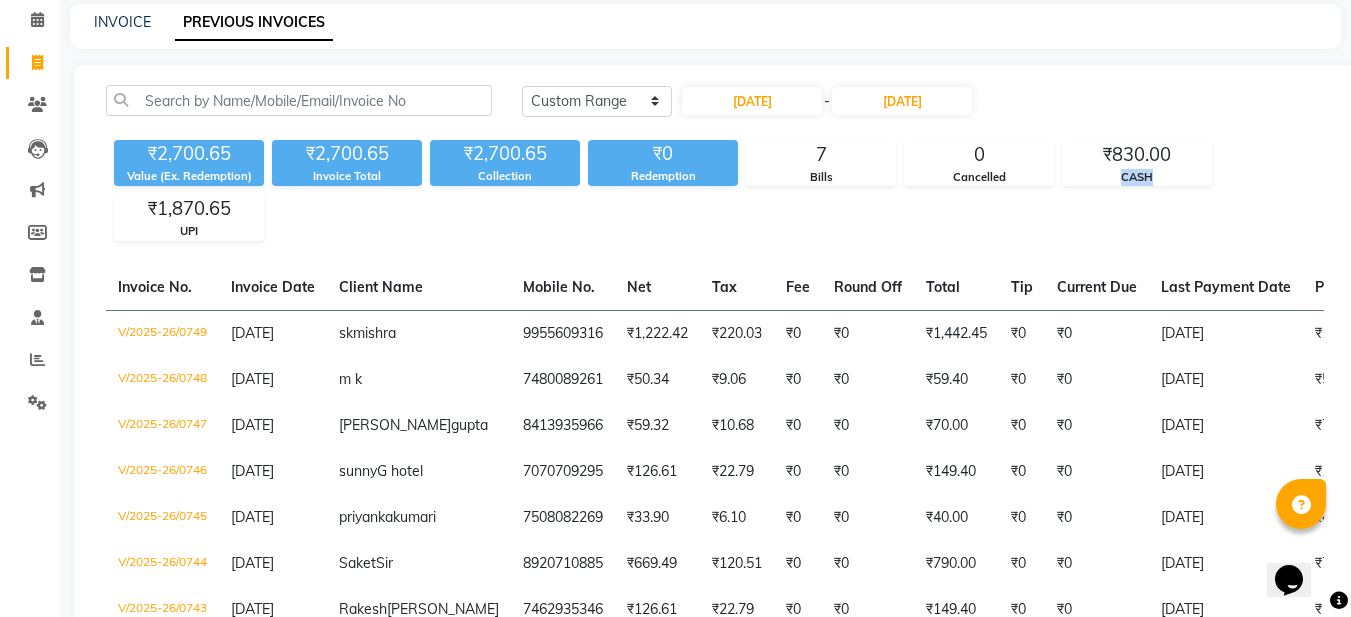 click on "₹2,700.65 Value (Ex. Redemption) ₹2,700.65 Invoice Total  ₹2,700.65 Collection ₹0 Redemption 7 Bills 0 Cancelled ₹830.00 CASH ₹1,870.65 UPI" 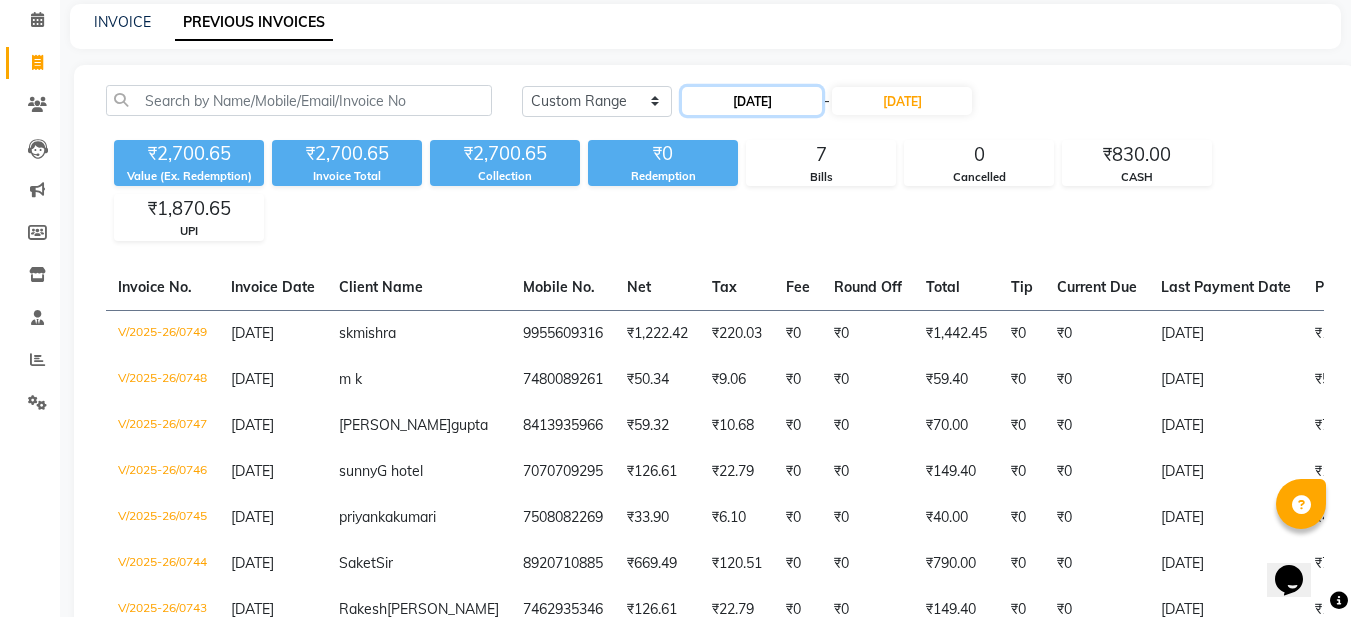 click on "[DATE]" 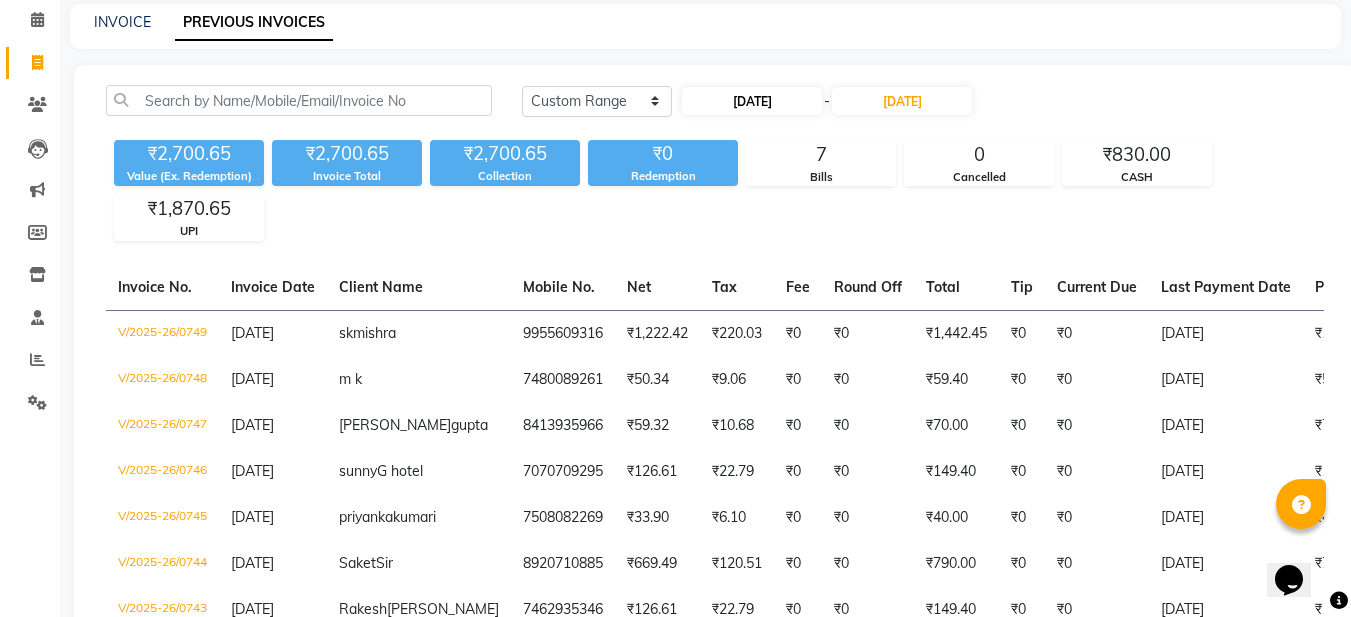 select on "7" 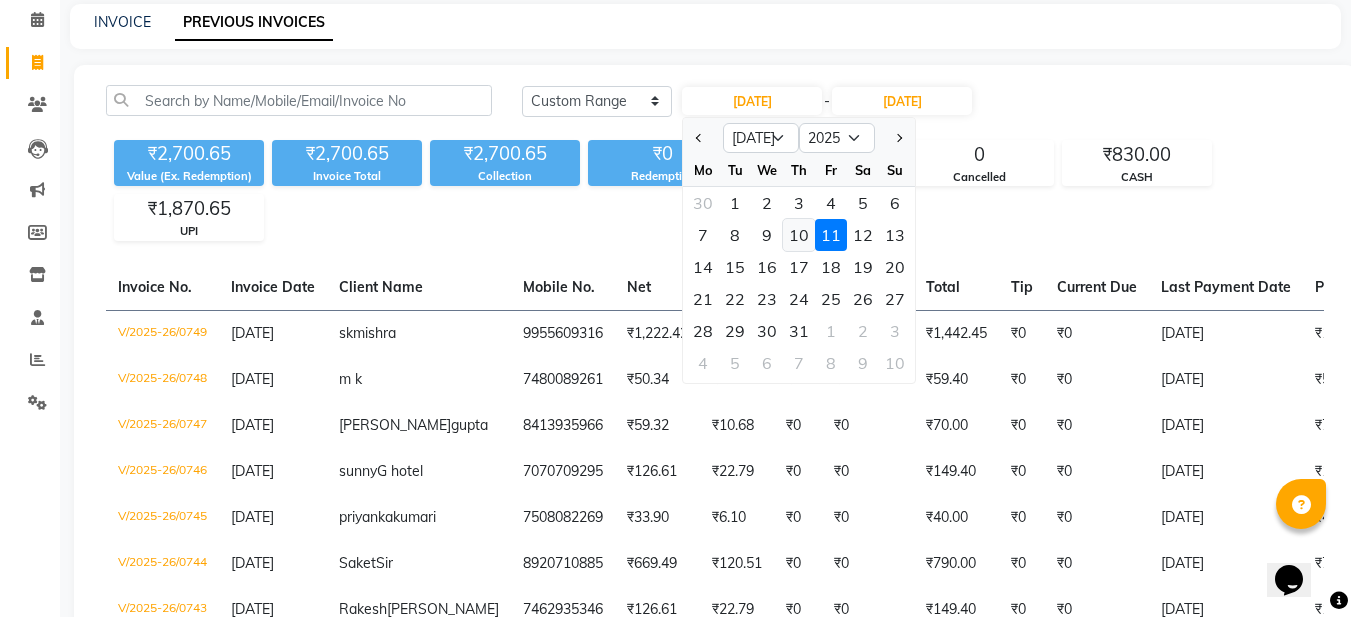 click on "10" 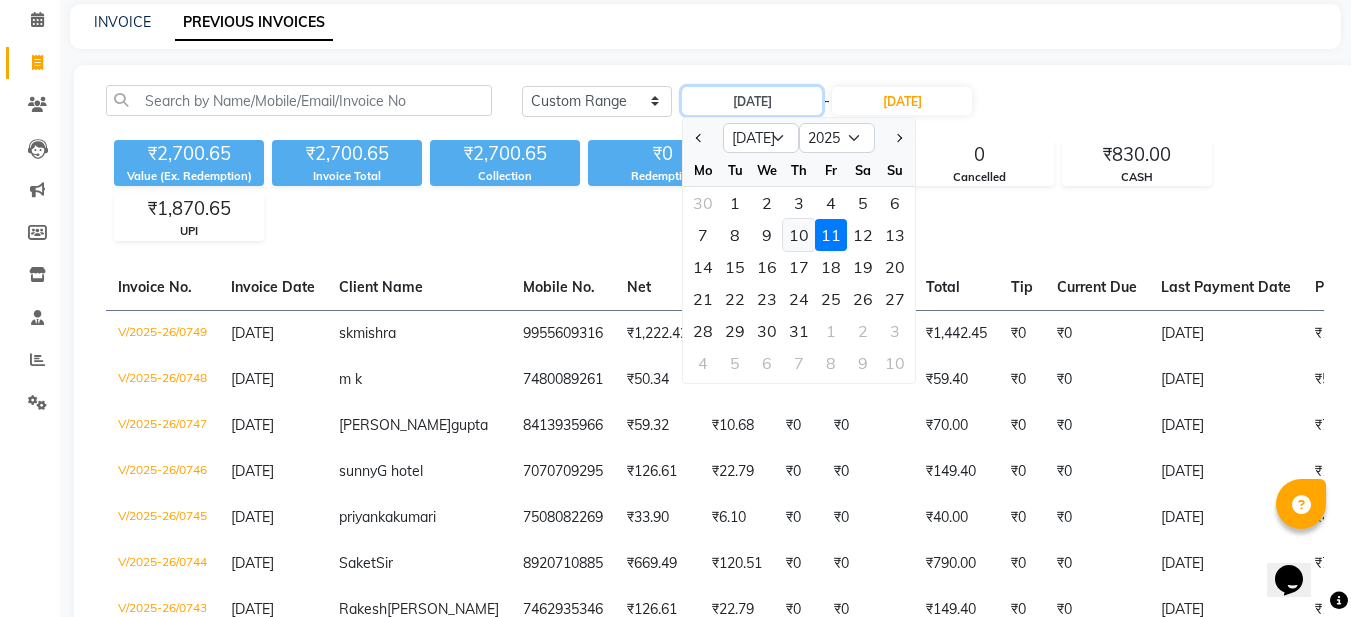 type on "10-07-2025" 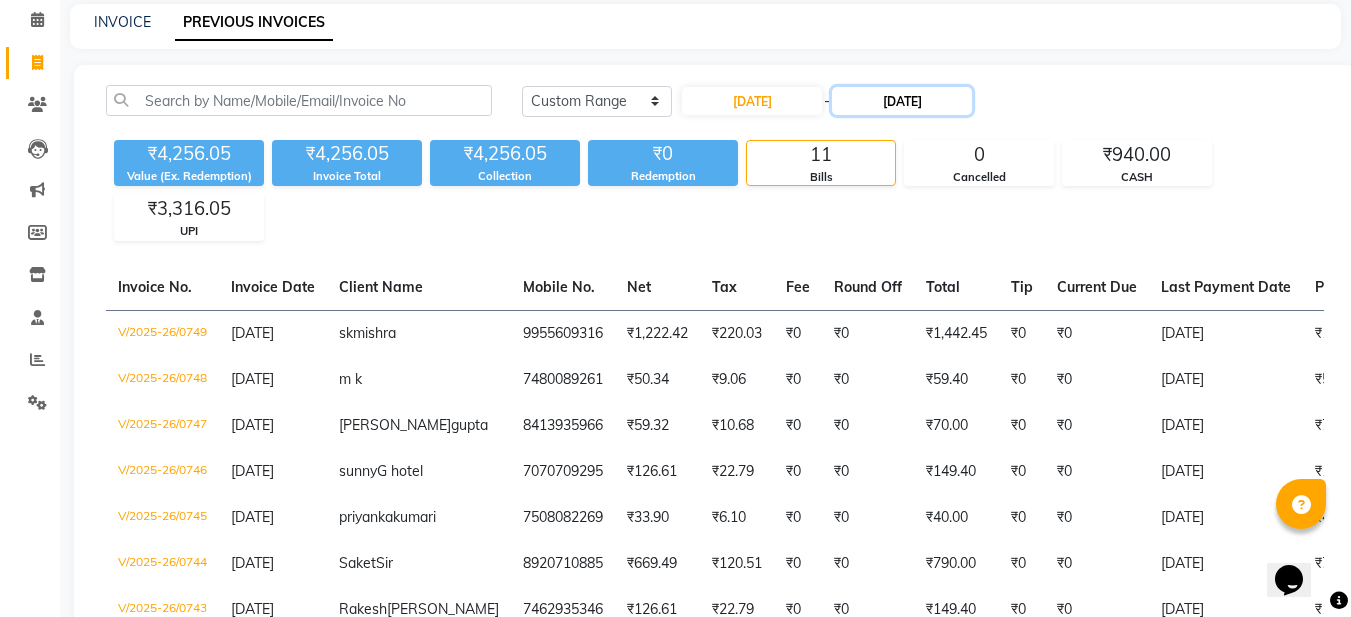 click on "[DATE]" 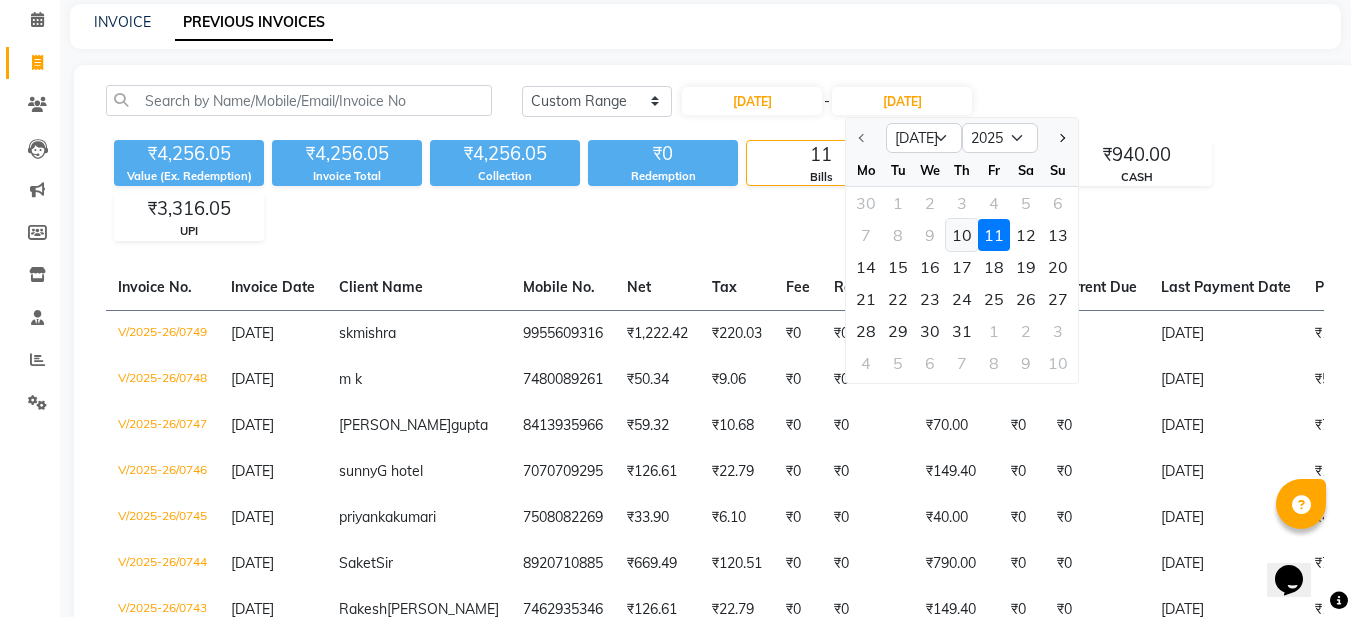 click on "10" 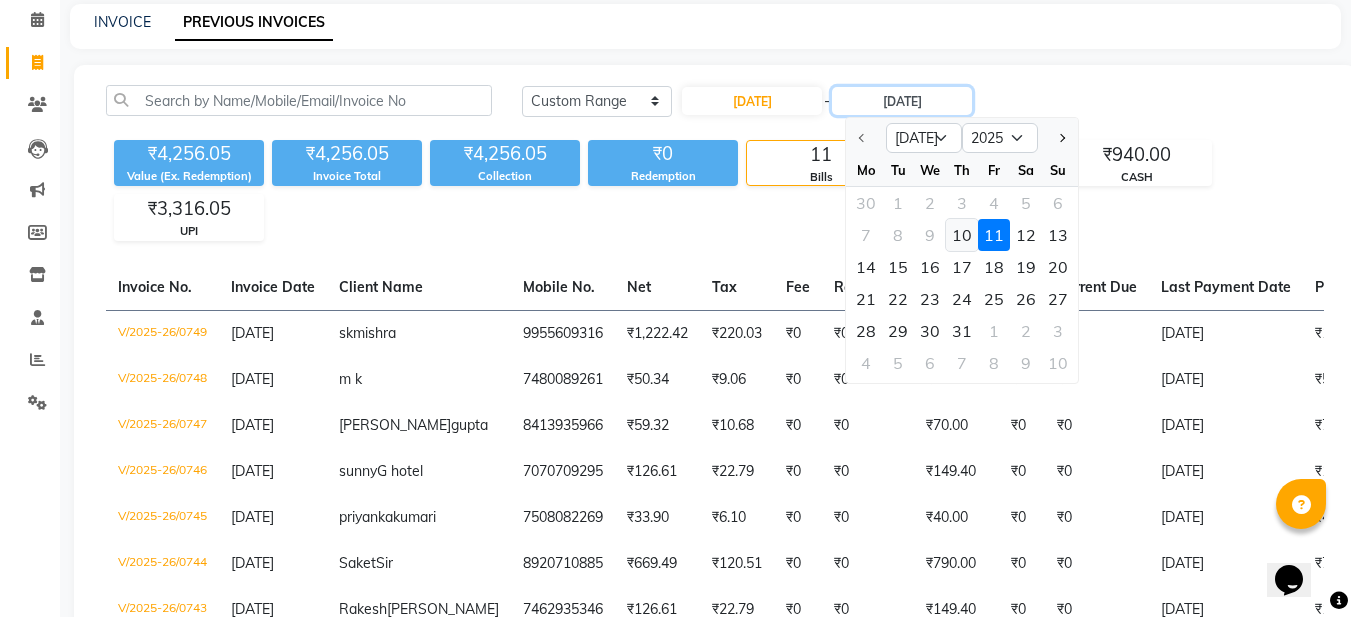 type on "10-07-2025" 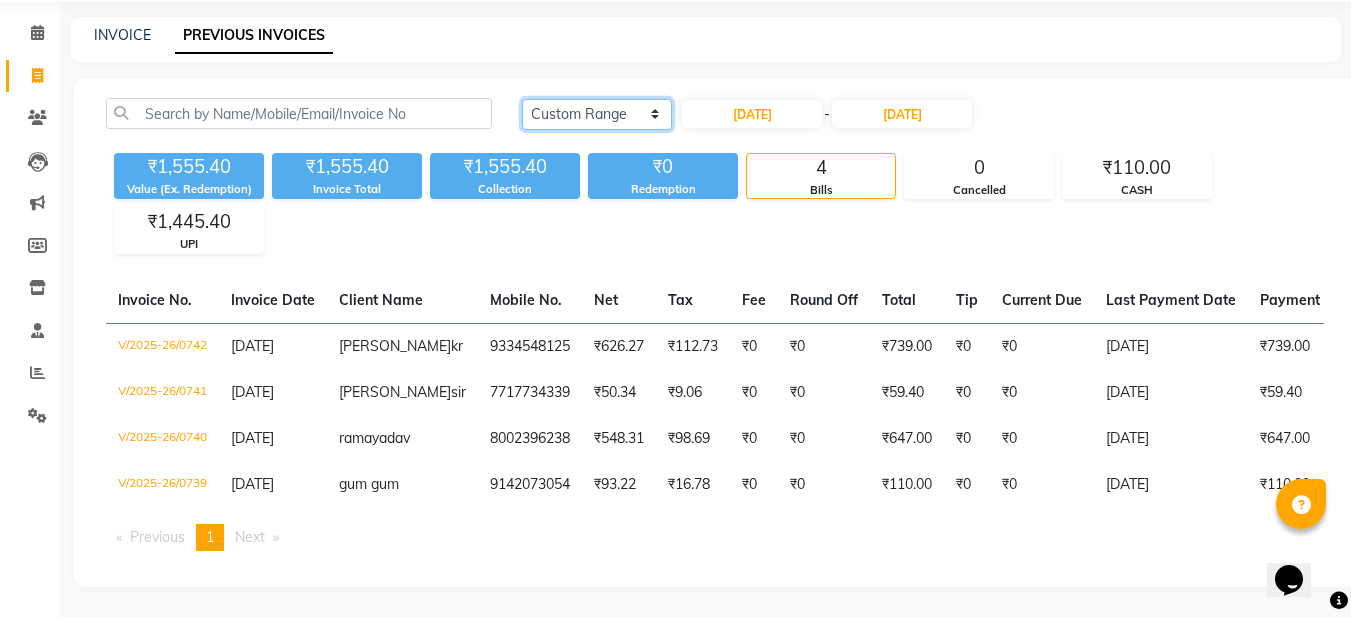 click on "Today Yesterday Custom Range" 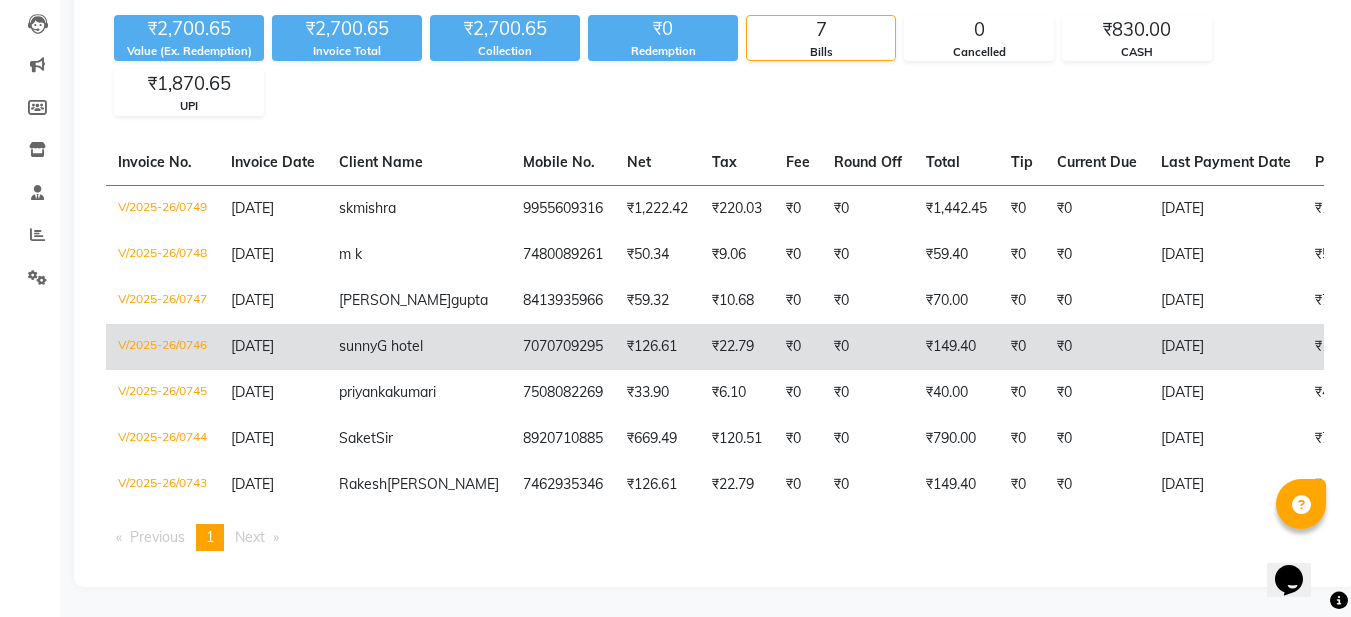 scroll, scrollTop: 283, scrollLeft: 0, axis: vertical 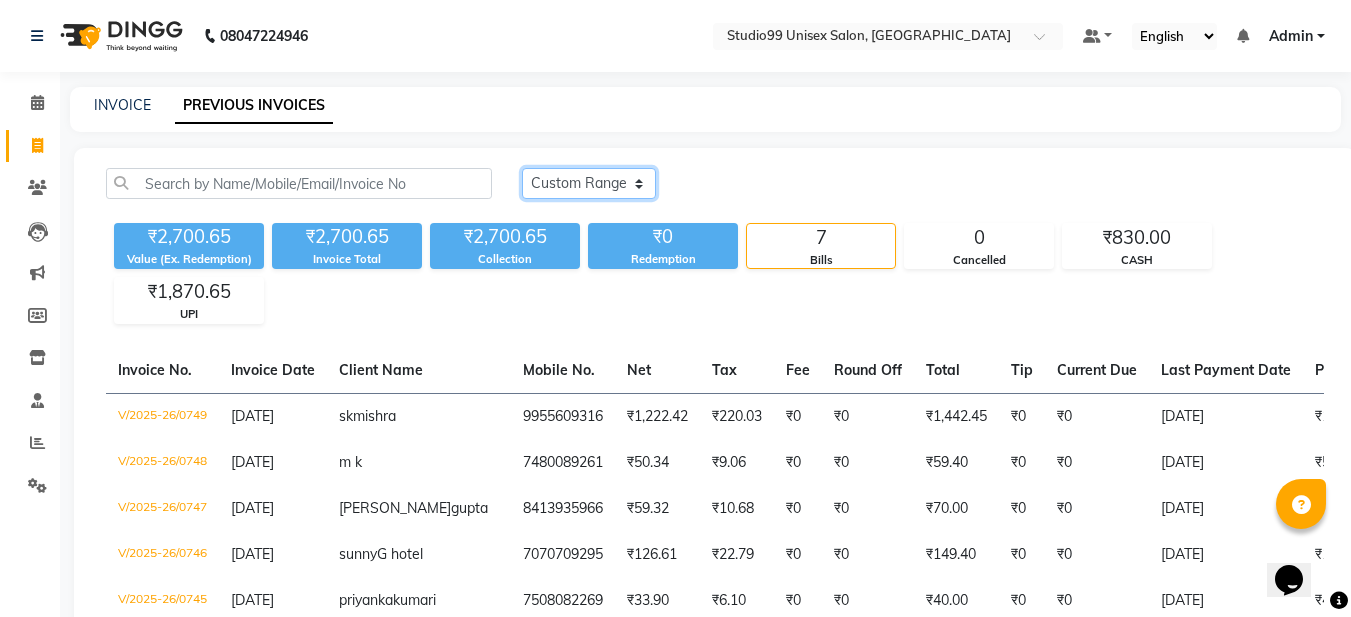 click on "Today Yesterday Custom Range" 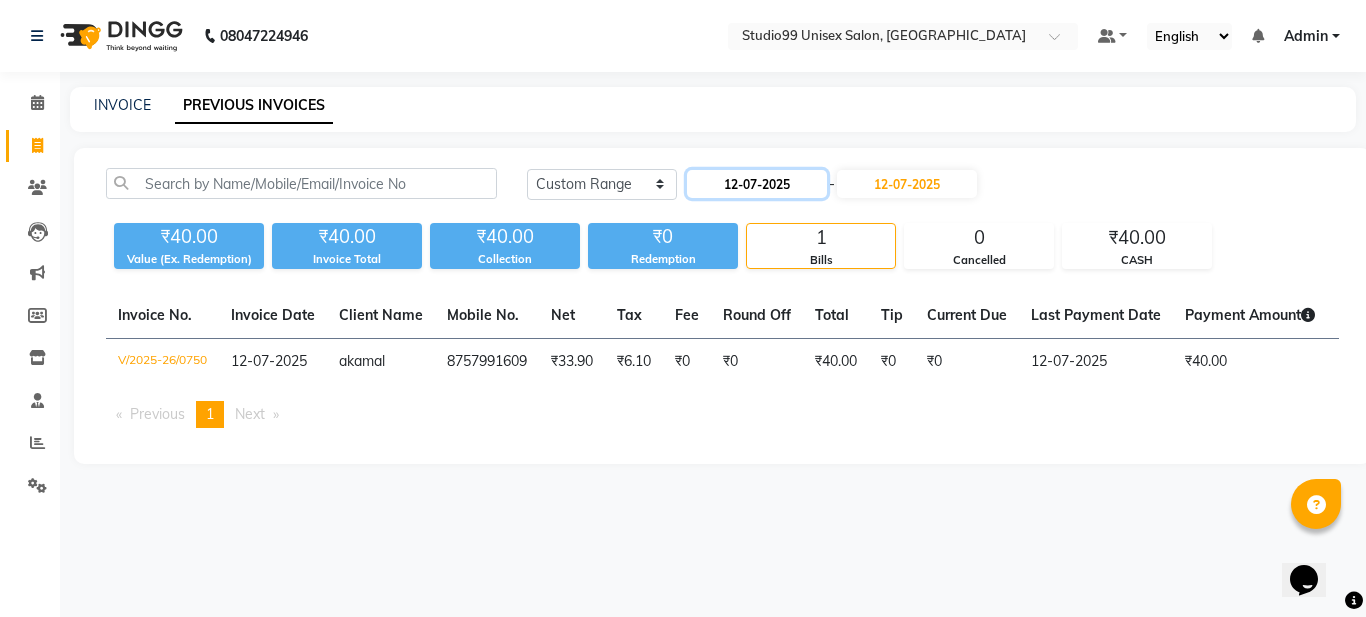 click on "12-07-2025" 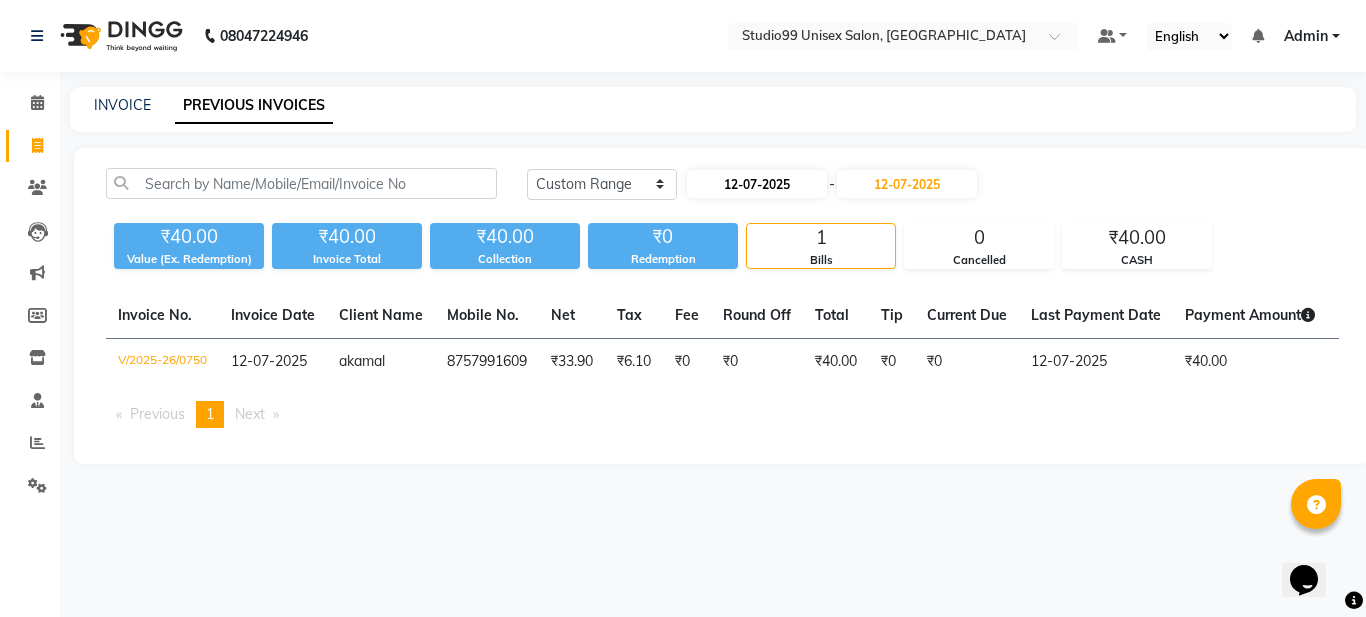 select on "7" 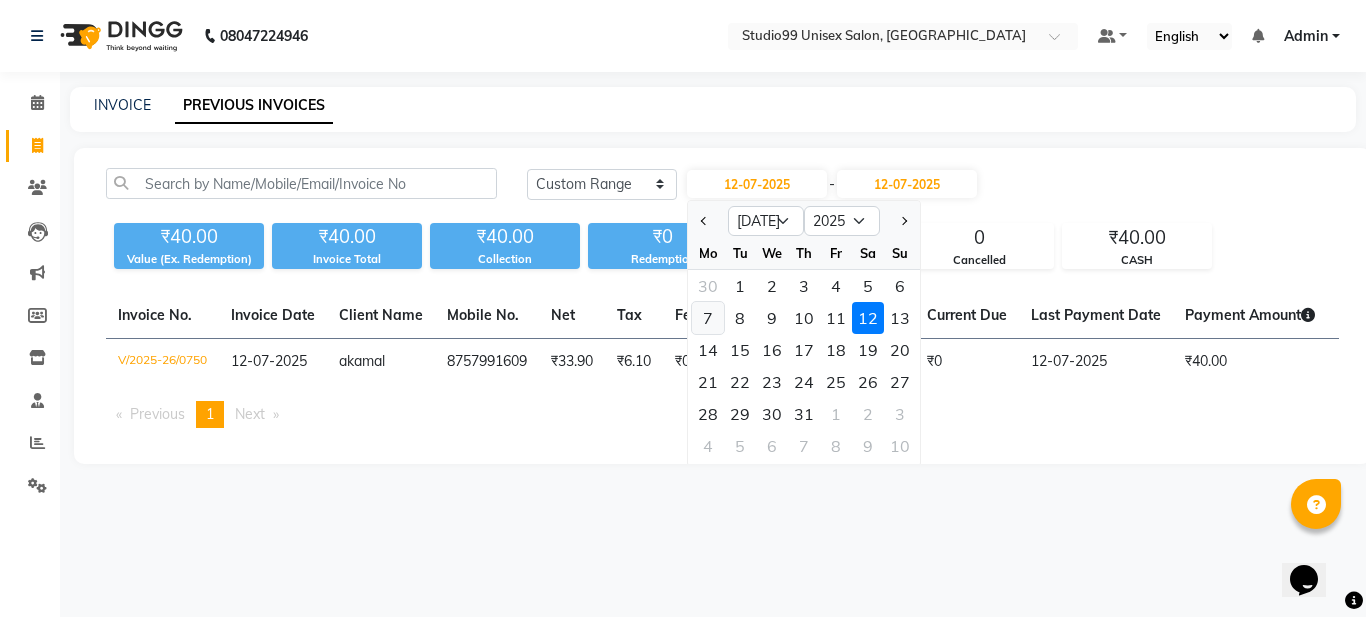 click on "7" 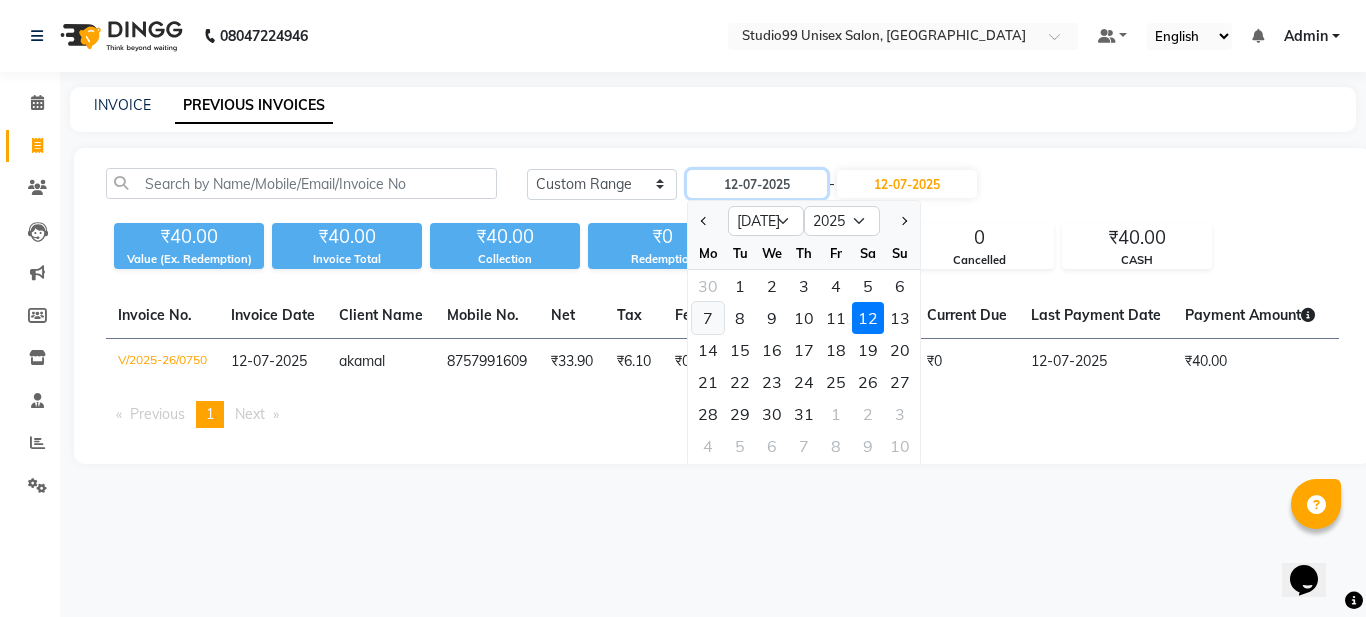 type on "07-07-2025" 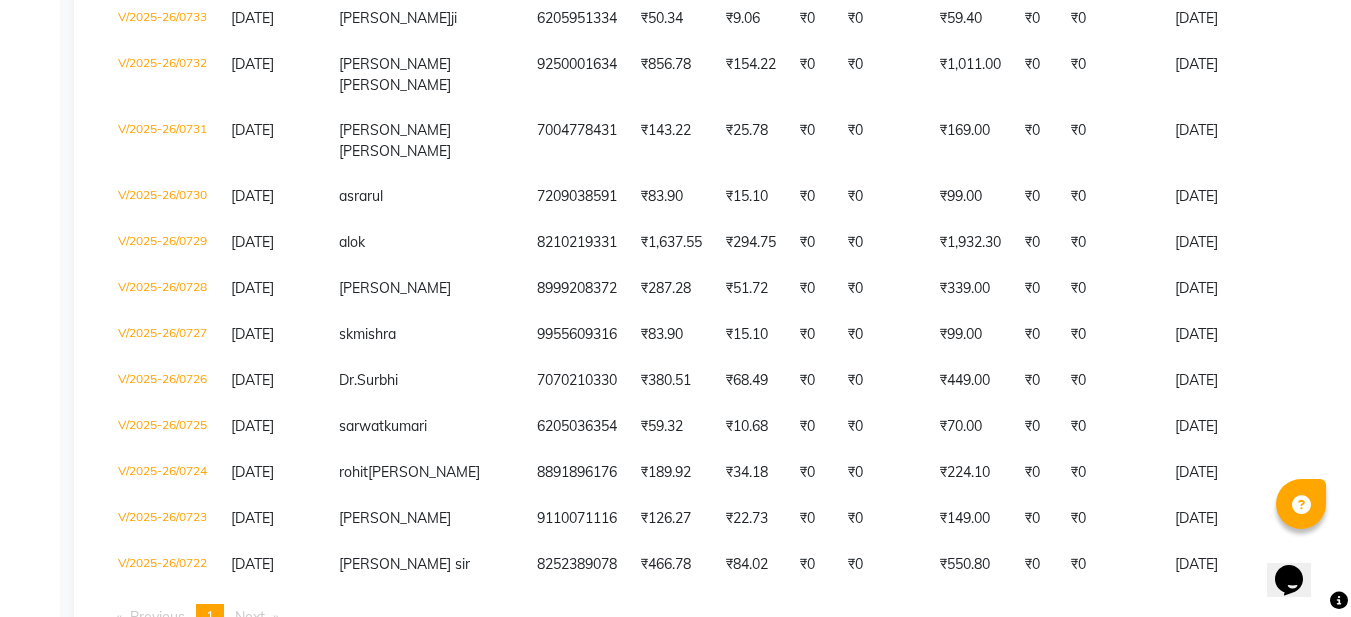 scroll, scrollTop: 1395, scrollLeft: 0, axis: vertical 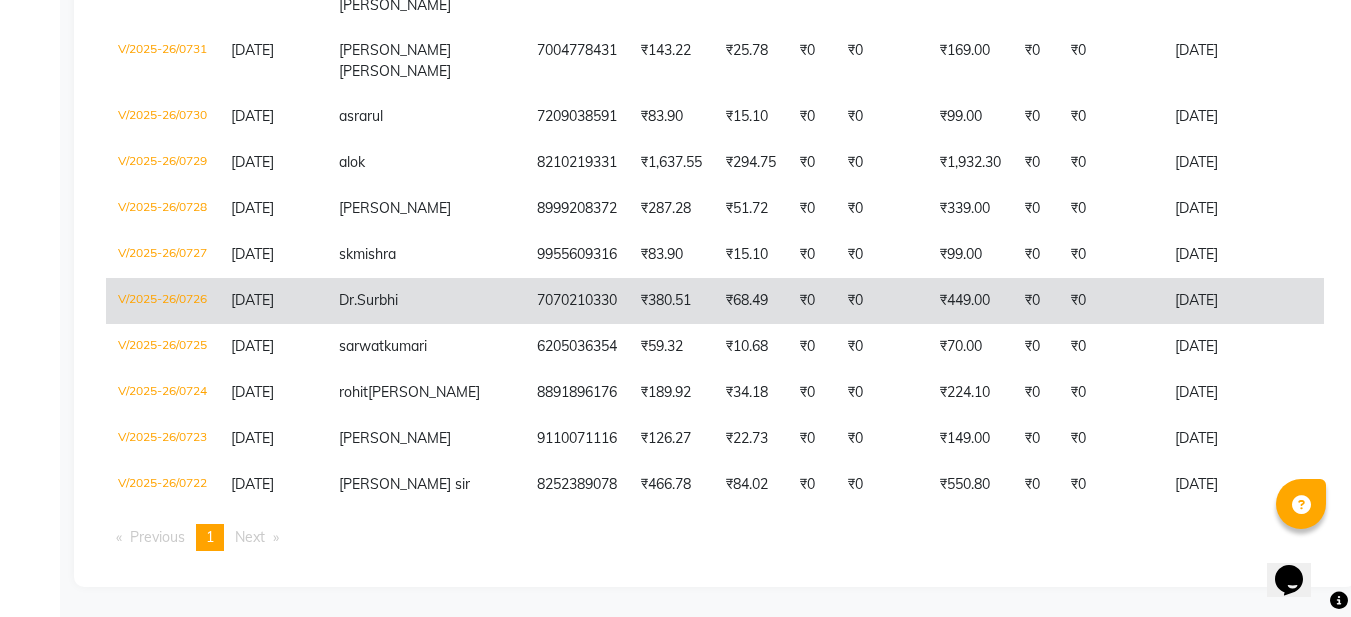 click on "V/2025-26/0726" 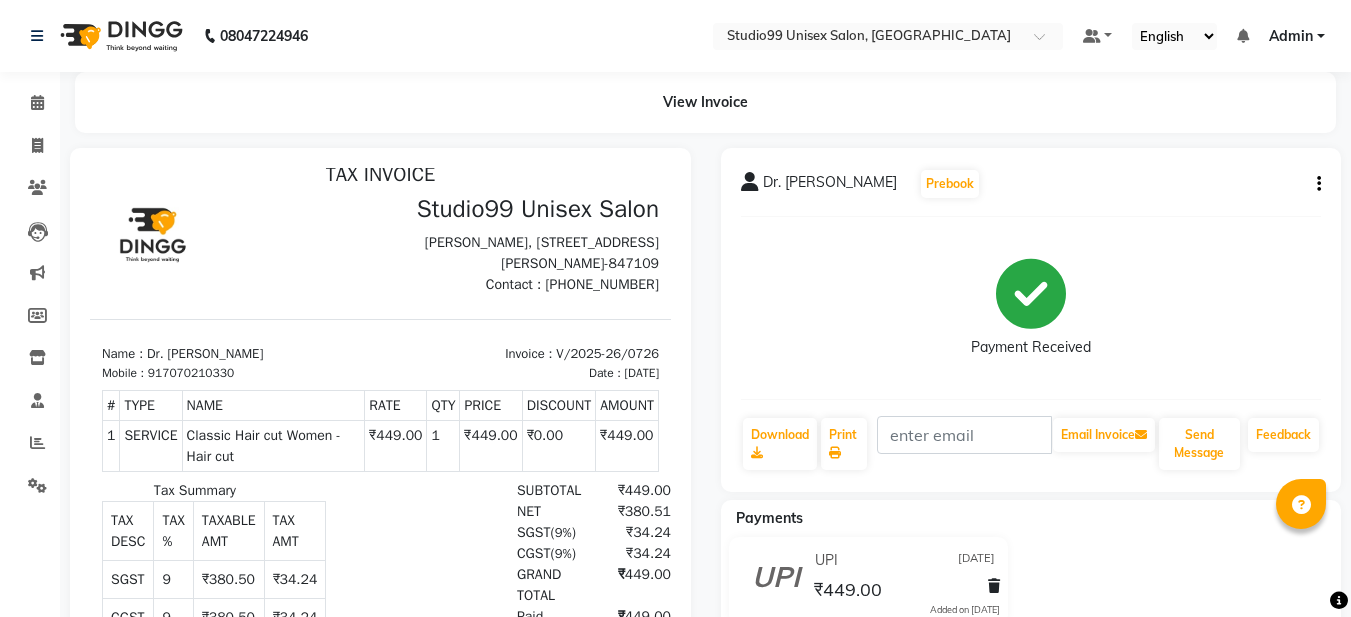 scroll, scrollTop: 16, scrollLeft: 0, axis: vertical 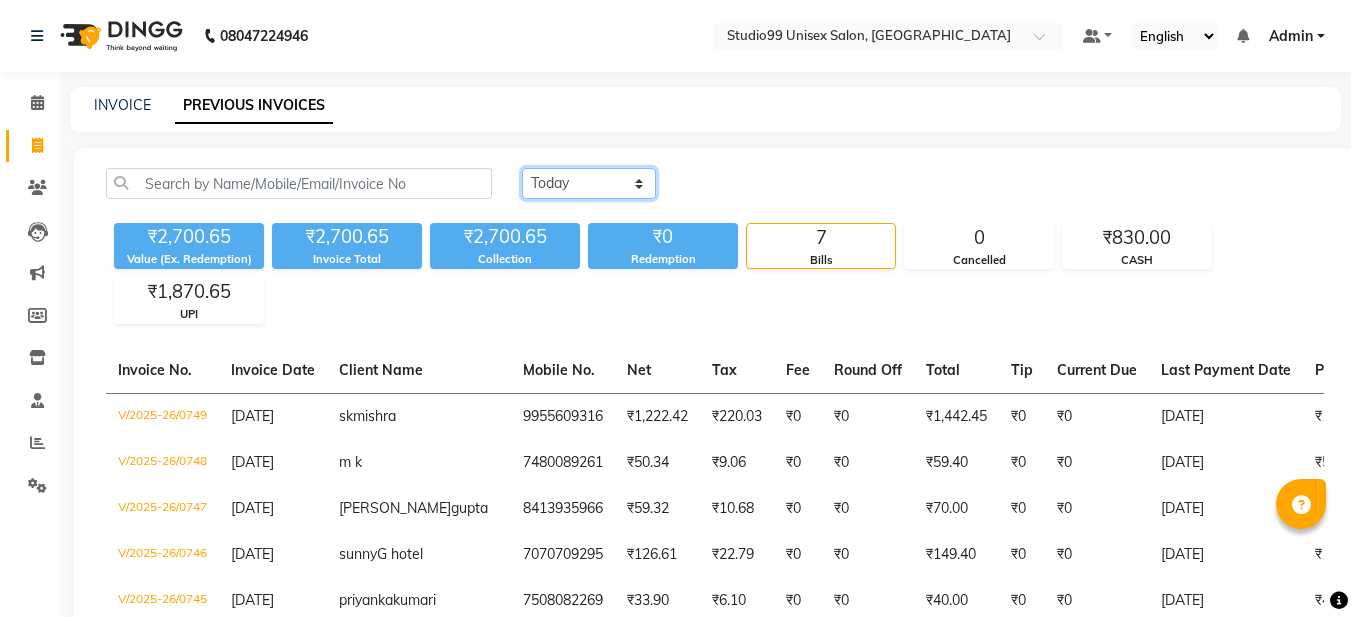 click on "[DATE] [DATE] Custom Range" 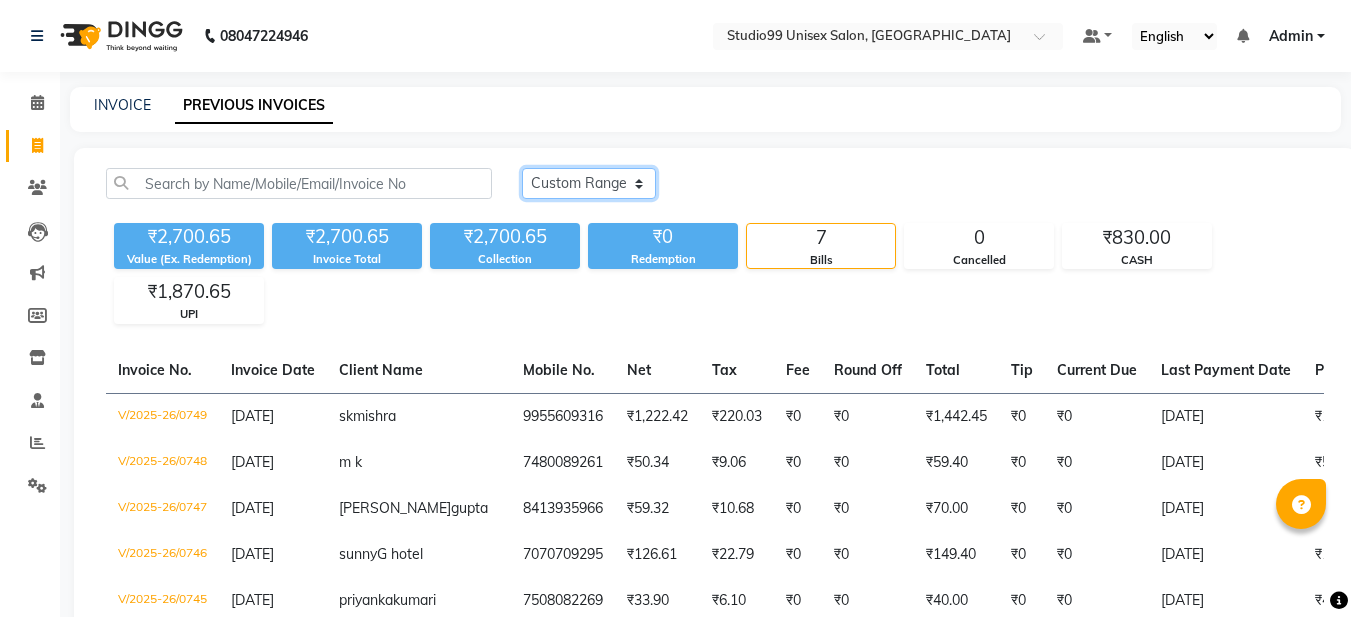 click on "Today Yesterday Custom Range" 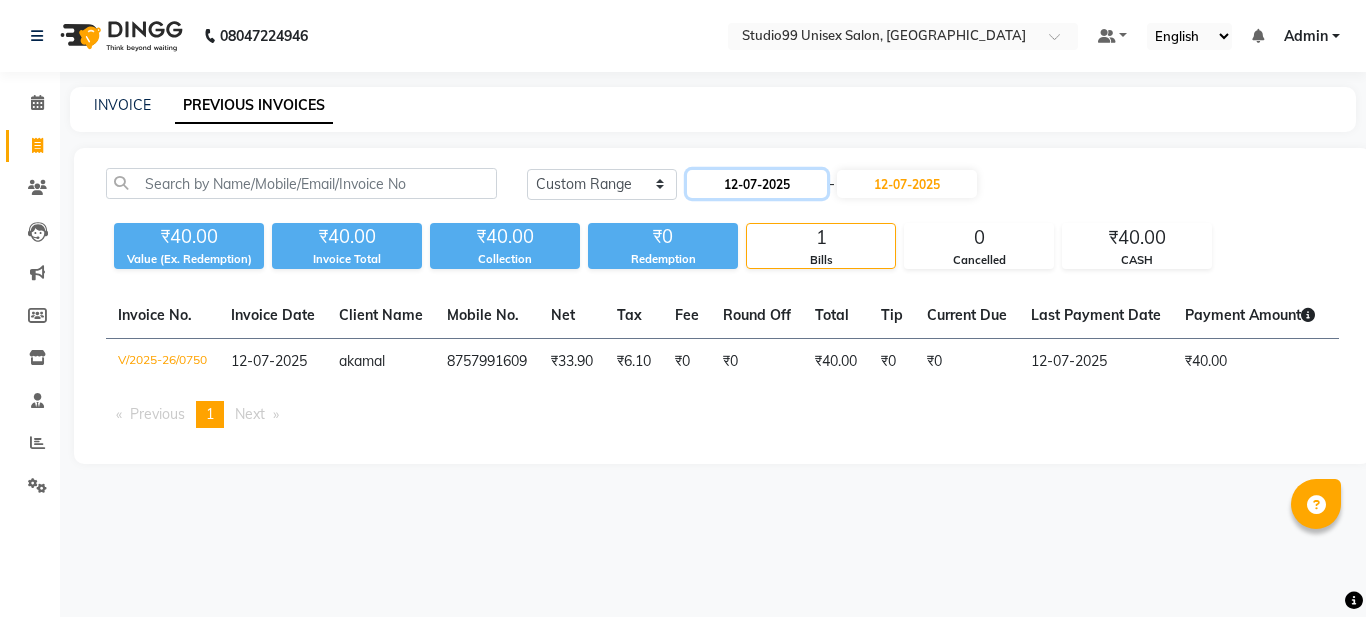 click on "12-07-2025" 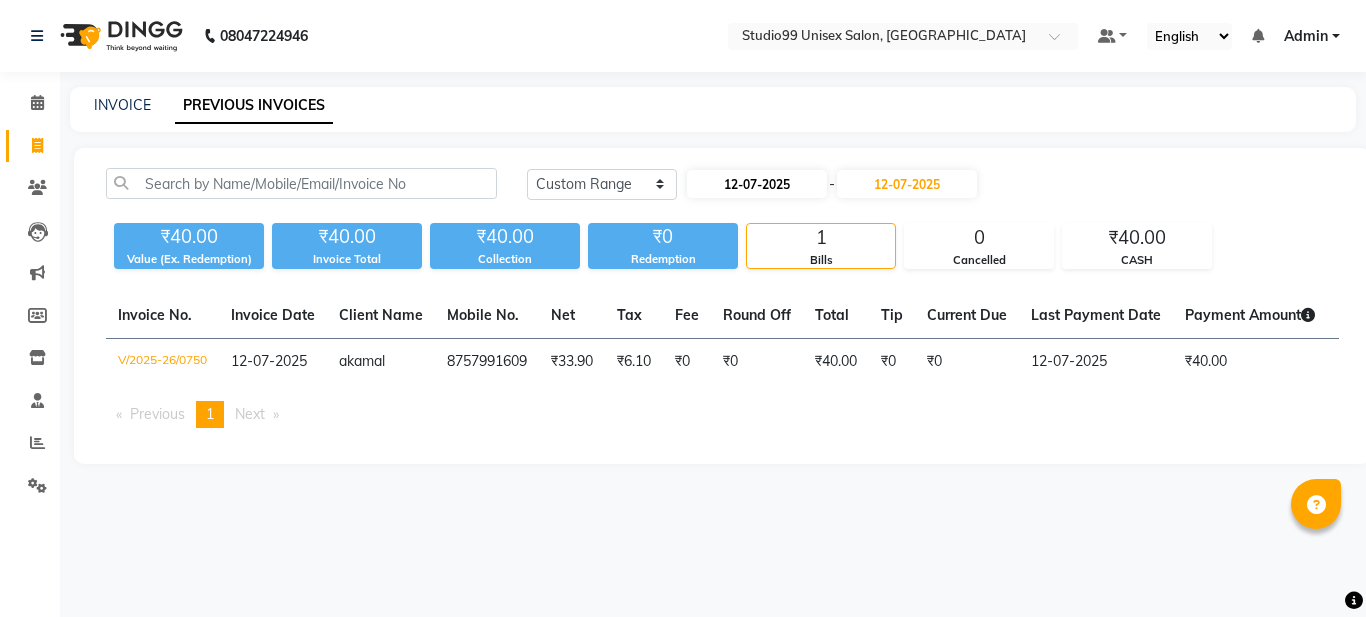 select on "7" 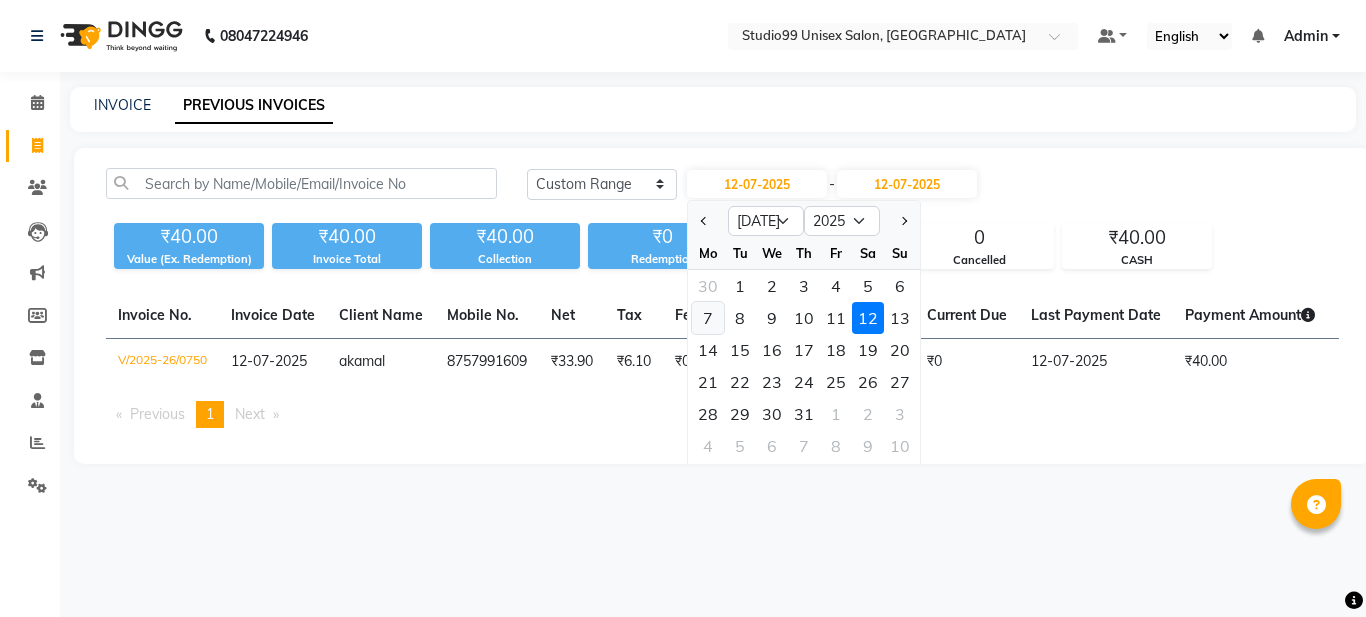 click on "7" 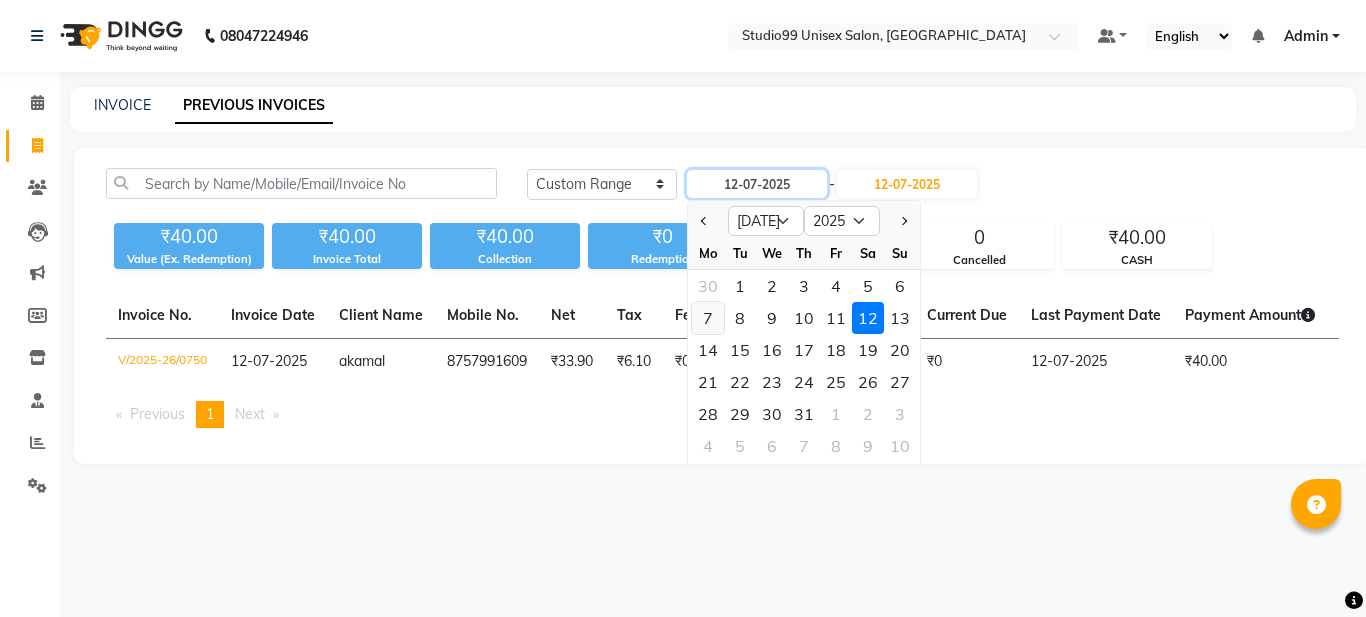 type on "07-07-2025" 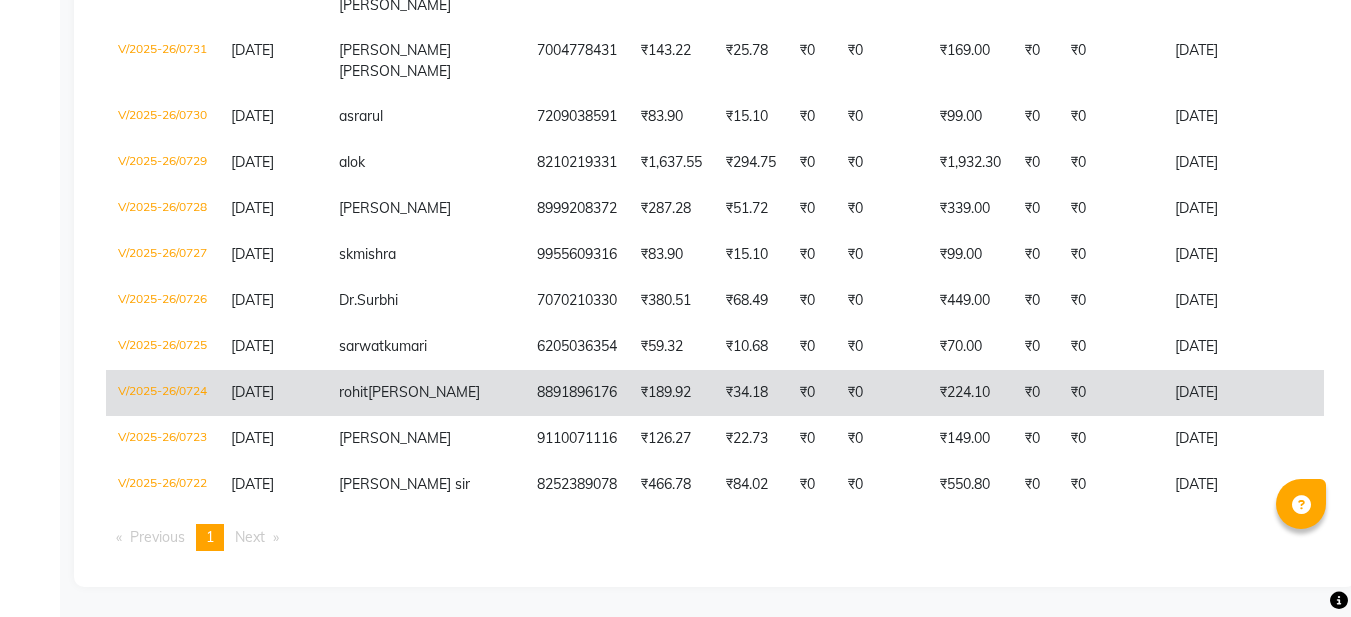 scroll, scrollTop: 1395, scrollLeft: 0, axis: vertical 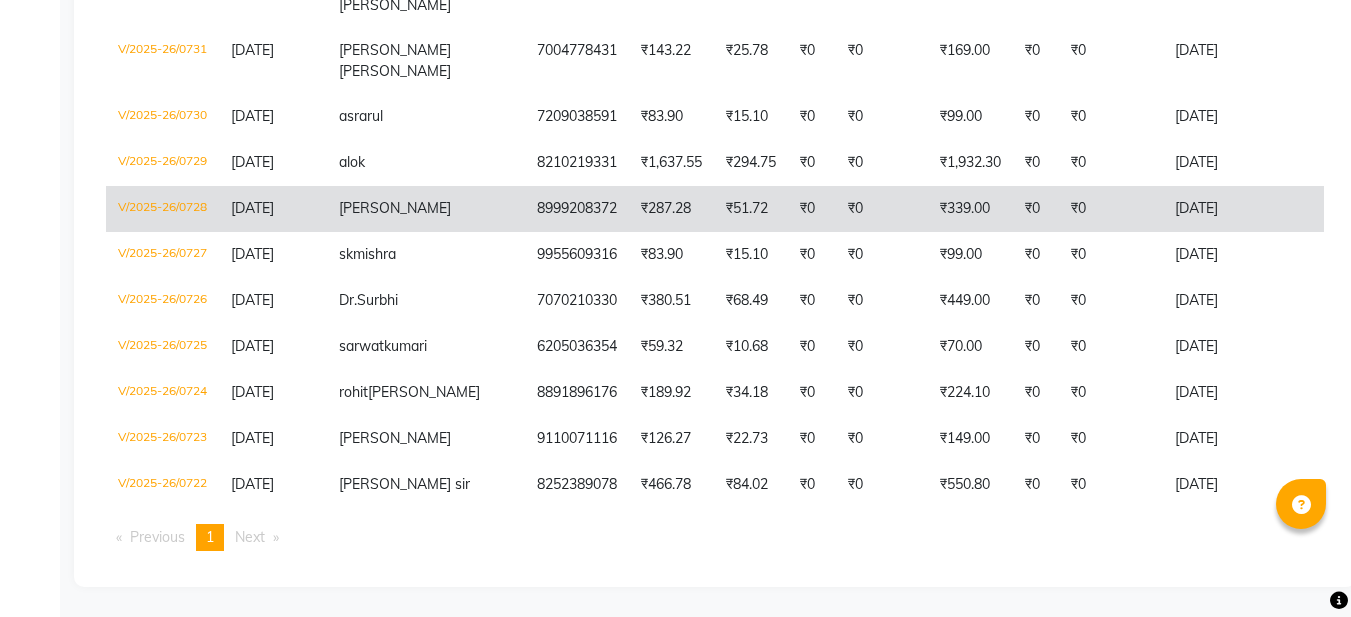 click on "V/2025-26/0728" 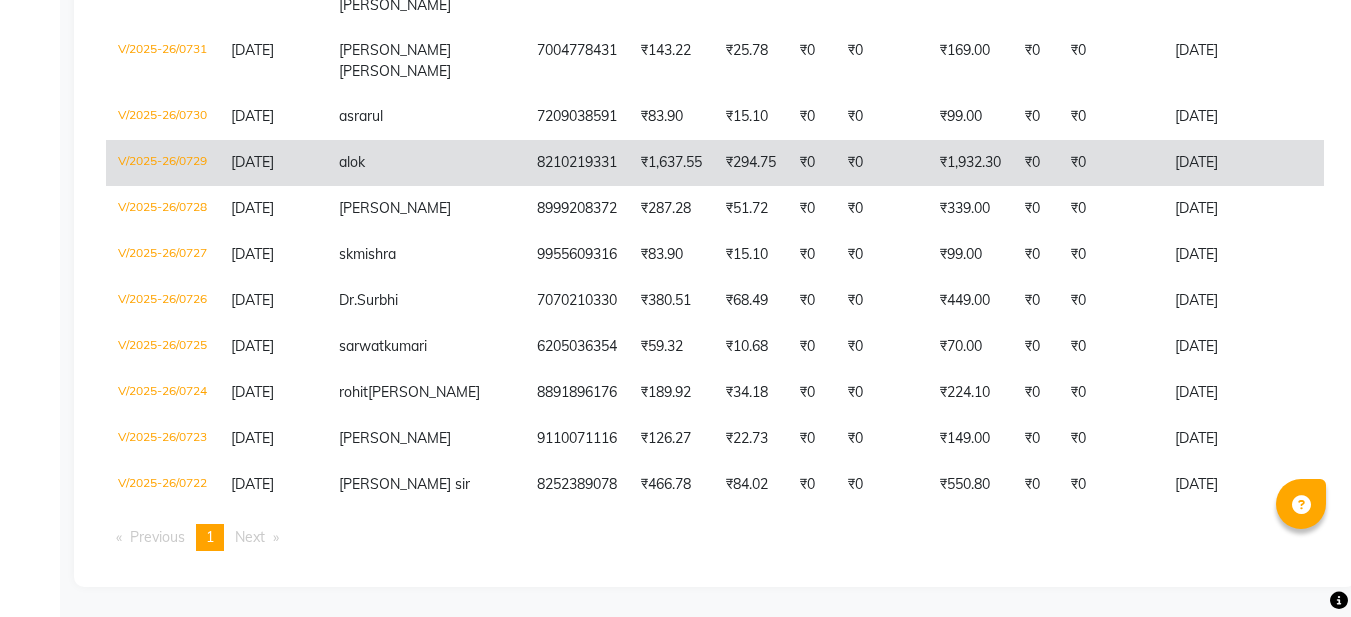 click on "V/2025-26/0729" 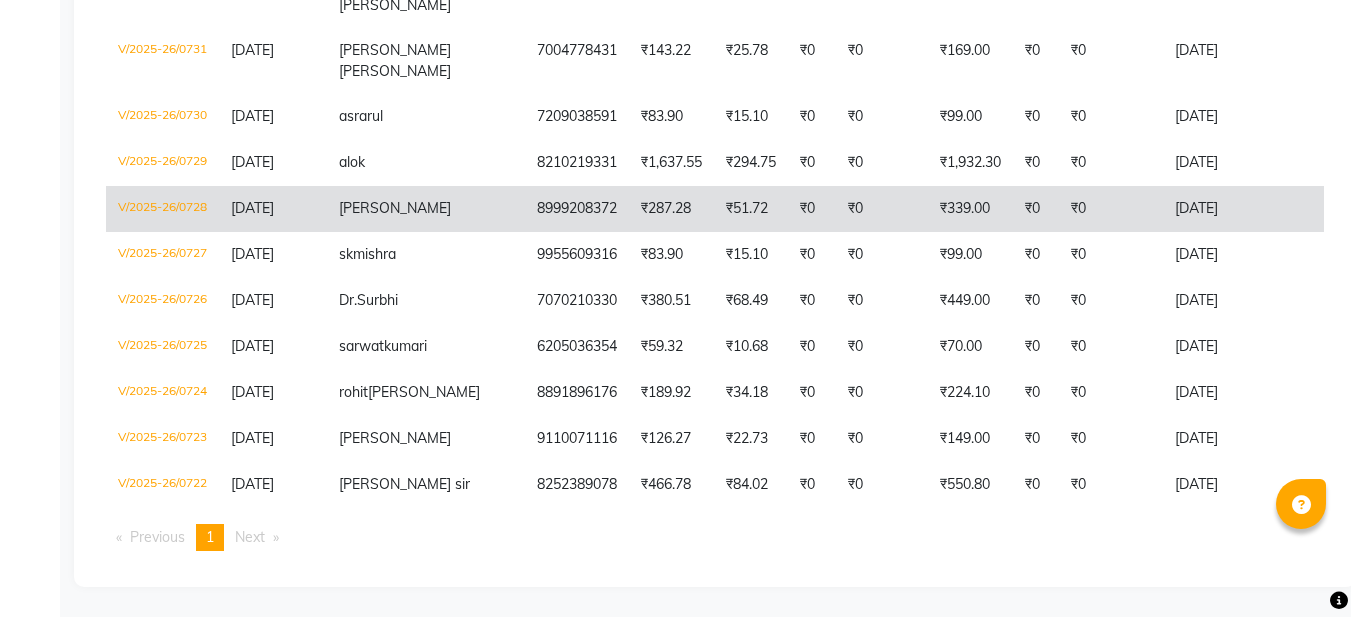 scroll, scrollTop: 1195, scrollLeft: 0, axis: vertical 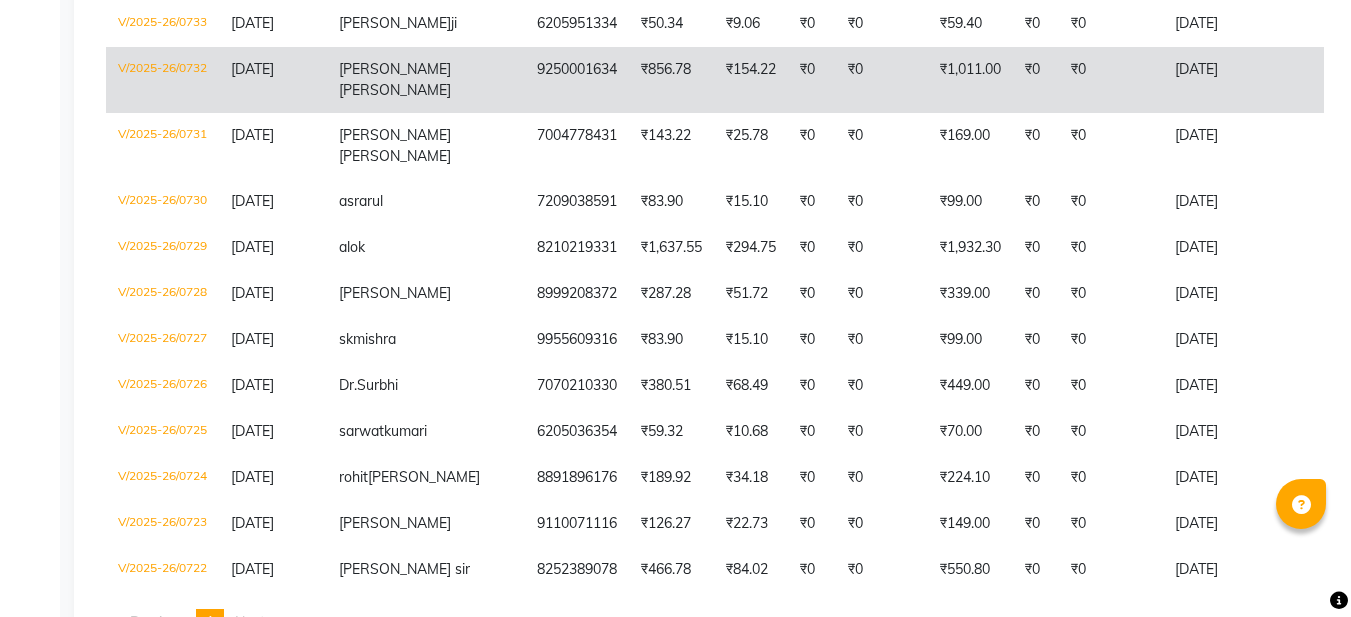click on "V/2025-26/0732" 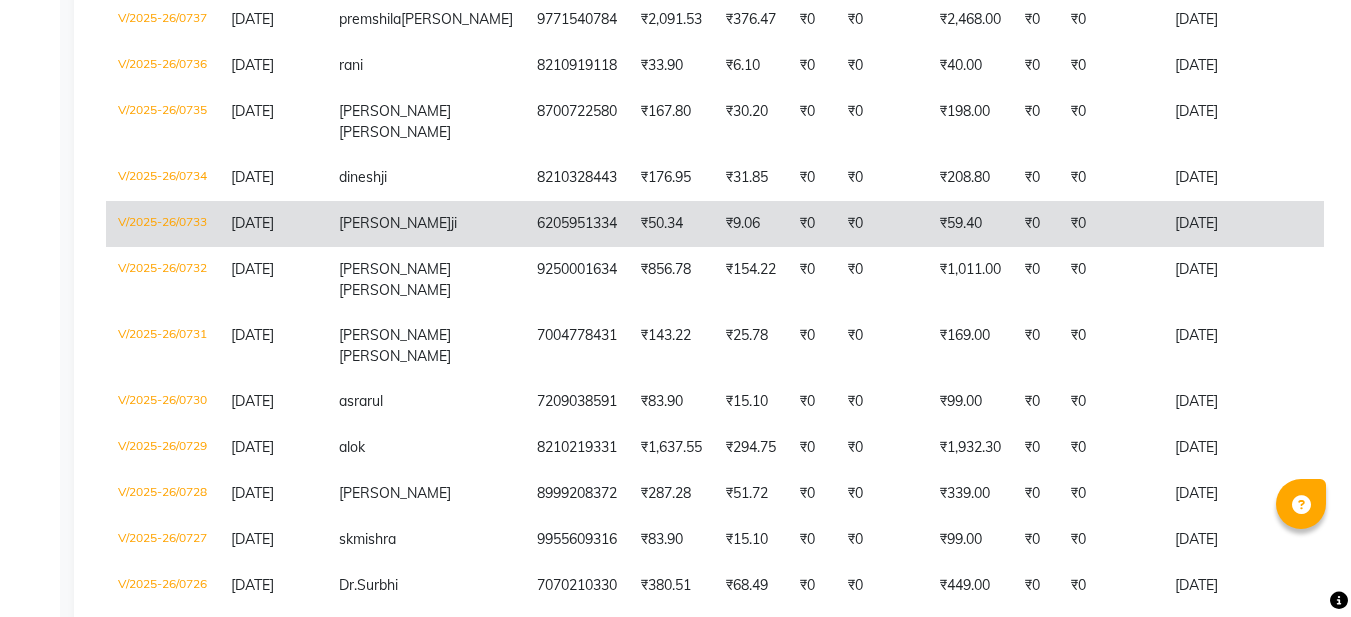 scroll, scrollTop: 795, scrollLeft: 0, axis: vertical 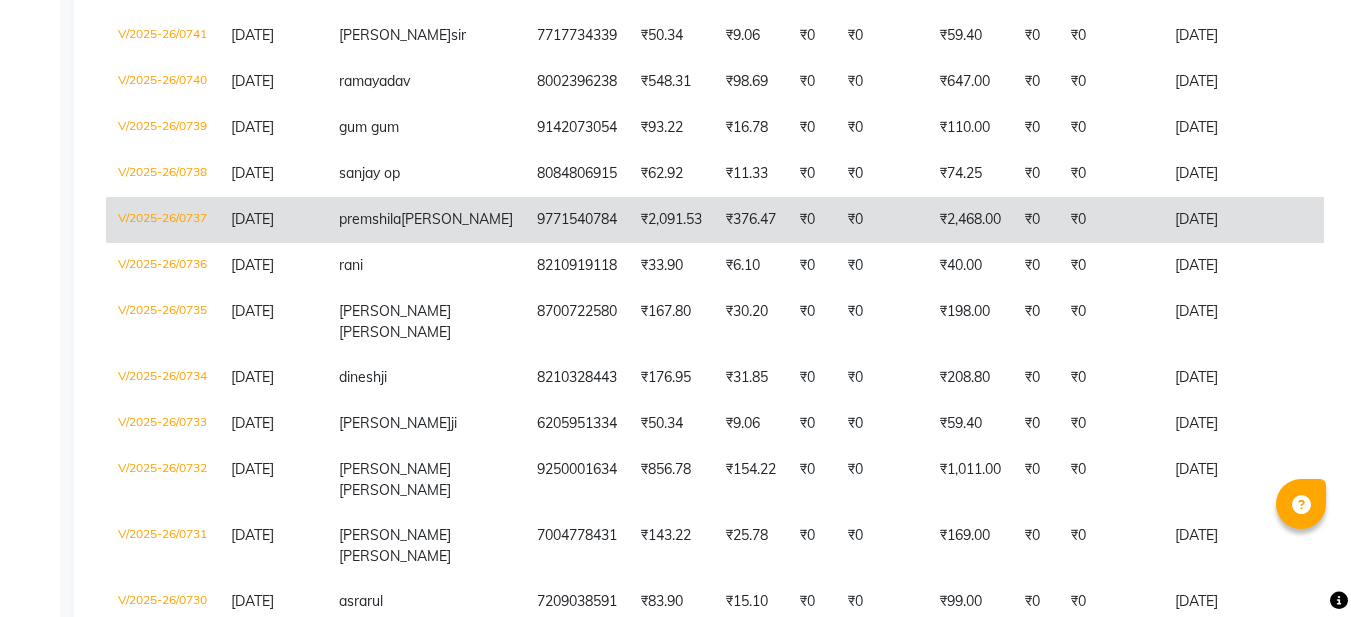 click on "V/2025-26/0737" 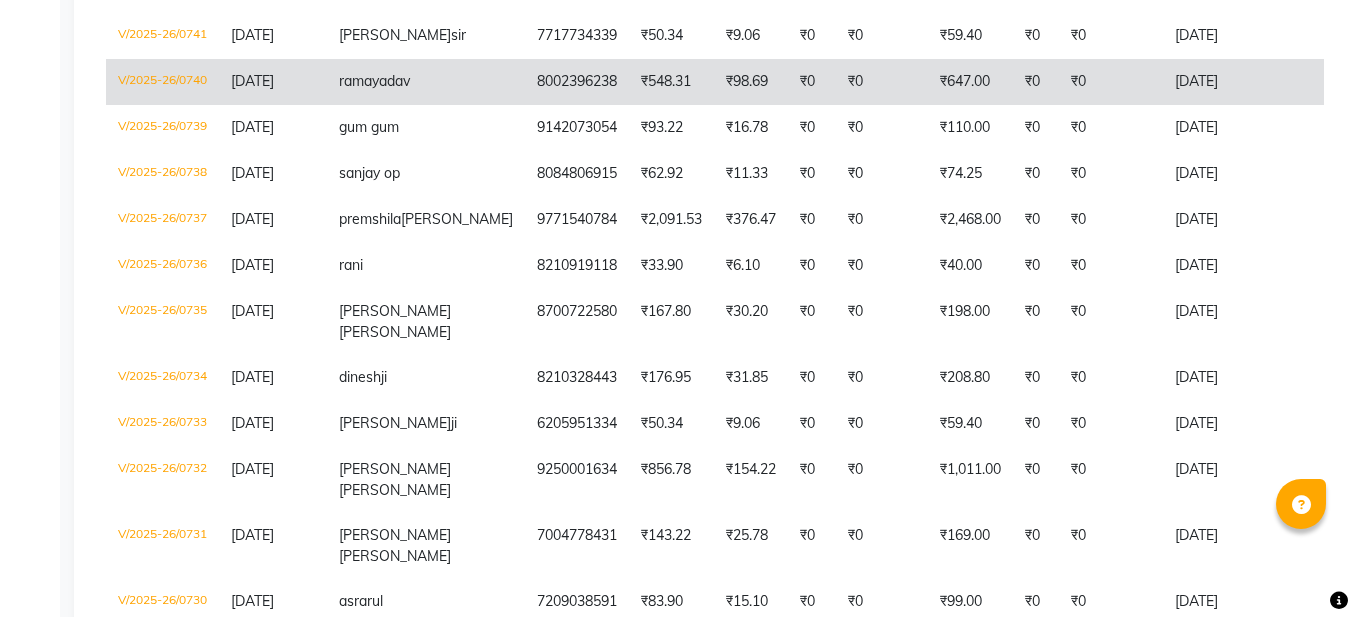 click on "V/2025-26/0740" 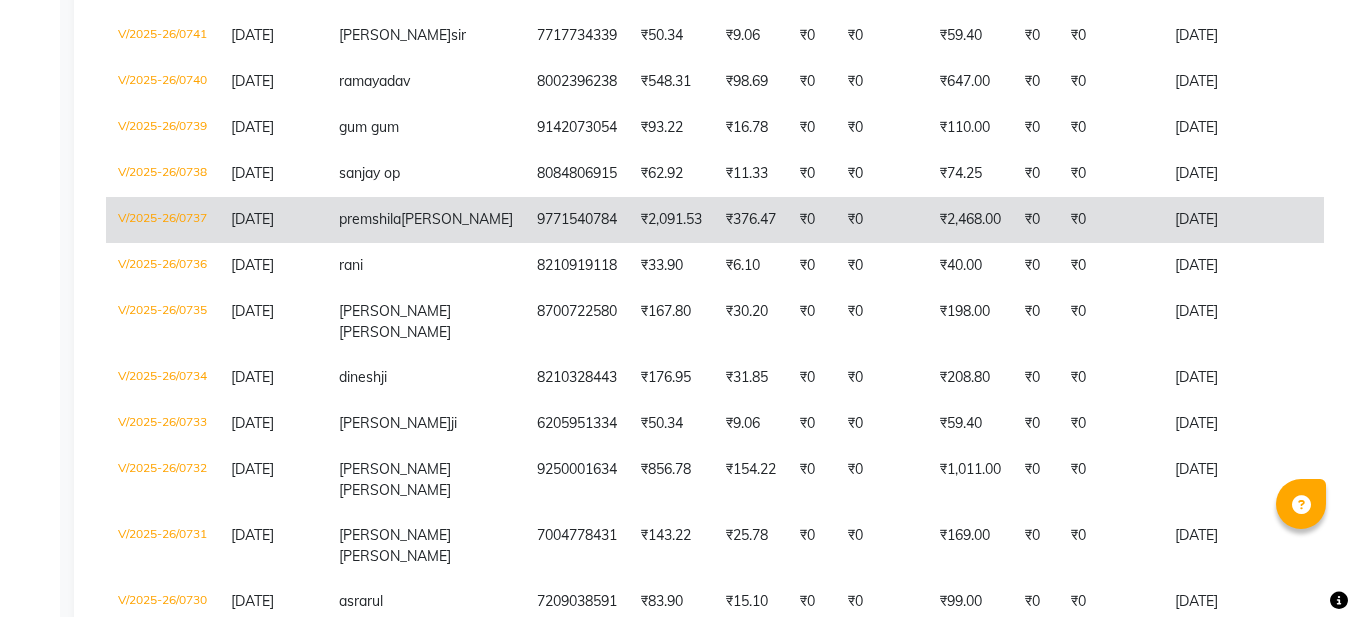 click on "V/2025-26/0737" 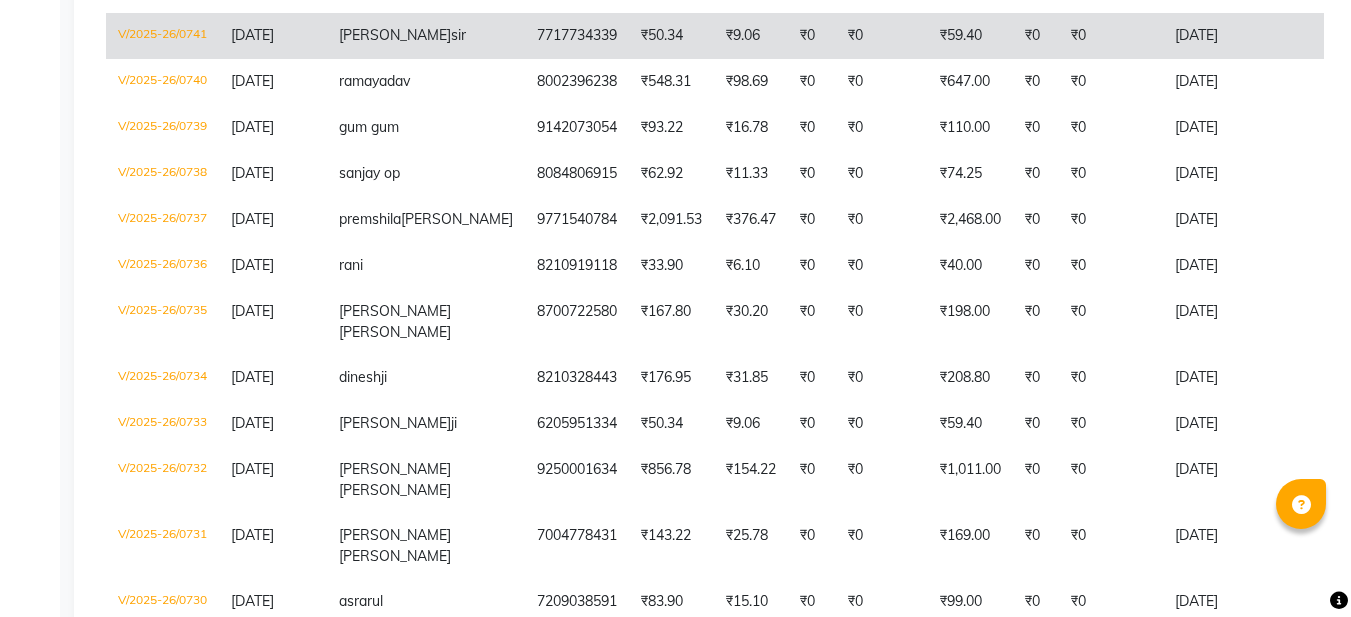 scroll, scrollTop: 595, scrollLeft: 0, axis: vertical 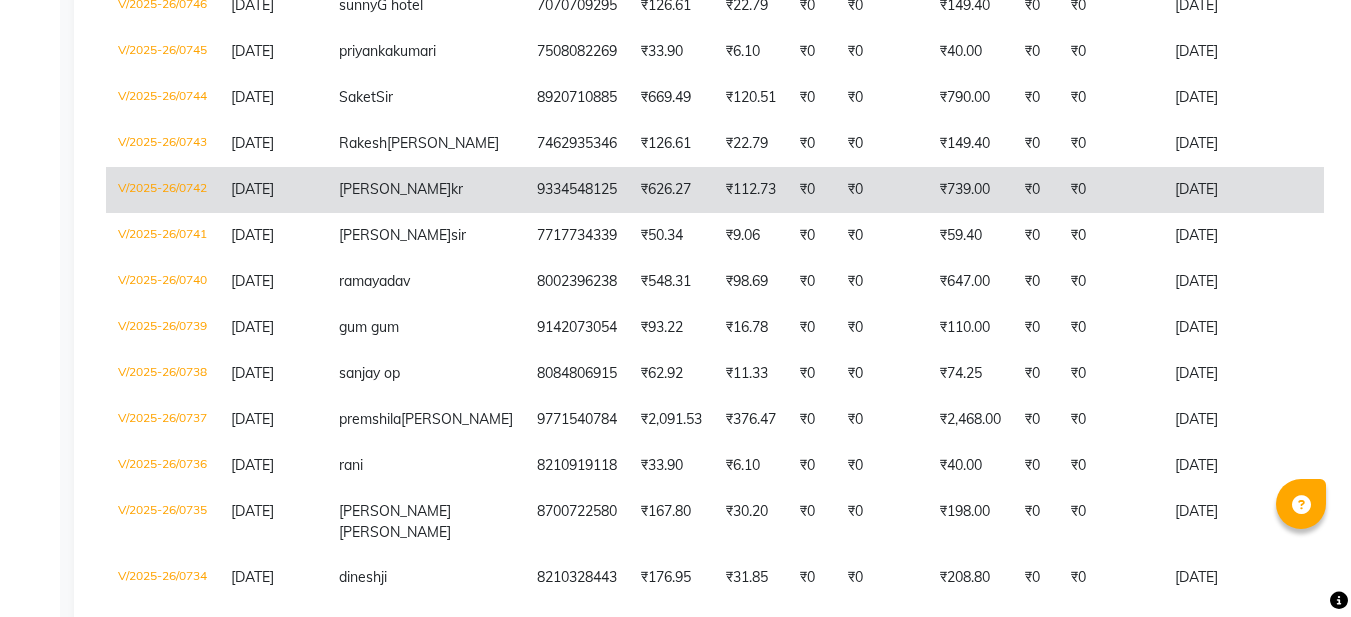 click on "V/2025-26/0742" 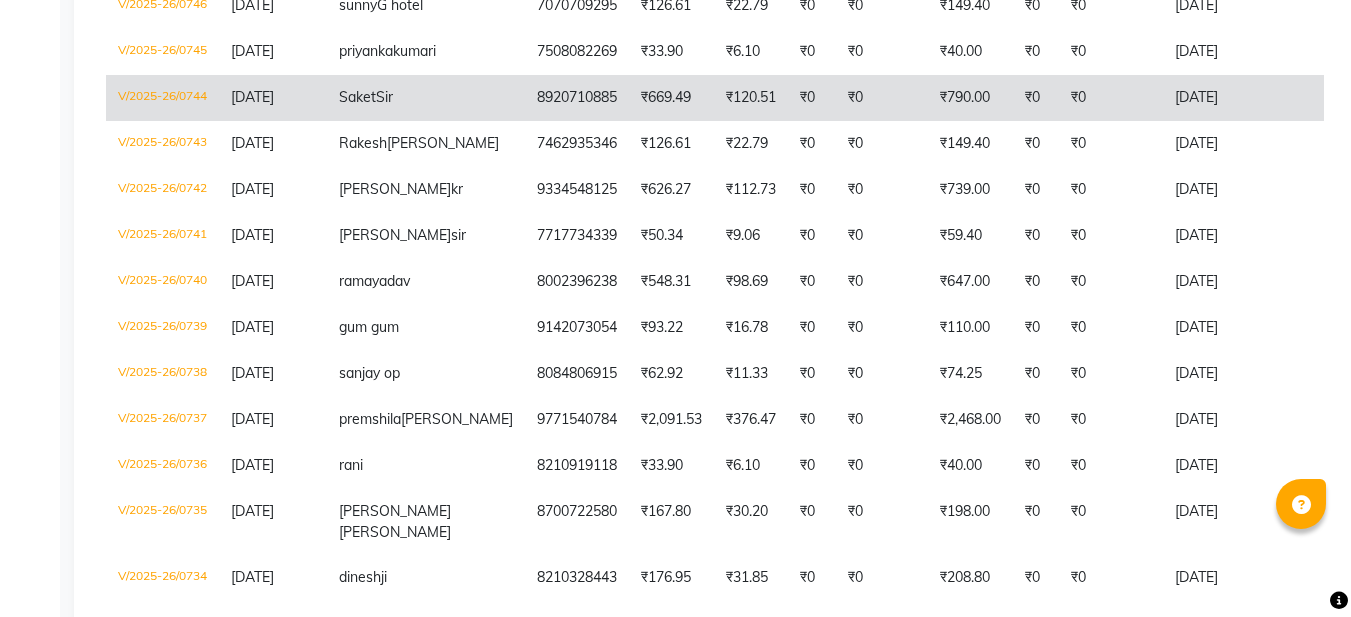 click on "V/2025-26/0744" 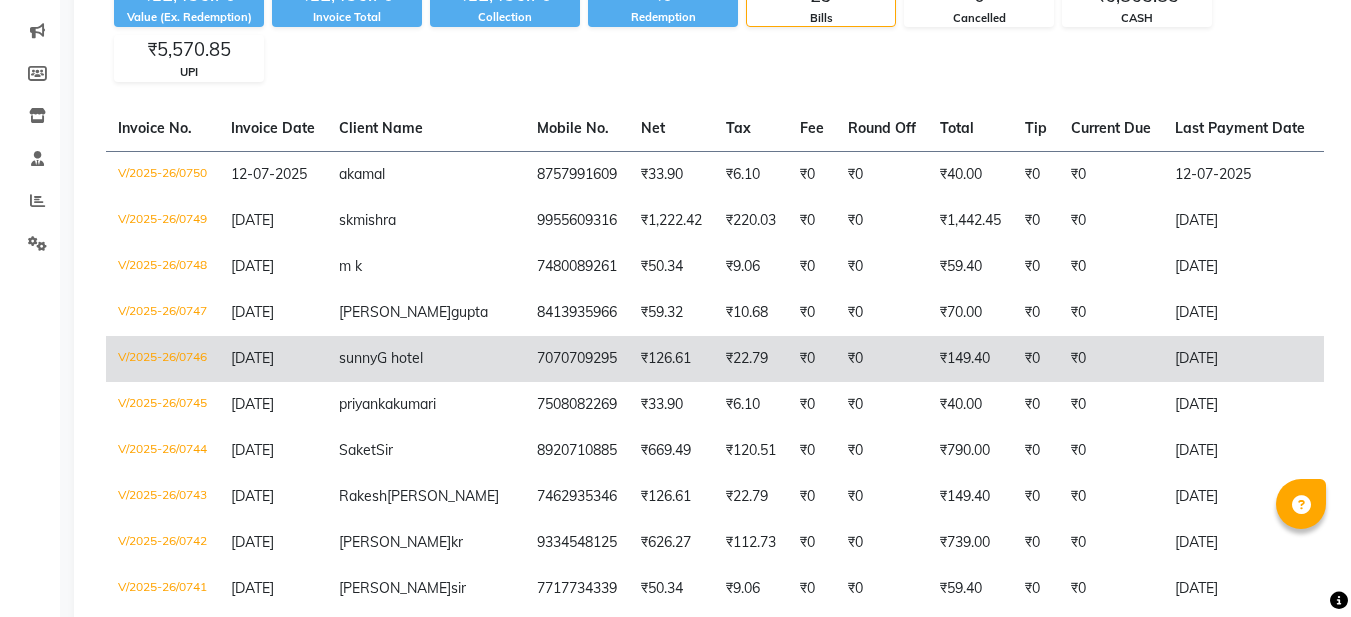 scroll, scrollTop: 195, scrollLeft: 0, axis: vertical 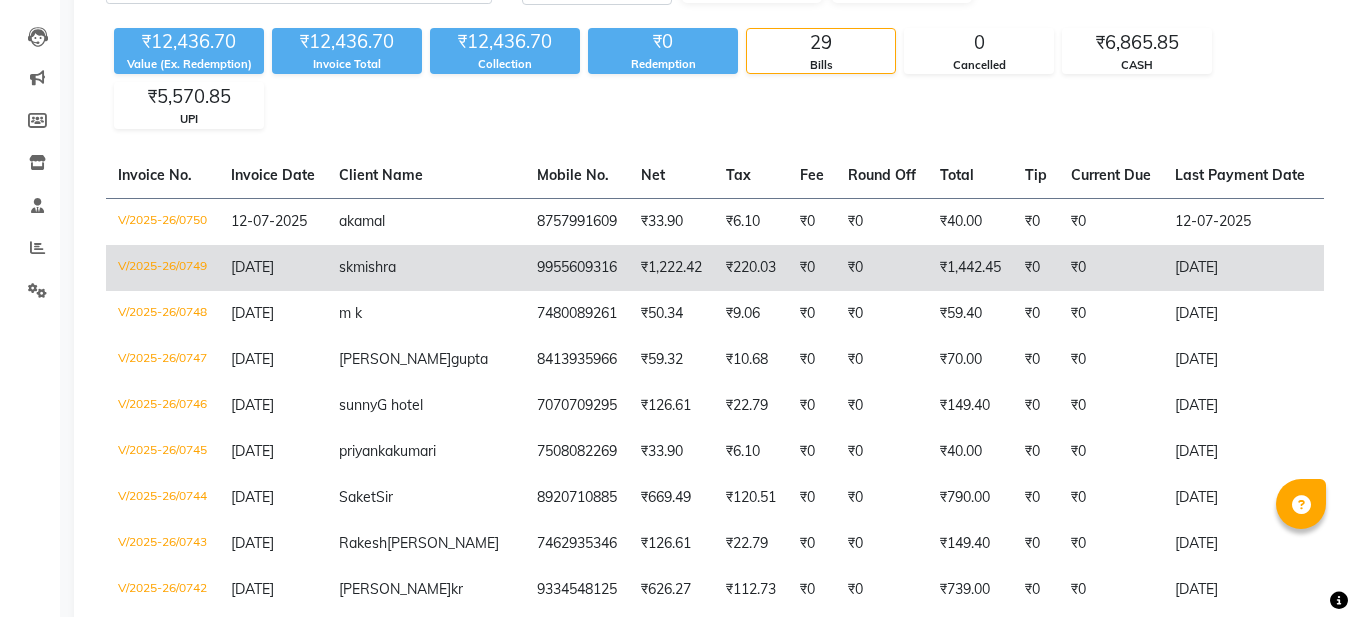 click on "V/2025-26/0749" 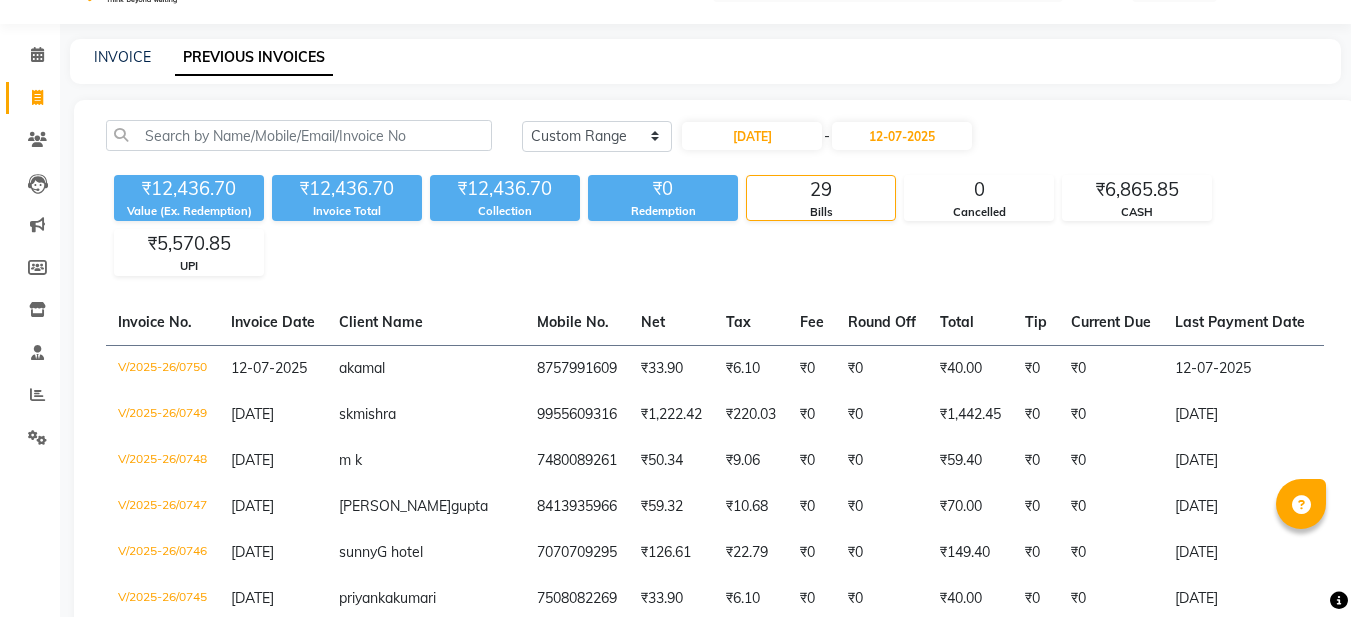 scroll, scrollTop: 0, scrollLeft: 0, axis: both 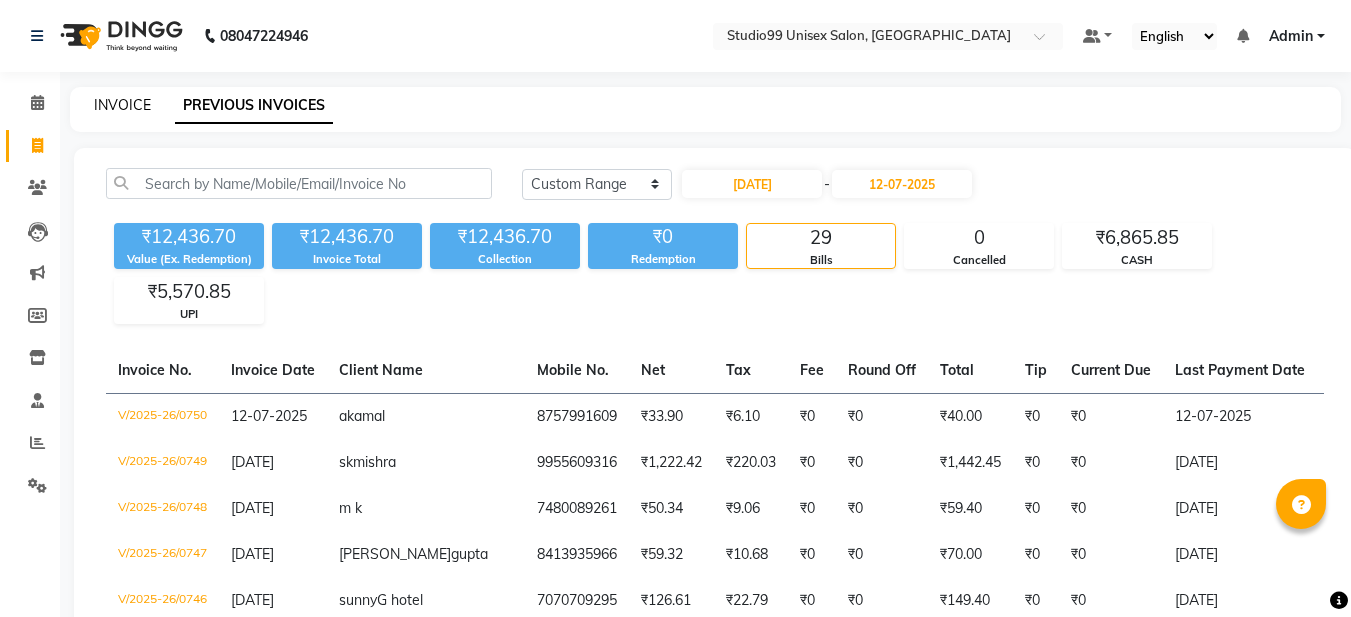 click on "INVOICE" 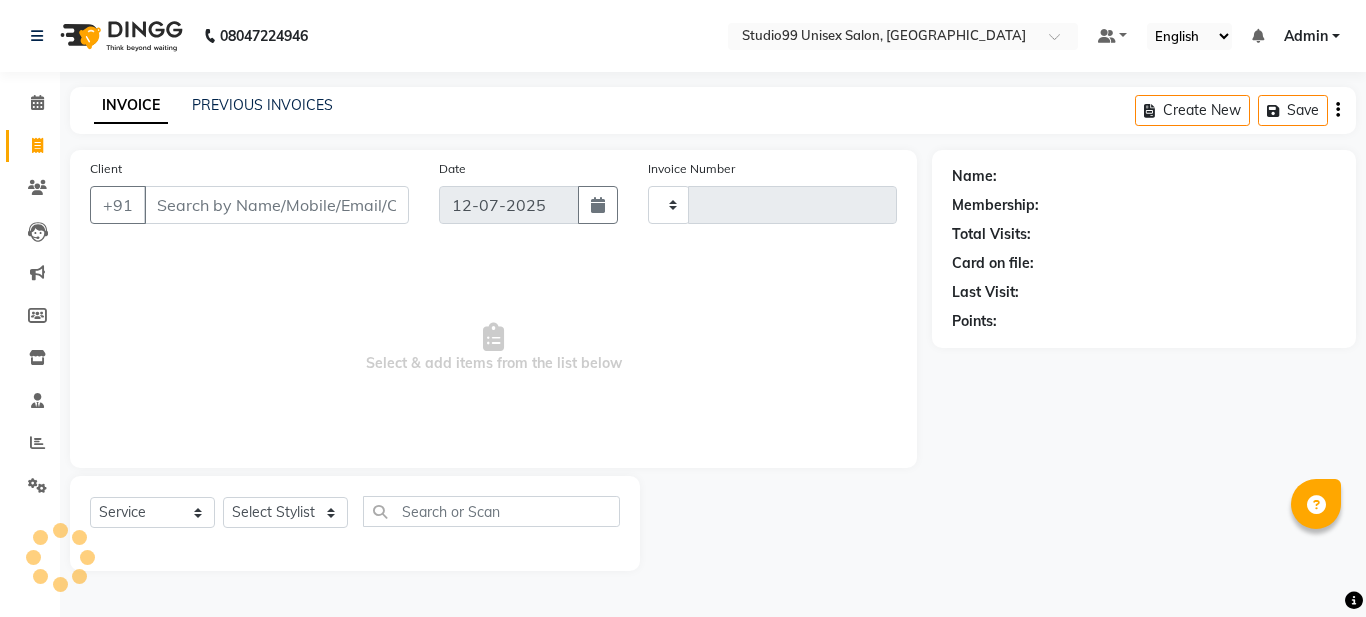 type on "0751" 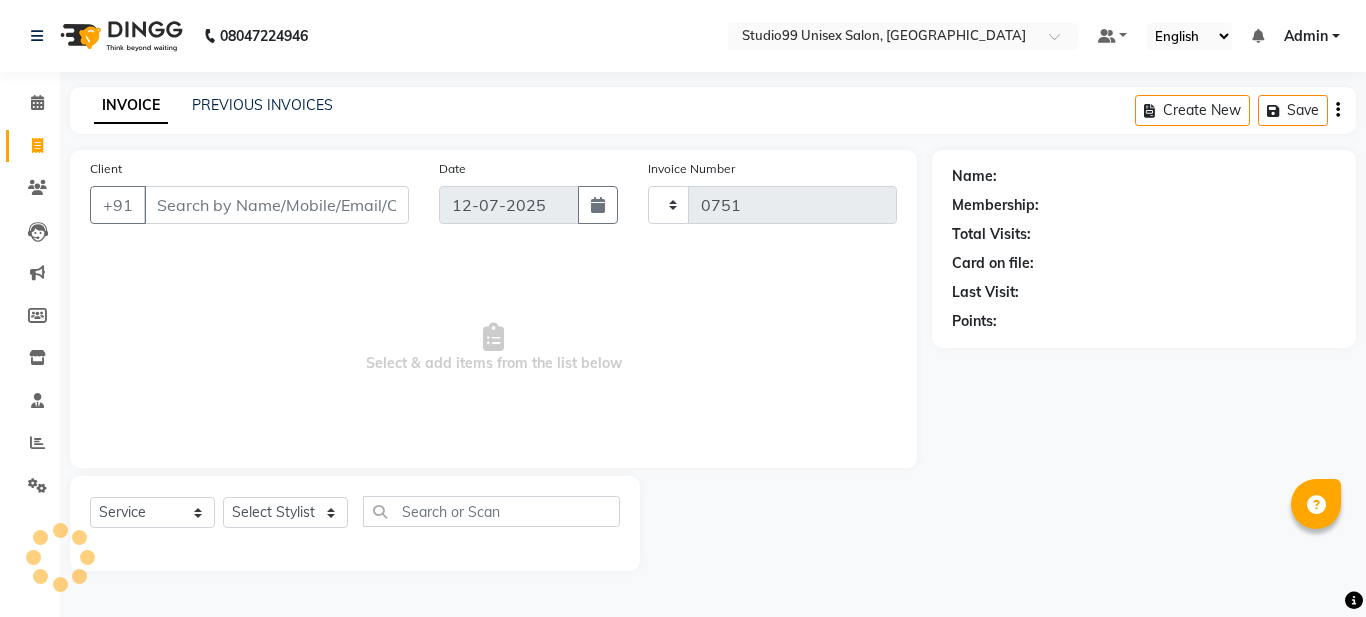 select on "6061" 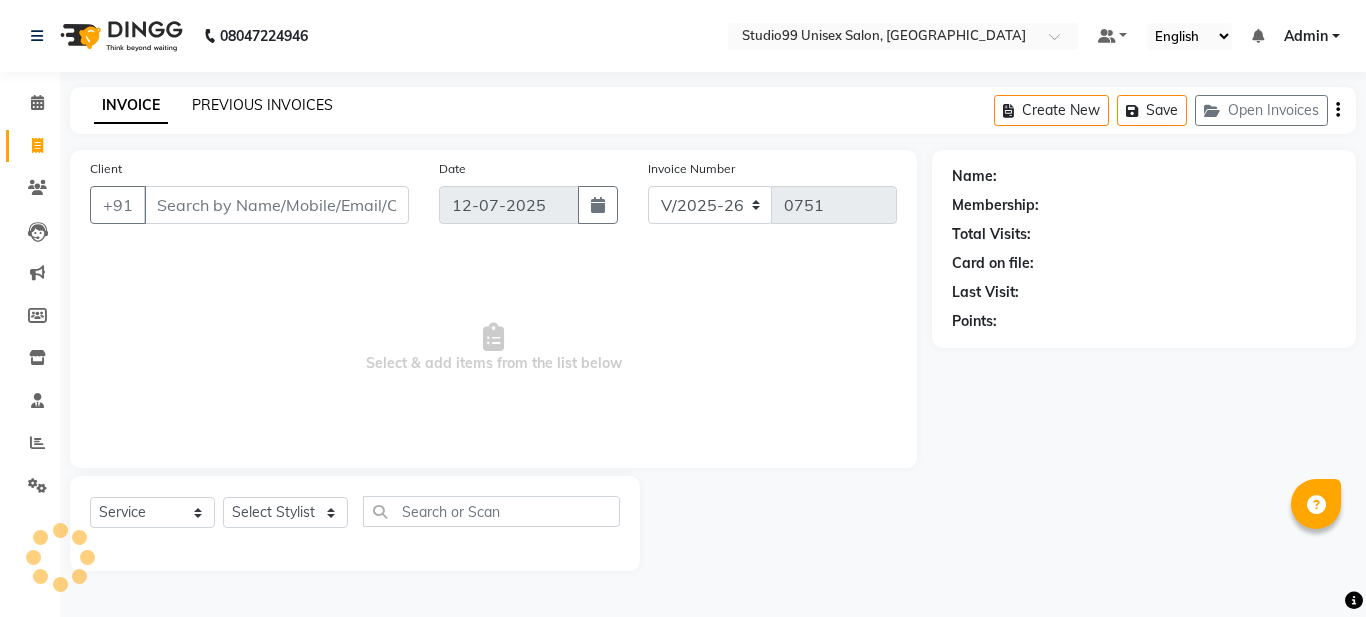 click on "PREVIOUS INVOICES" 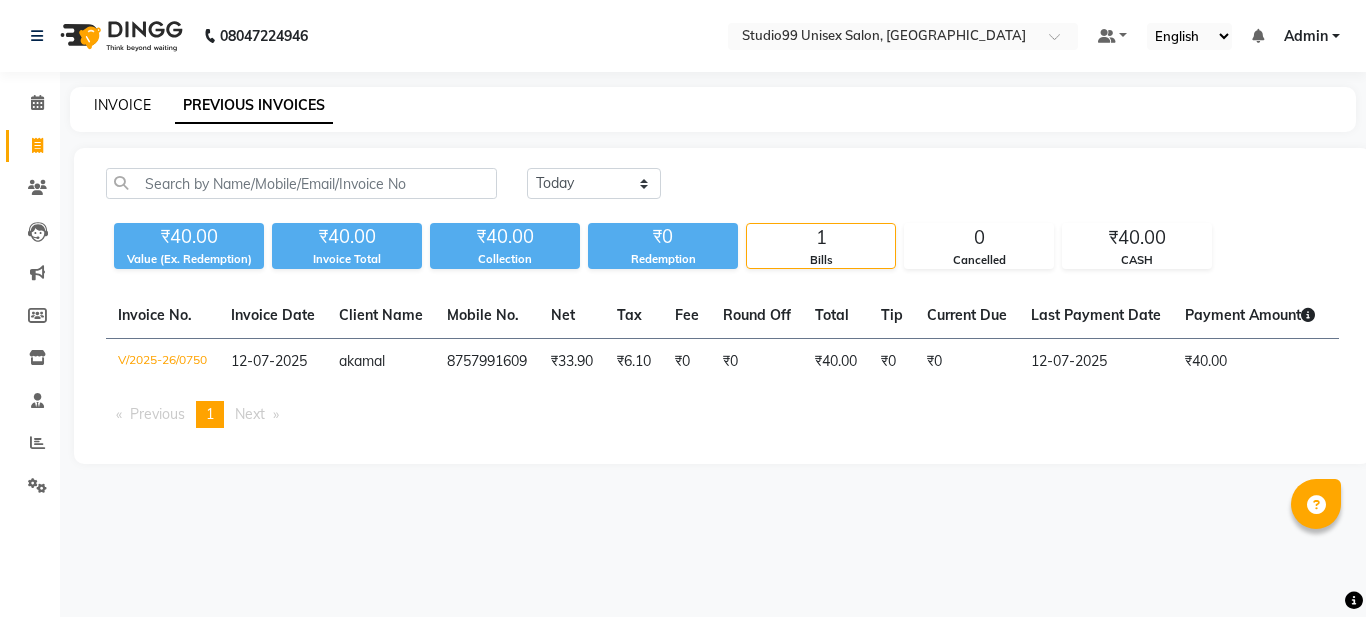 click on "INVOICE" 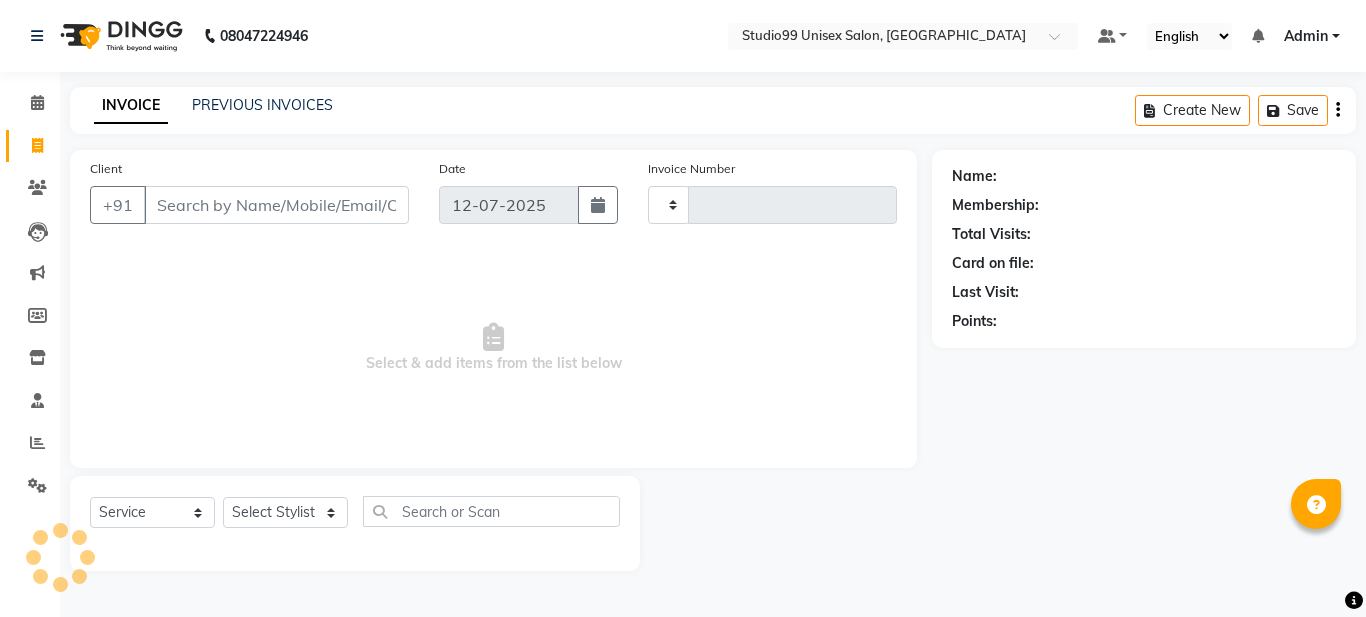 type on "0751" 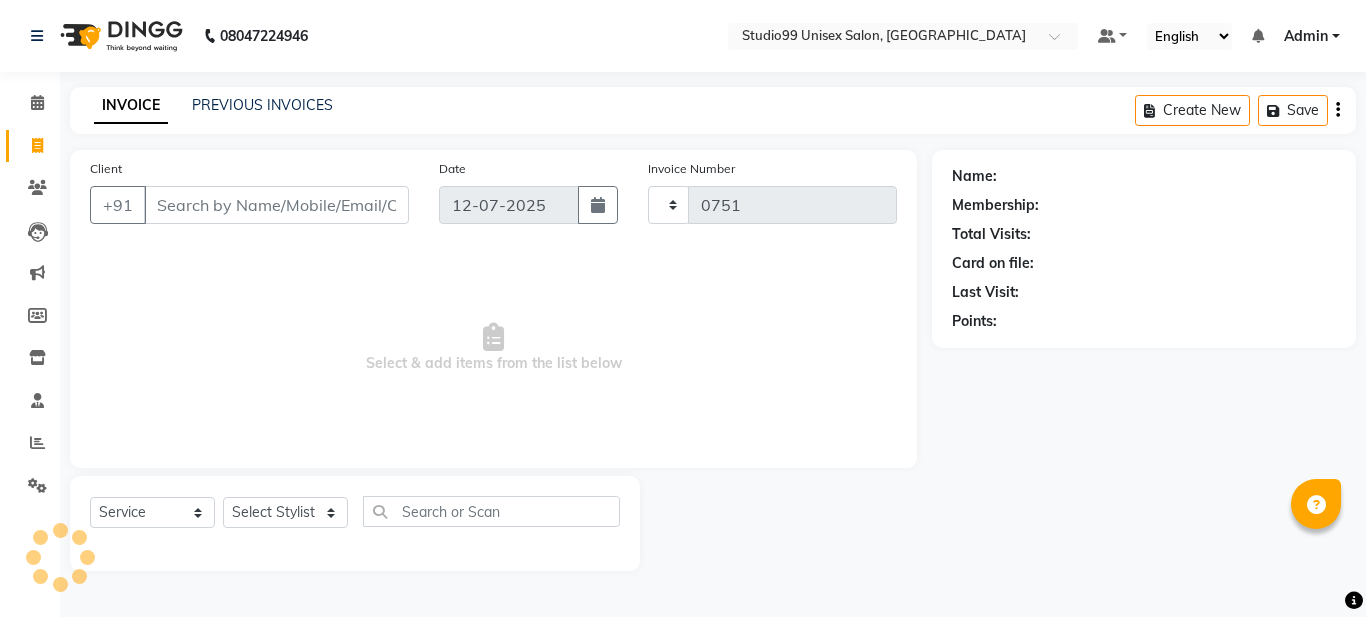 select on "6061" 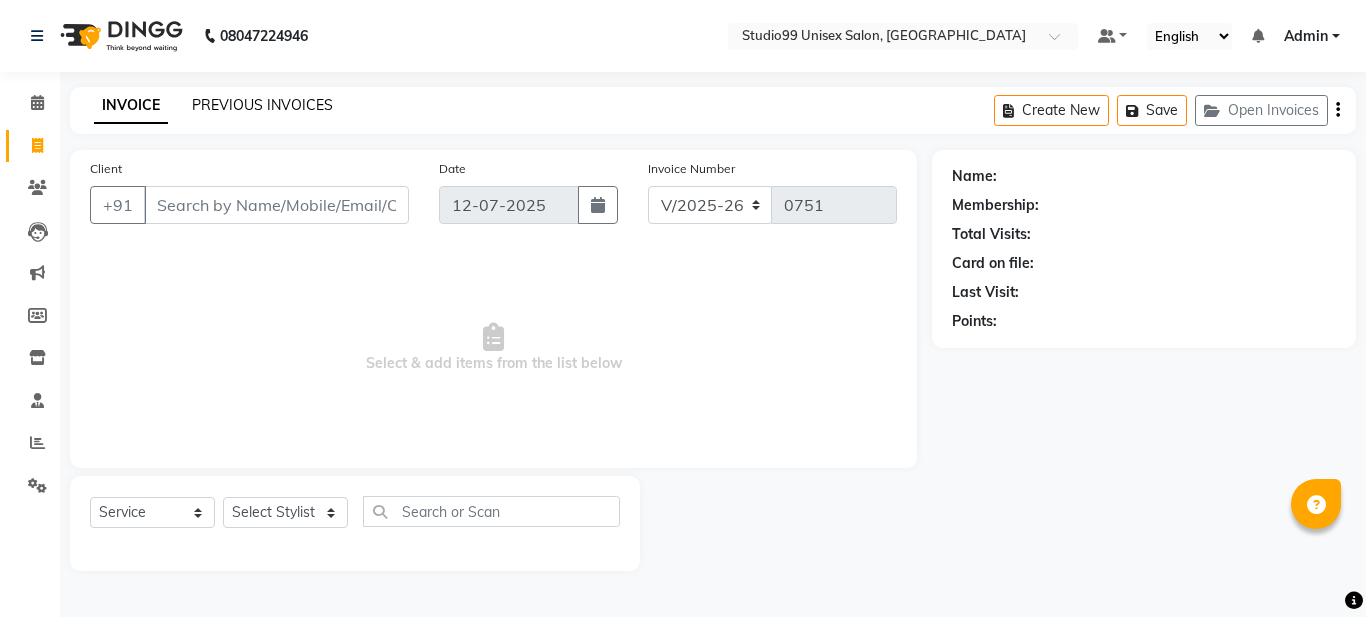 click on "PREVIOUS INVOICES" 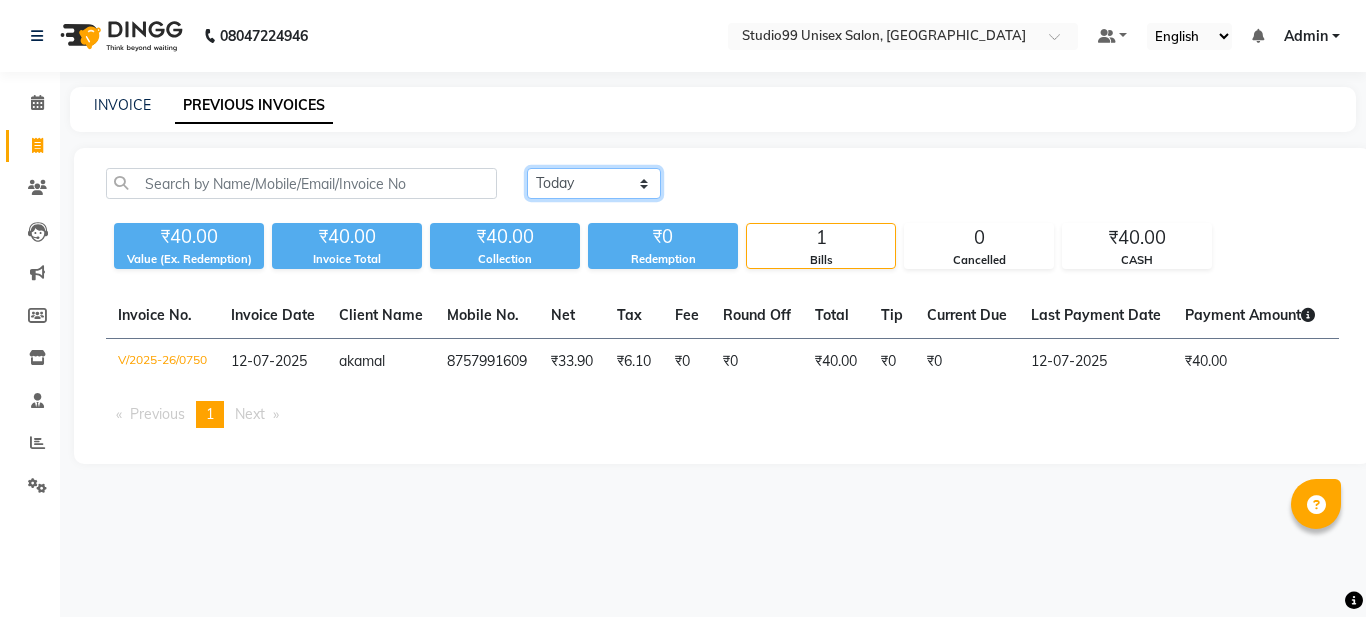 click on "Today Yesterday Custom Range" 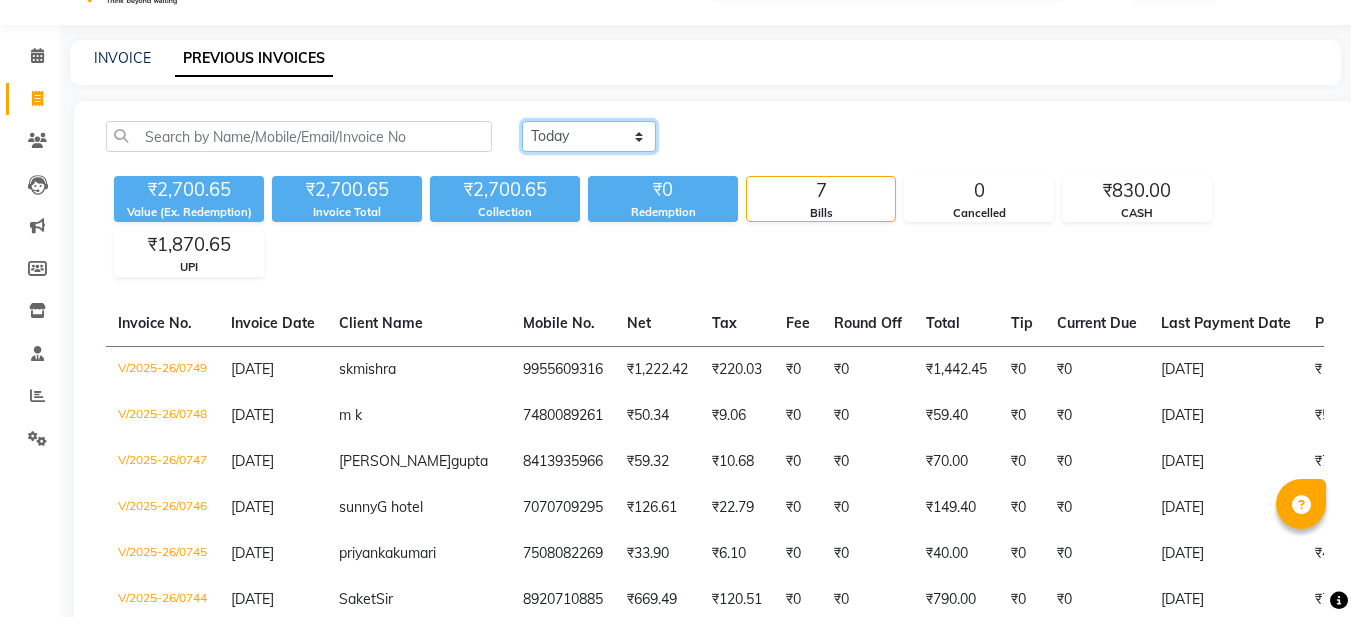 scroll, scrollTop: 0, scrollLeft: 0, axis: both 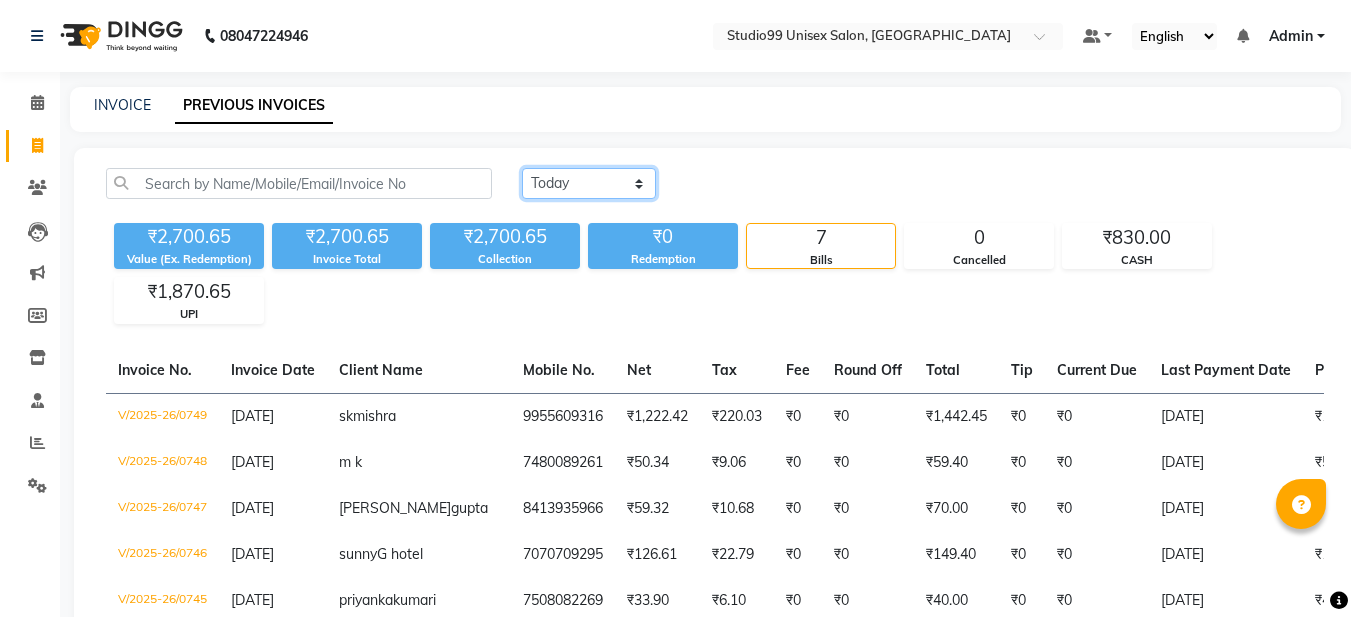 click on "Today Yesterday Custom Range" 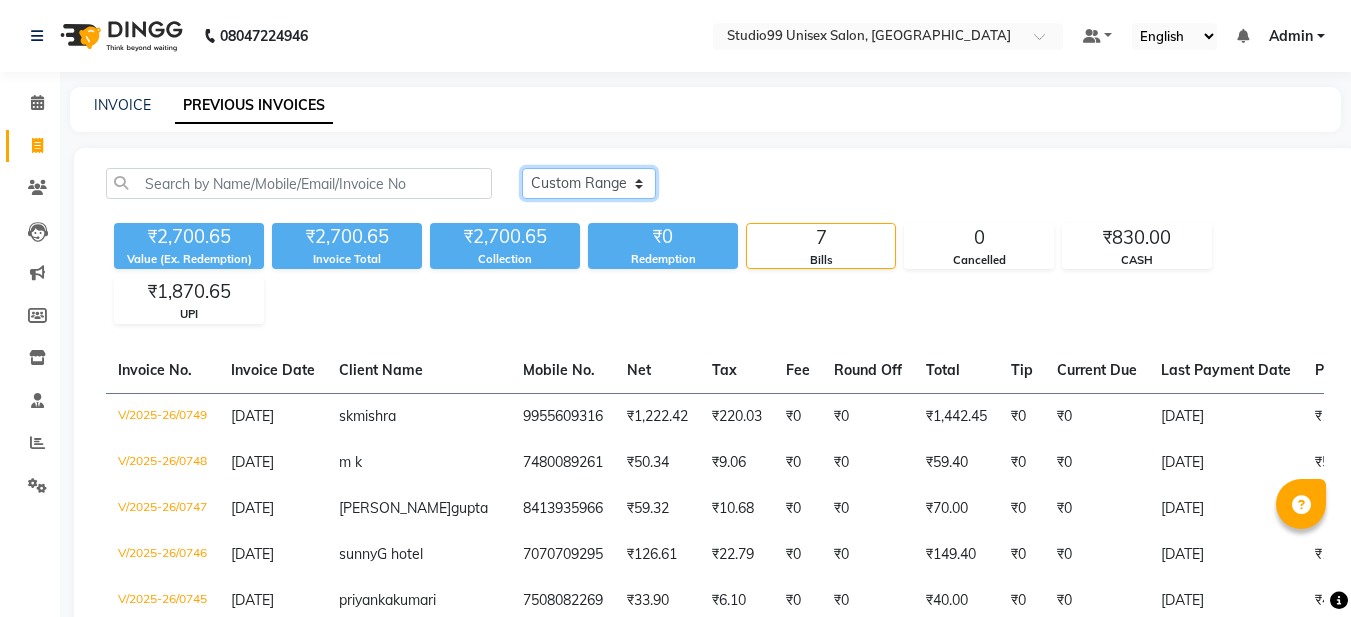 click on "Today Yesterday Custom Range" 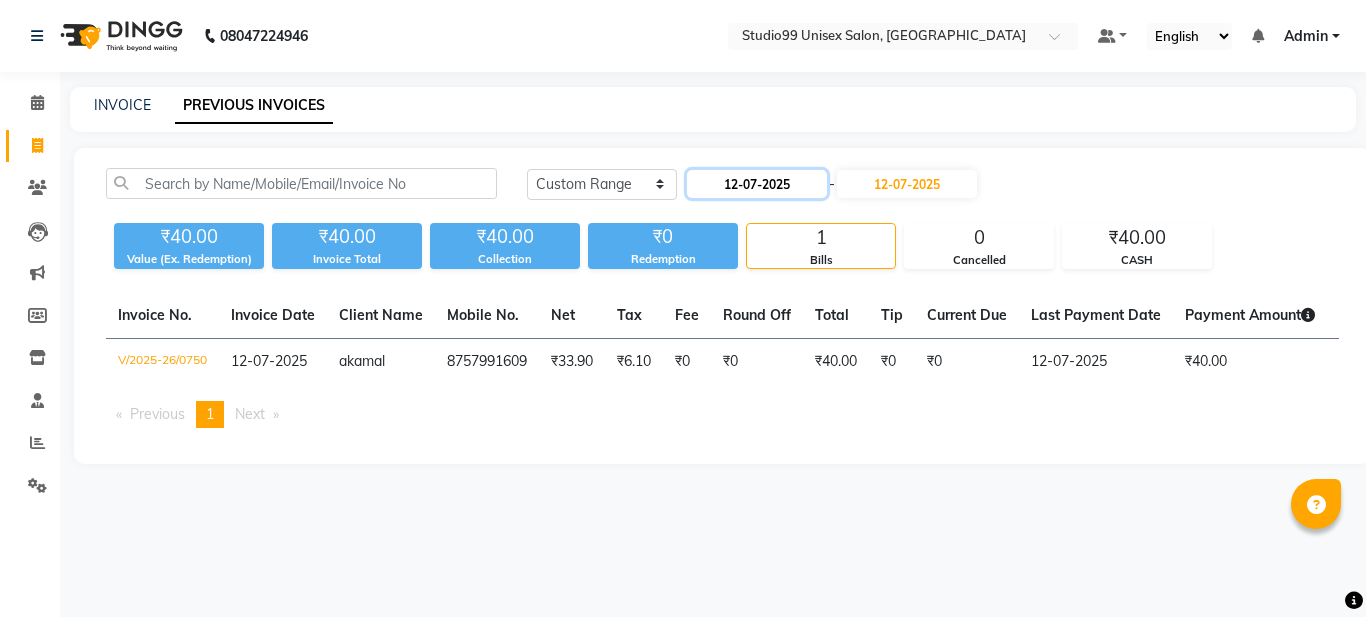 click on "12-07-2025" 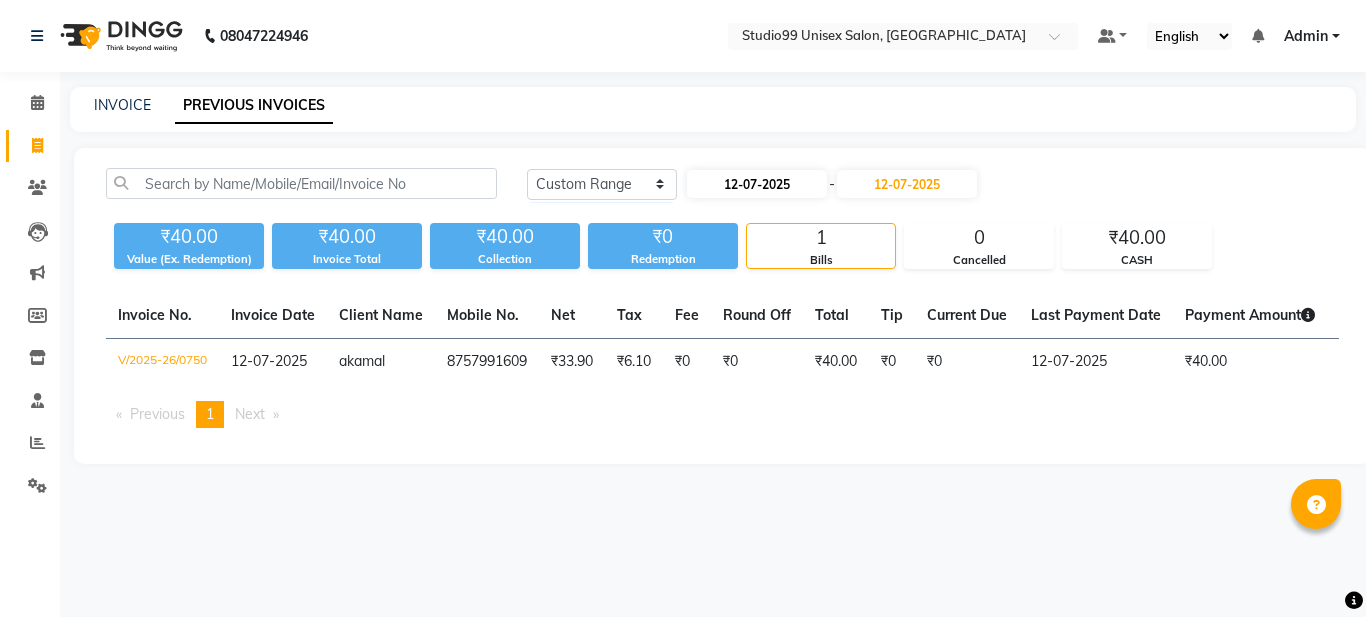 select on "7" 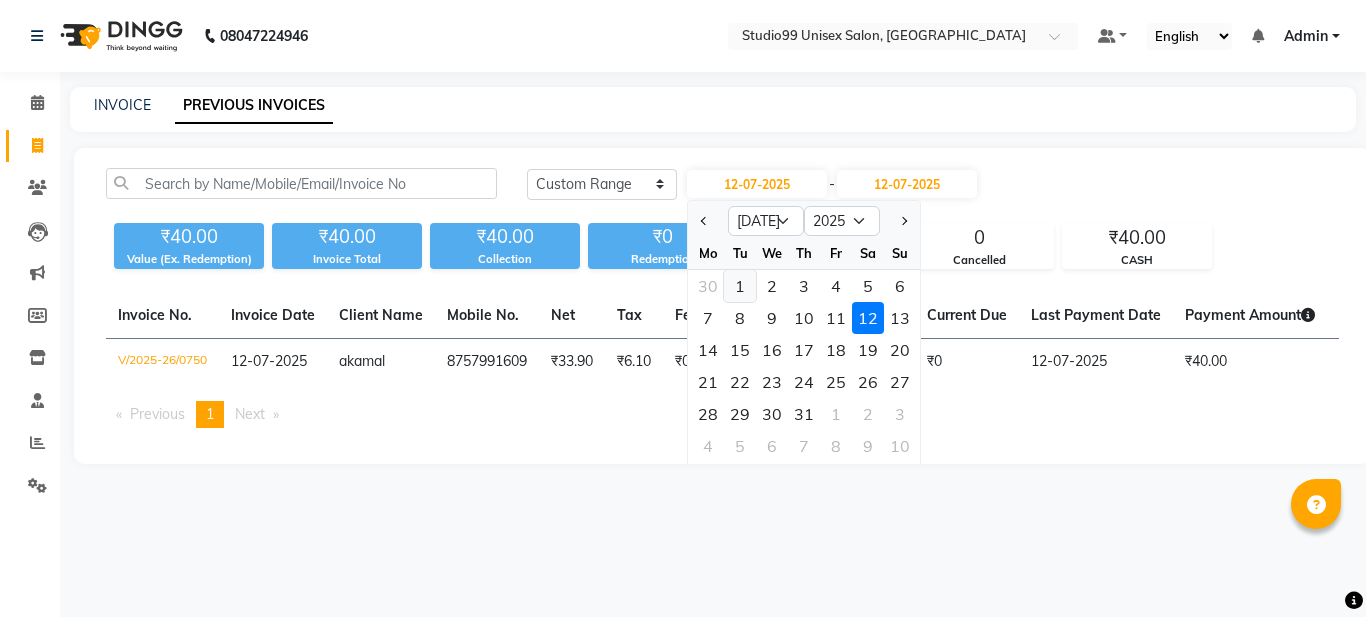 click on "1" 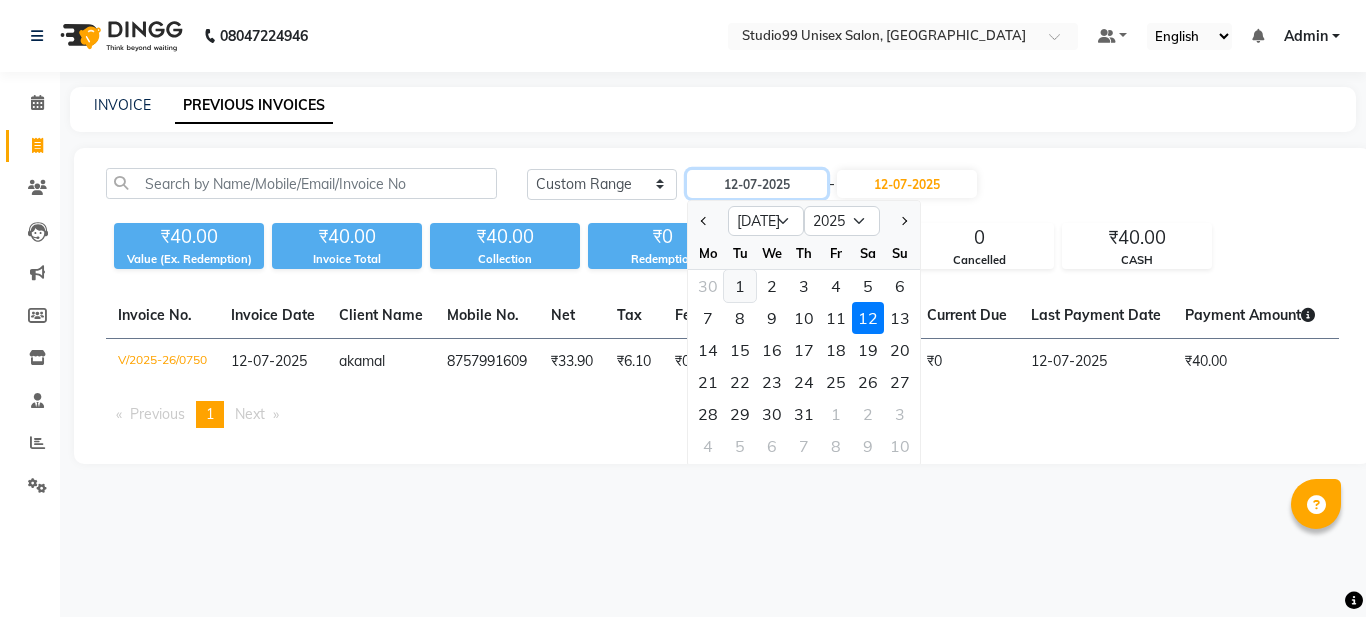 type on "01-07-2025" 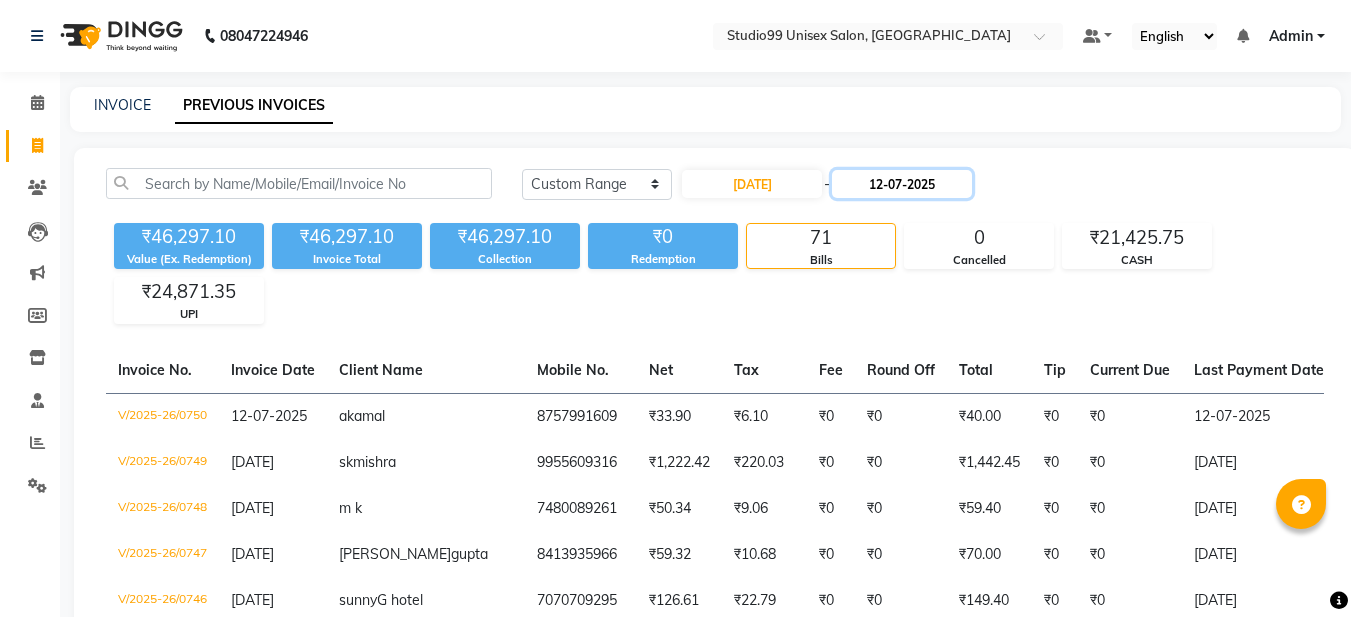 click on "12-07-2025" 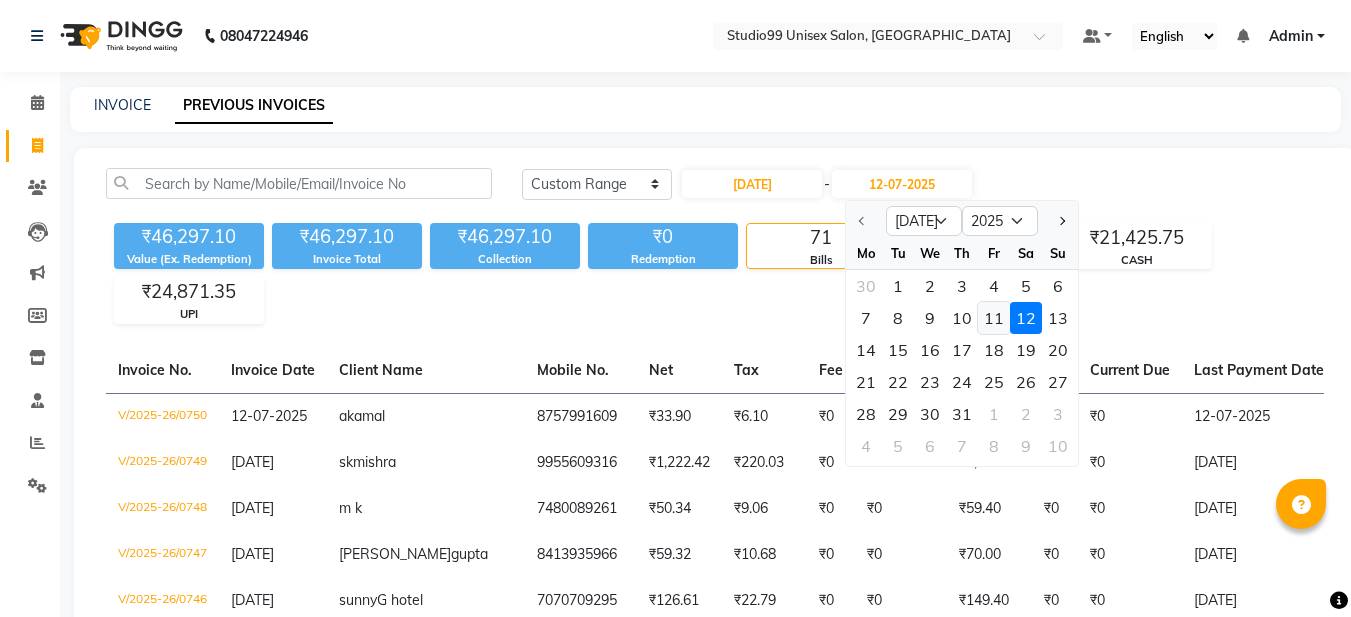 click on "11" 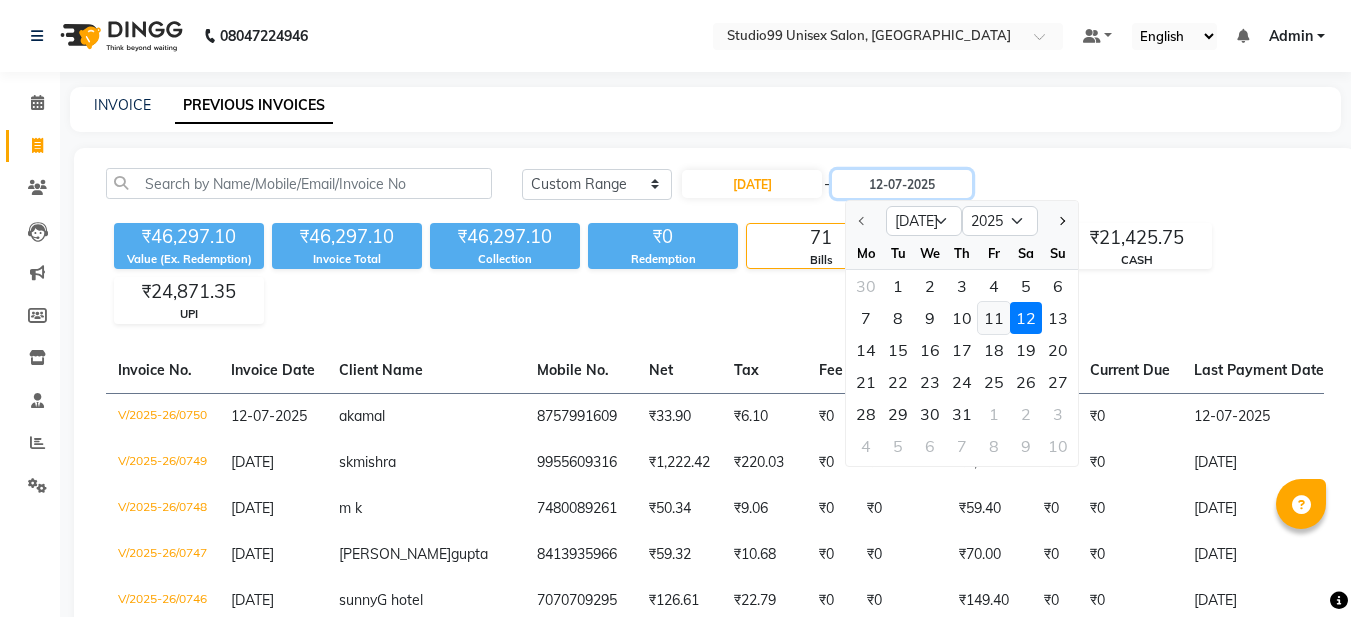 type on "[DATE]" 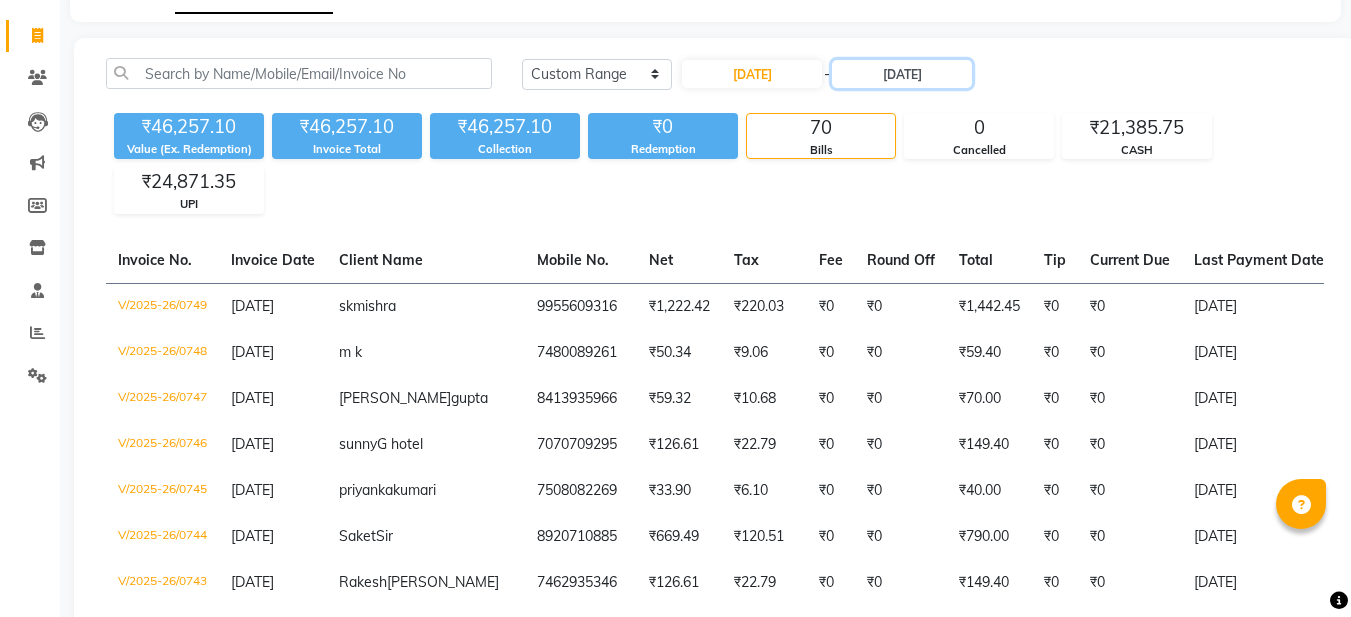 scroll, scrollTop: 0, scrollLeft: 0, axis: both 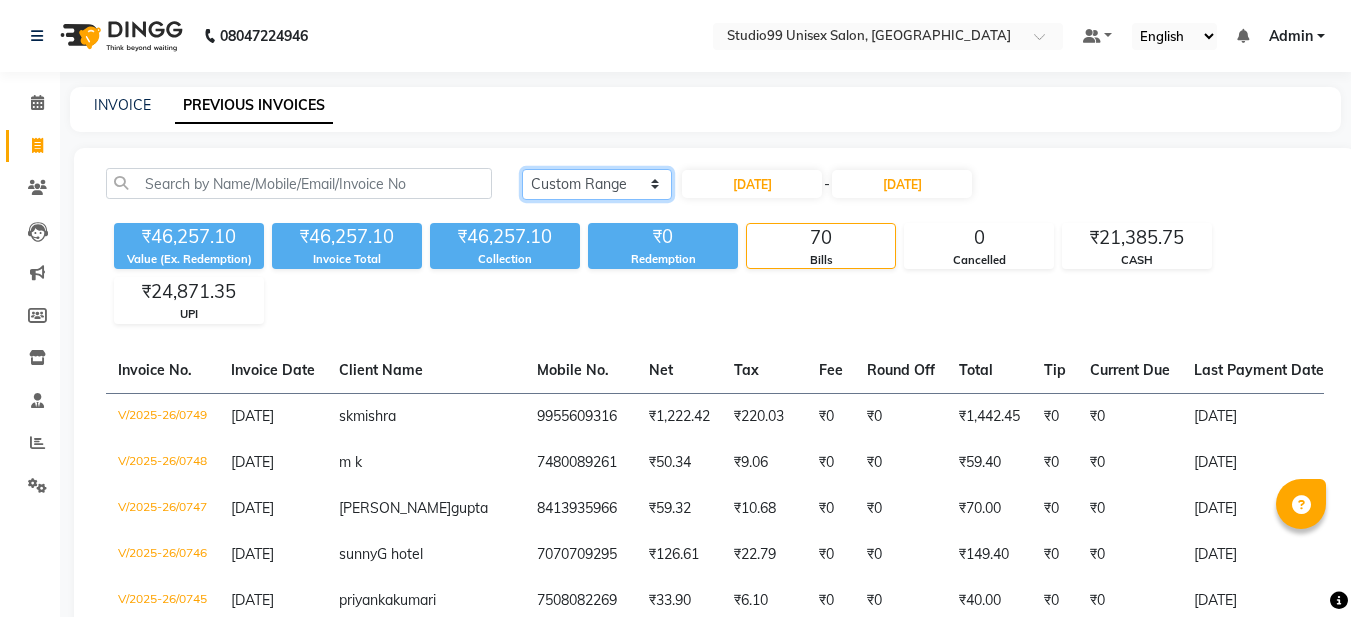 click on "Today Yesterday Custom Range" 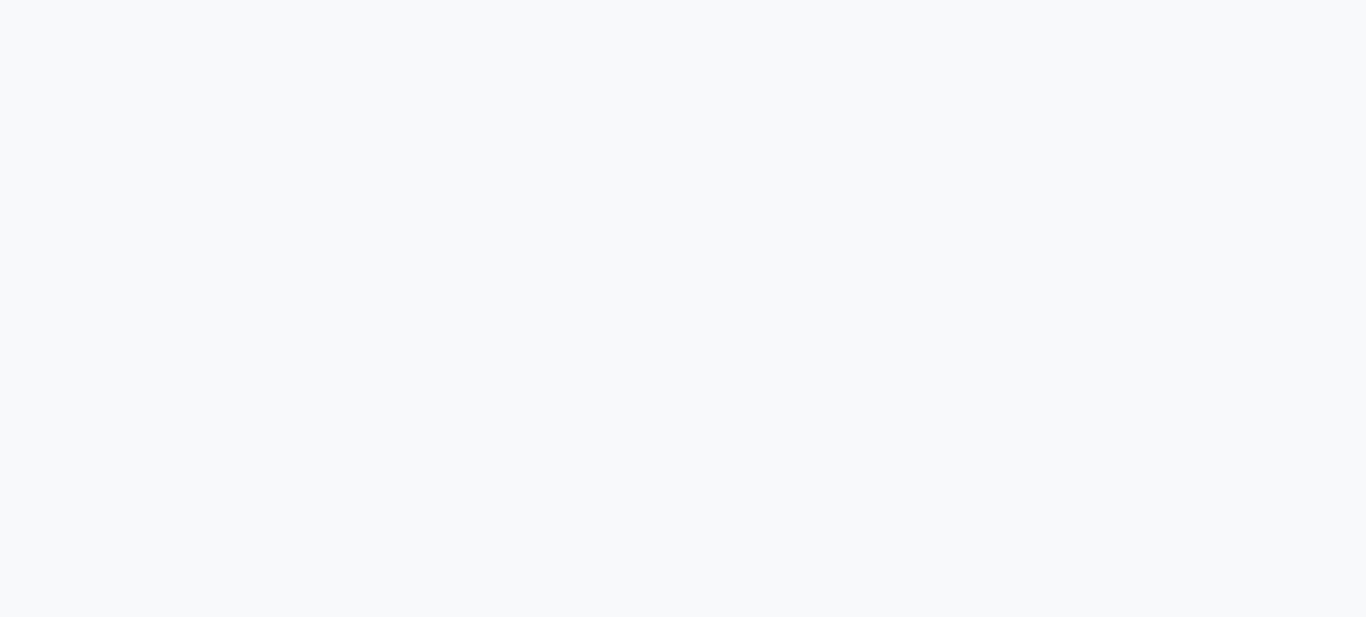 scroll, scrollTop: 0, scrollLeft: 0, axis: both 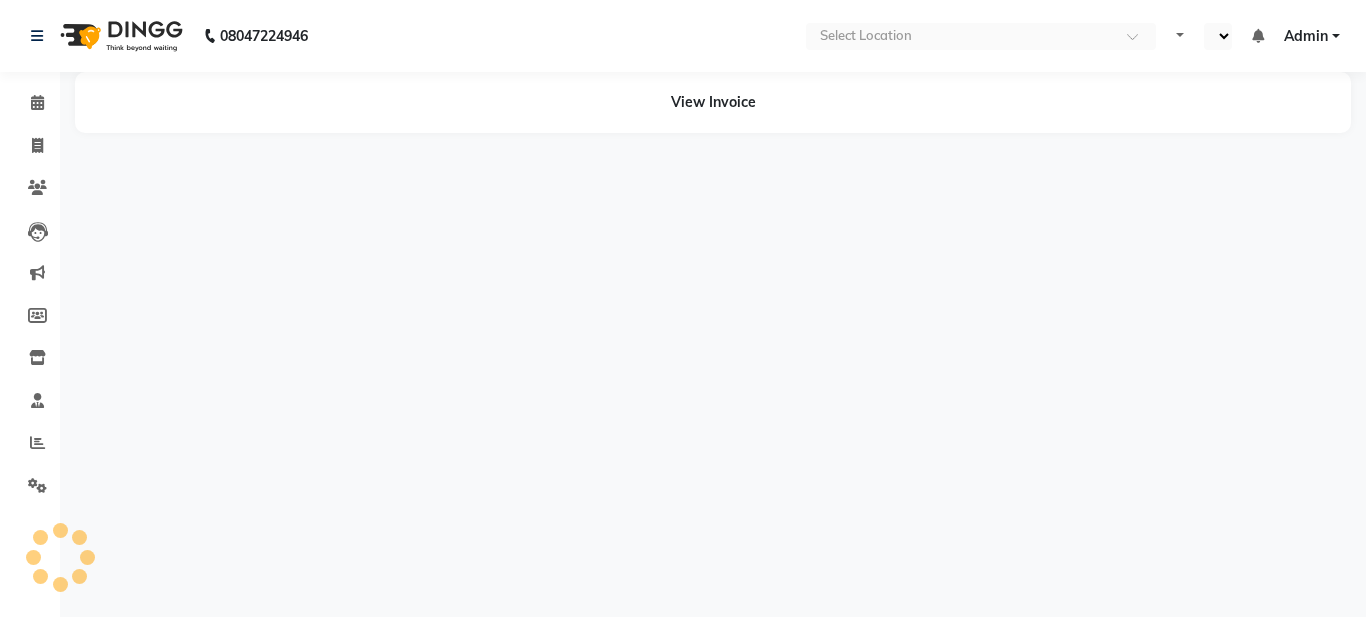 select on "en" 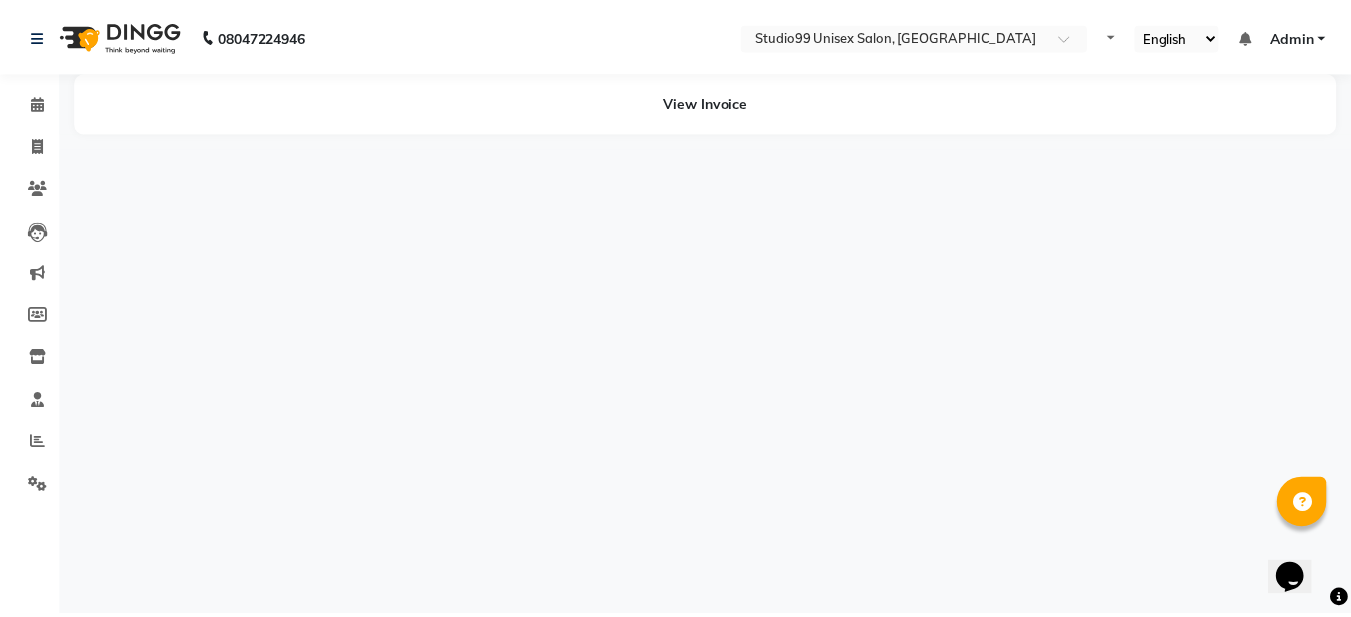 scroll, scrollTop: 0, scrollLeft: 0, axis: both 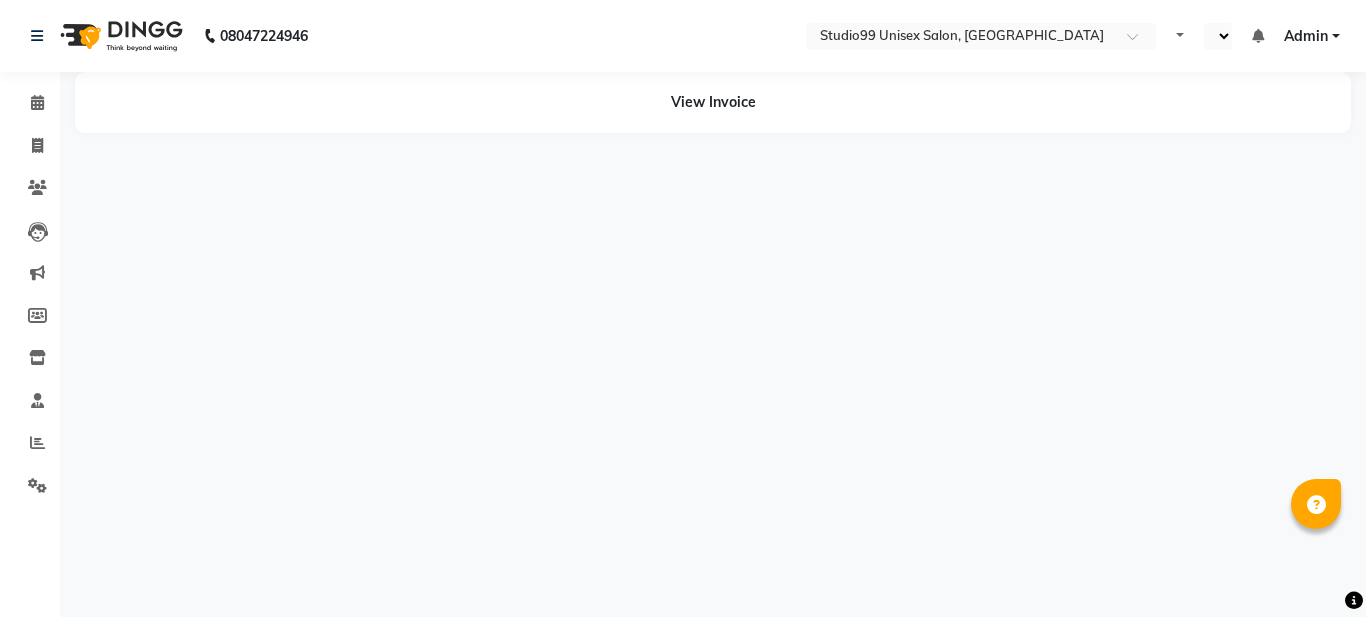 select on "en" 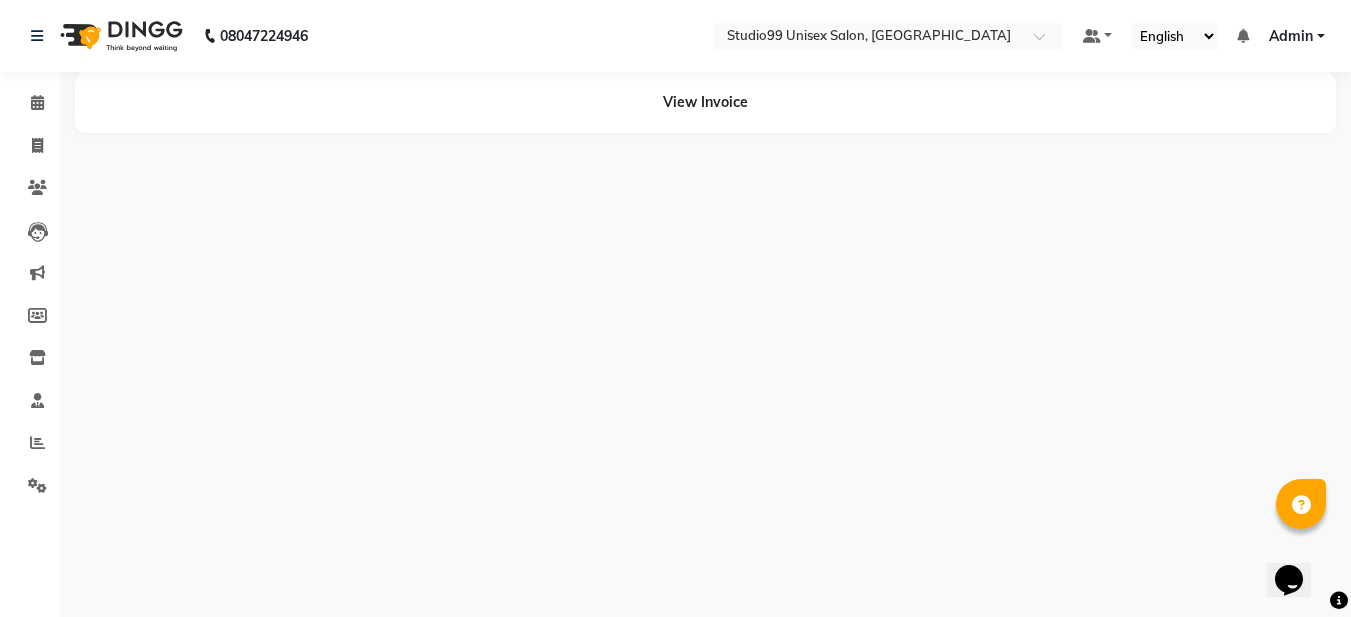 scroll, scrollTop: 0, scrollLeft: 0, axis: both 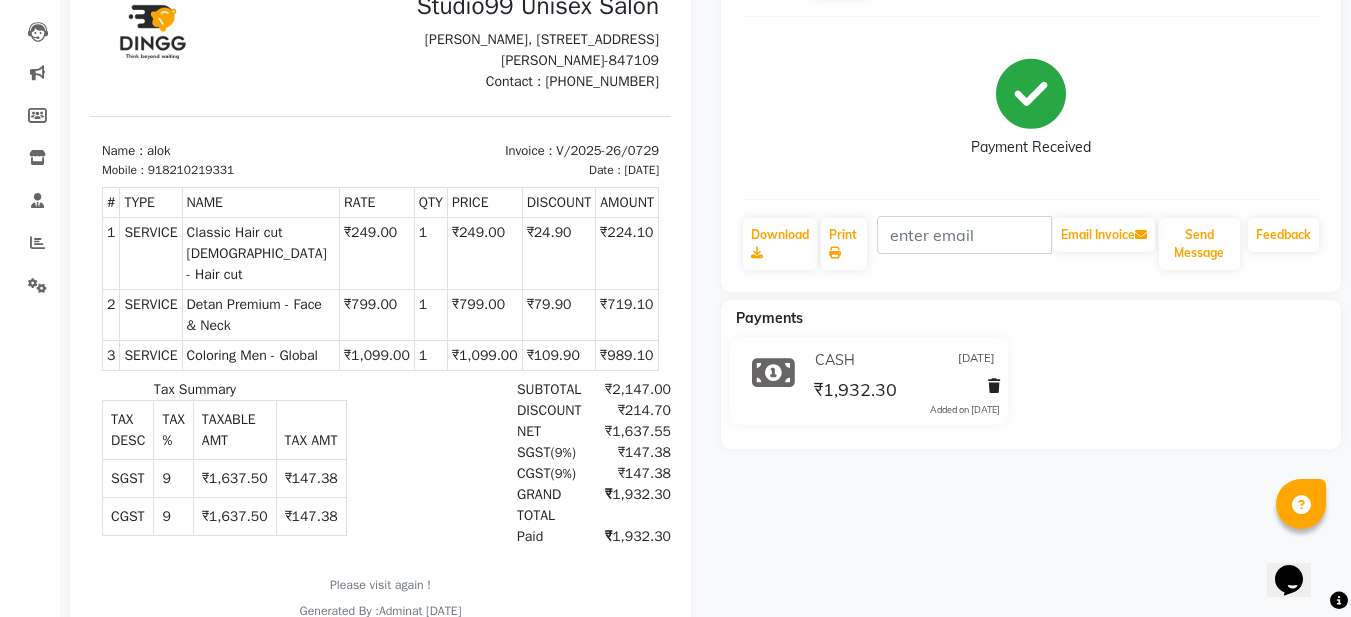 click on "Name  : alok
Mobile :
918210219331
Invoice : V/2025-26/0729
Date  :
[DATE]" at bounding box center (380, 147) 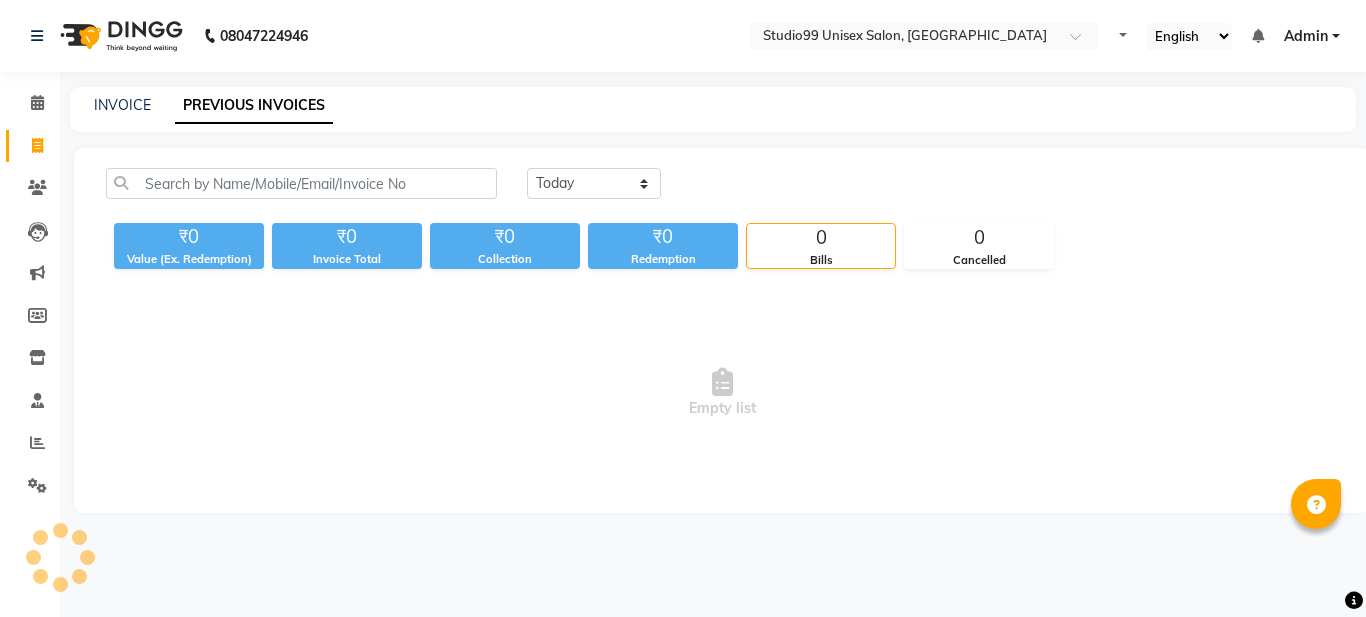 scroll, scrollTop: 0, scrollLeft: 0, axis: both 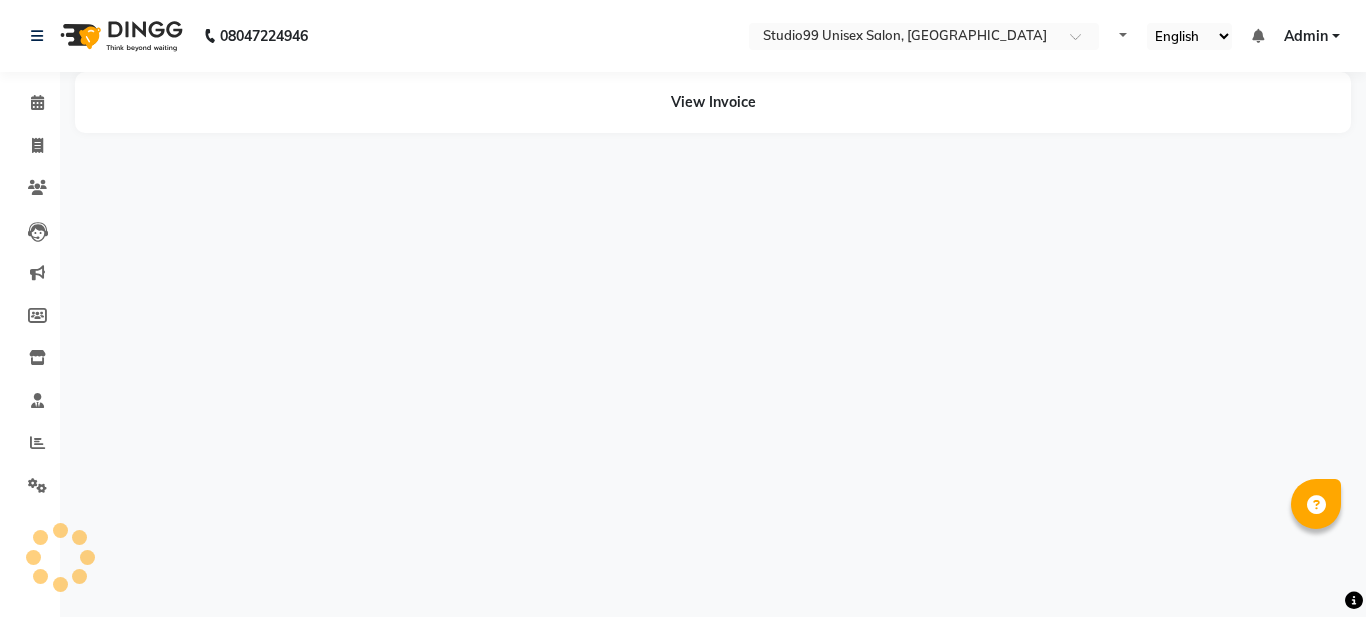 select on "en" 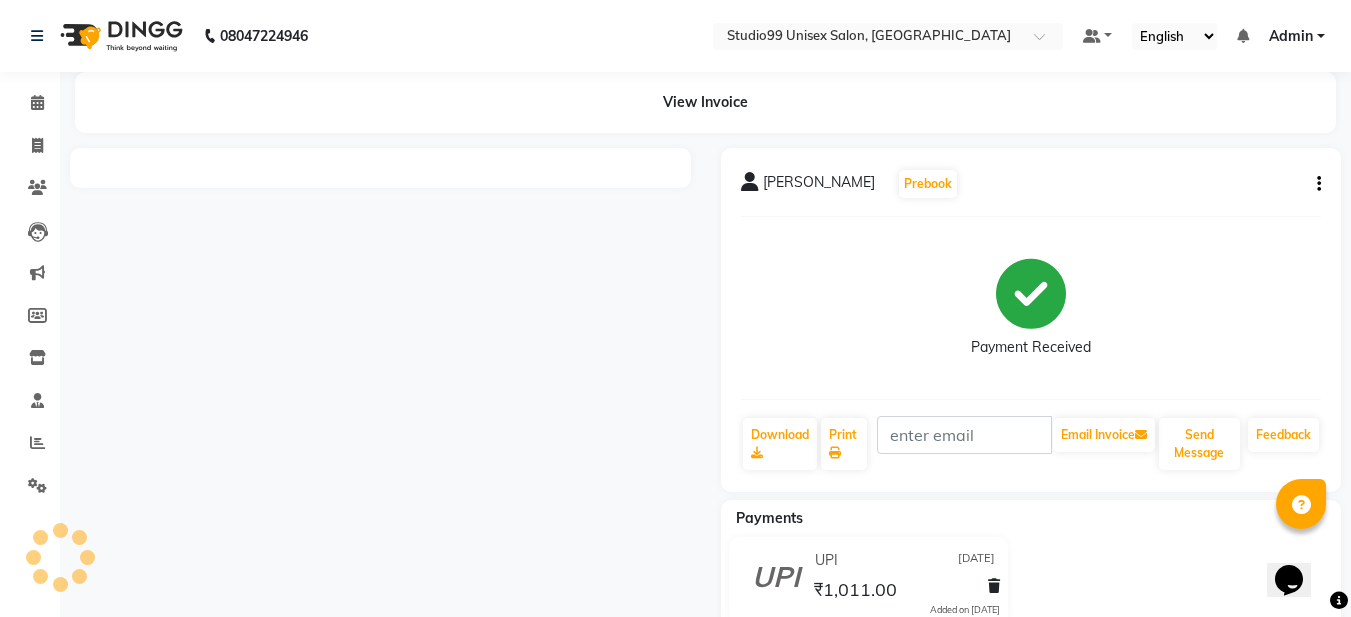 scroll, scrollTop: 0, scrollLeft: 0, axis: both 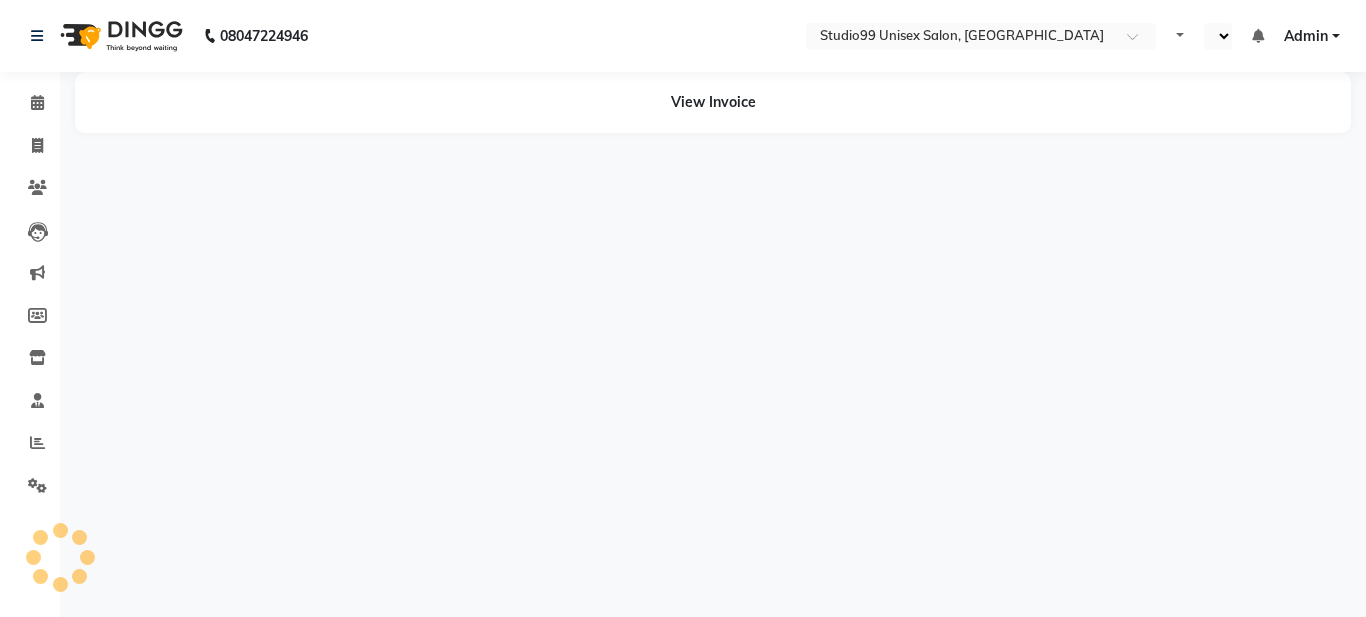select on "en" 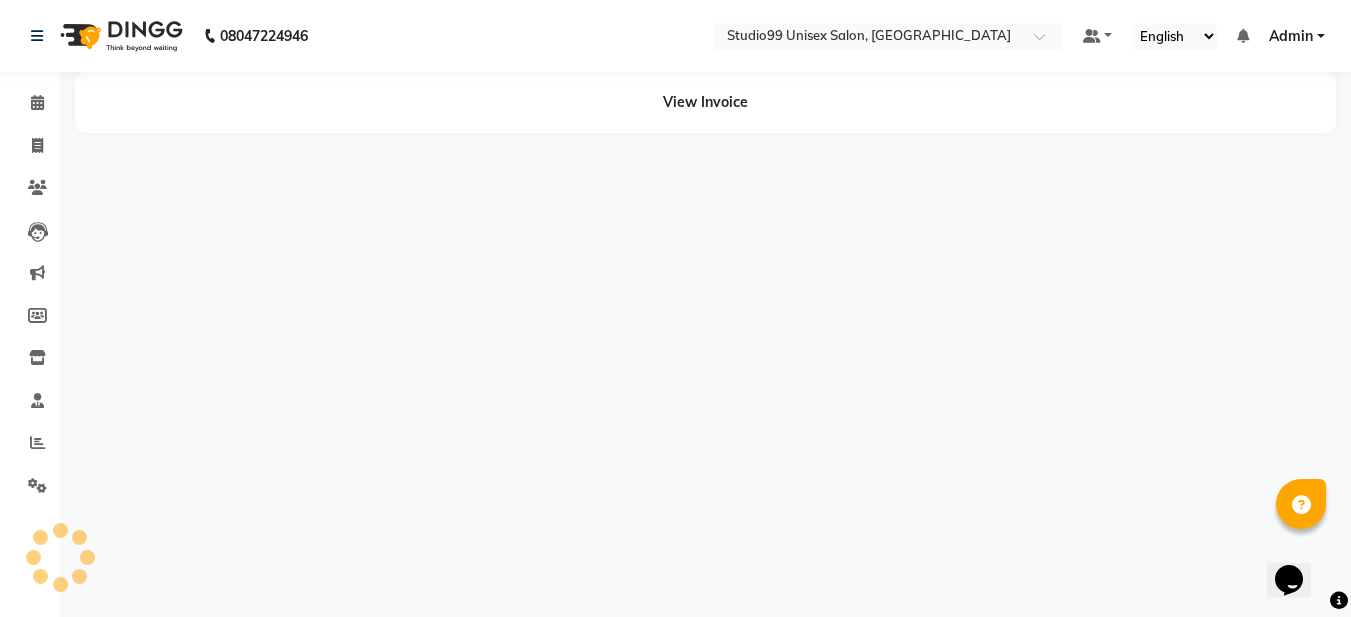 scroll, scrollTop: 0, scrollLeft: 0, axis: both 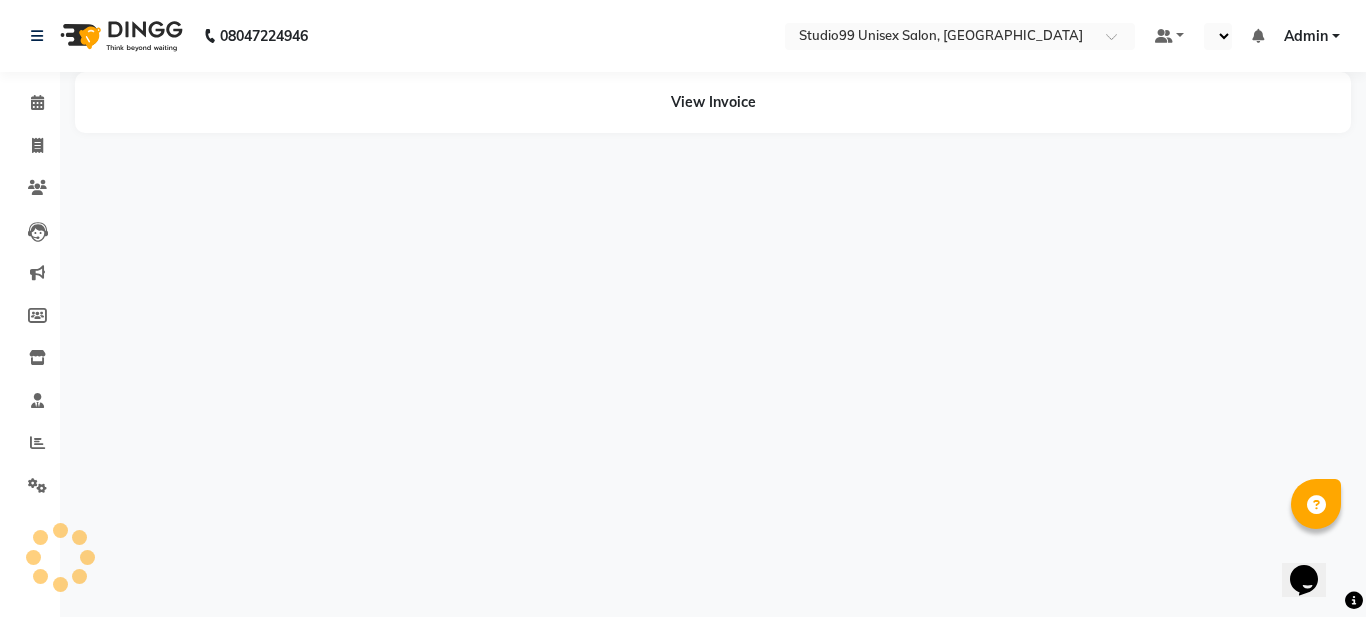 select on "en" 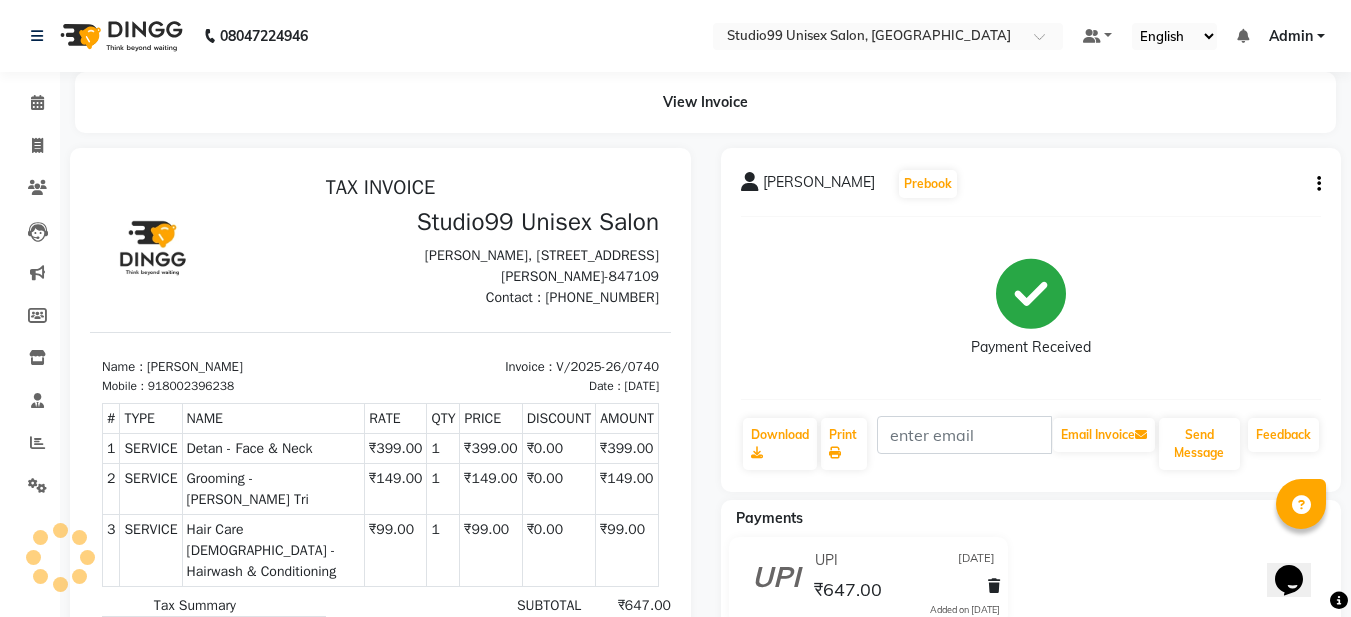 scroll, scrollTop: 0, scrollLeft: 0, axis: both 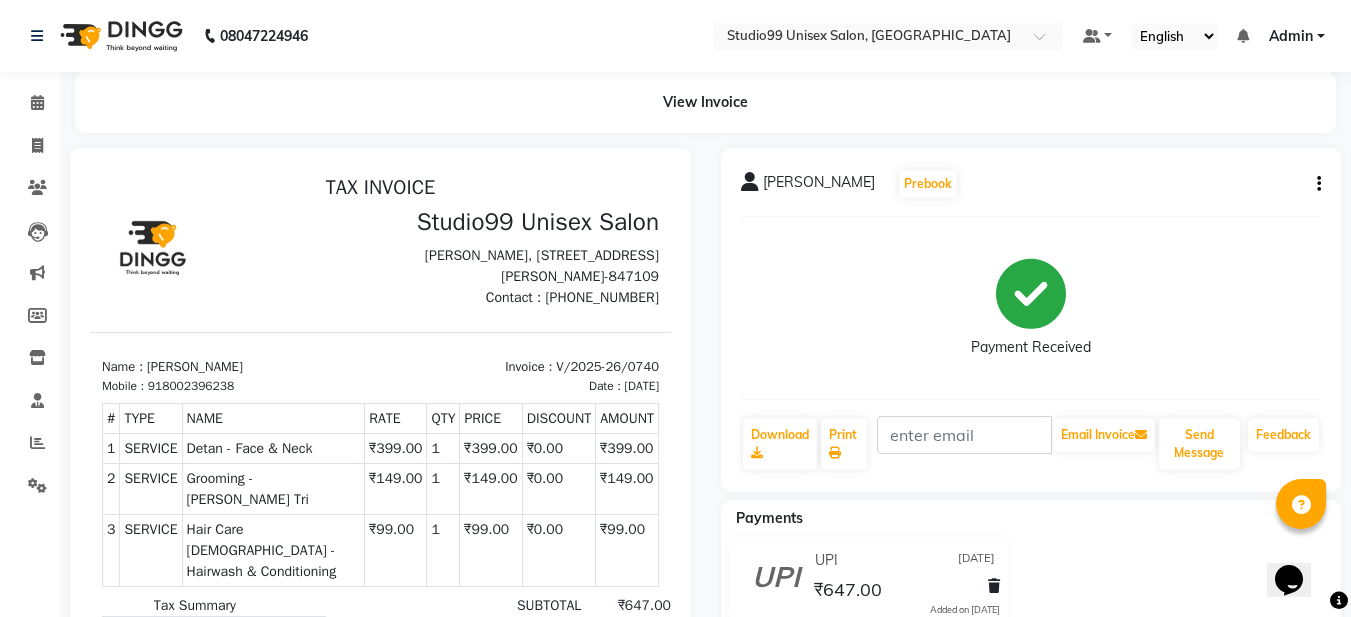 click on "rama yadav  Prebook" 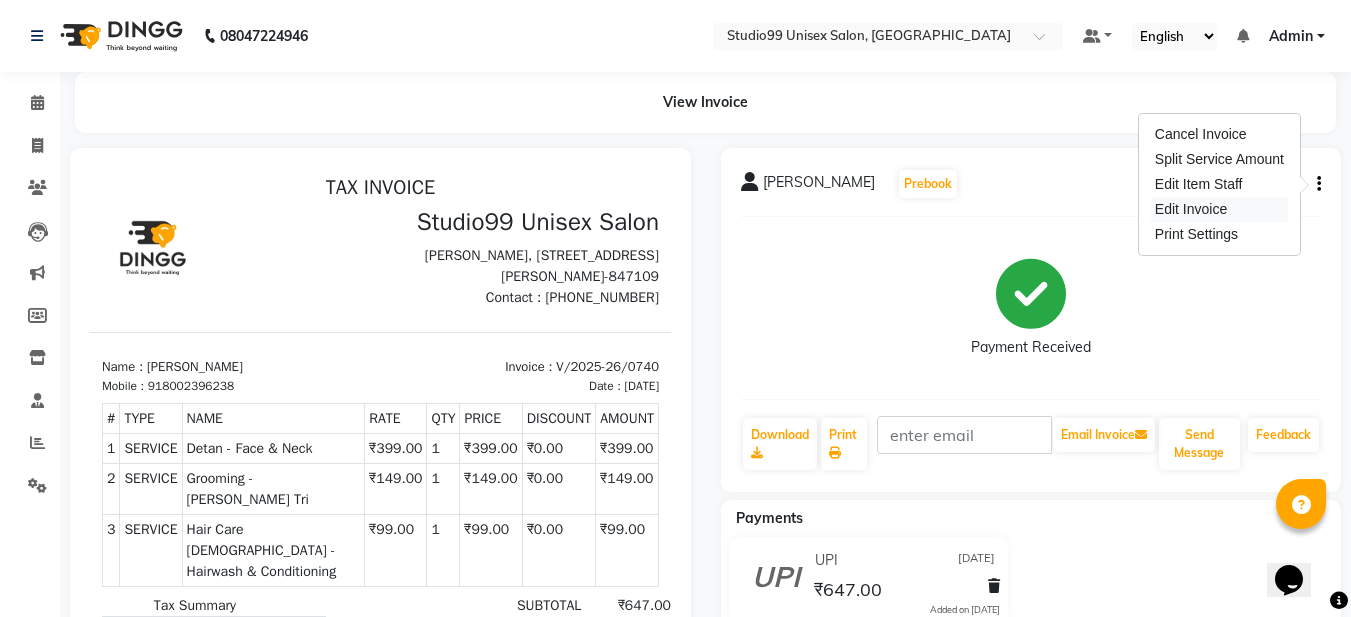 click on "Edit Invoice" at bounding box center [1219, 209] 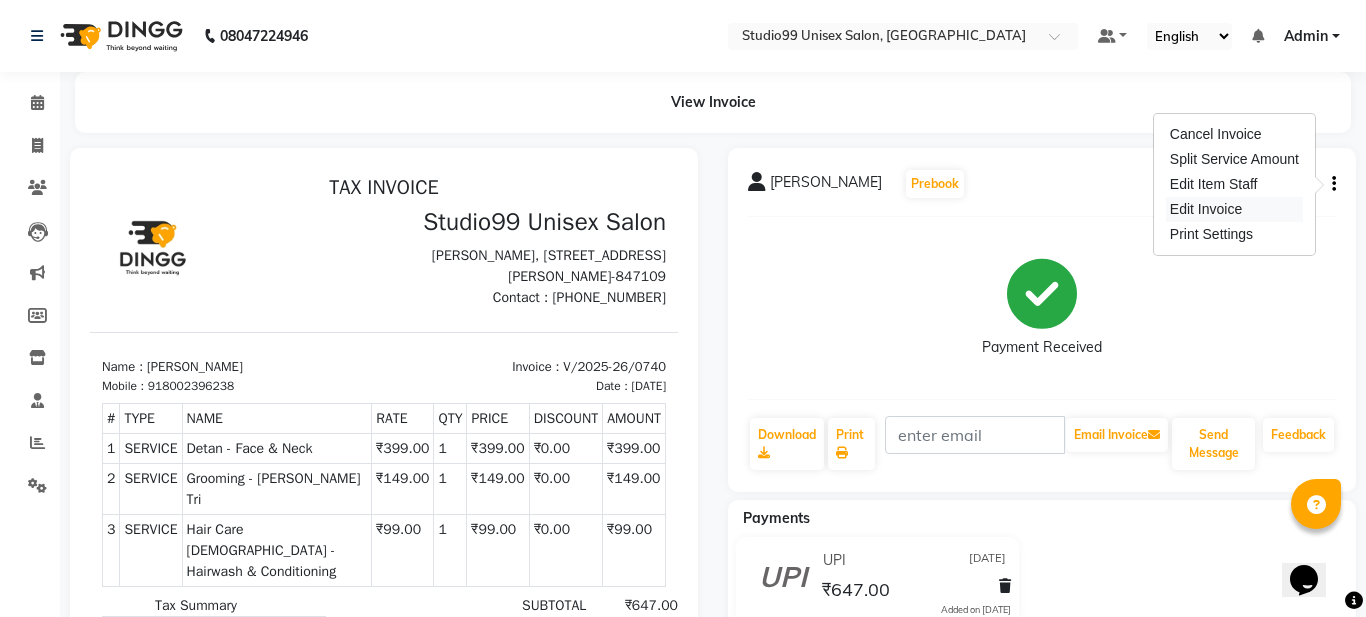 select on "service" 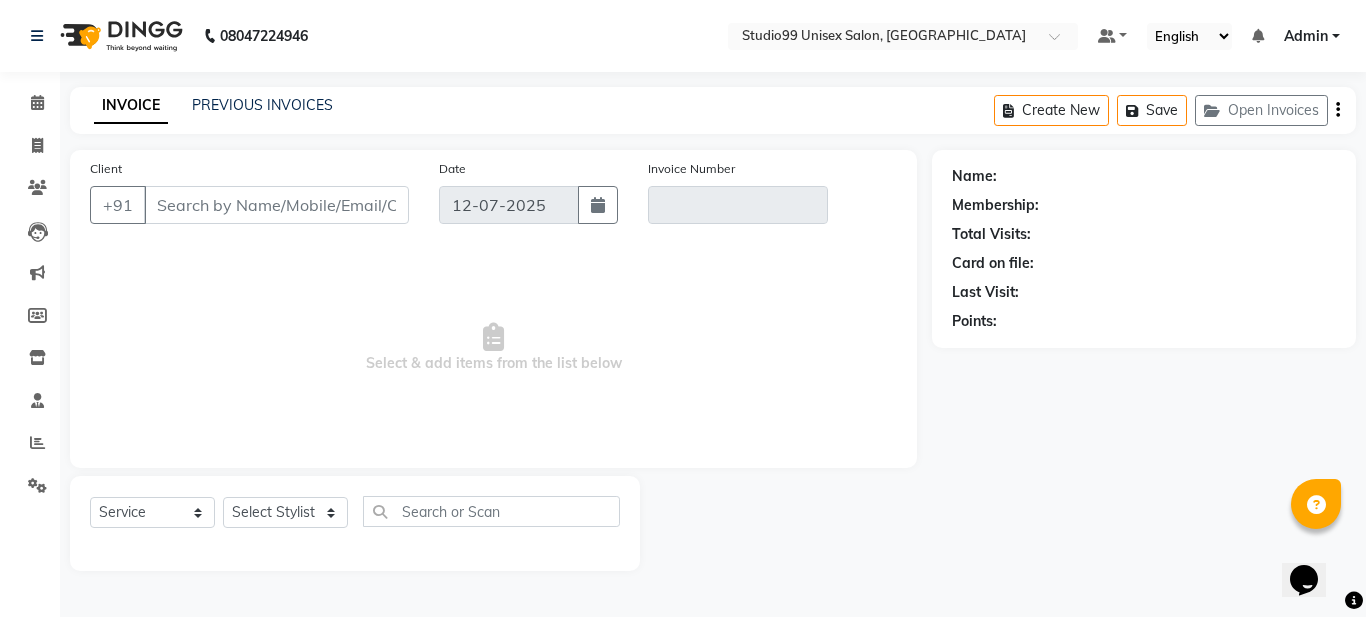 type on "8002396238" 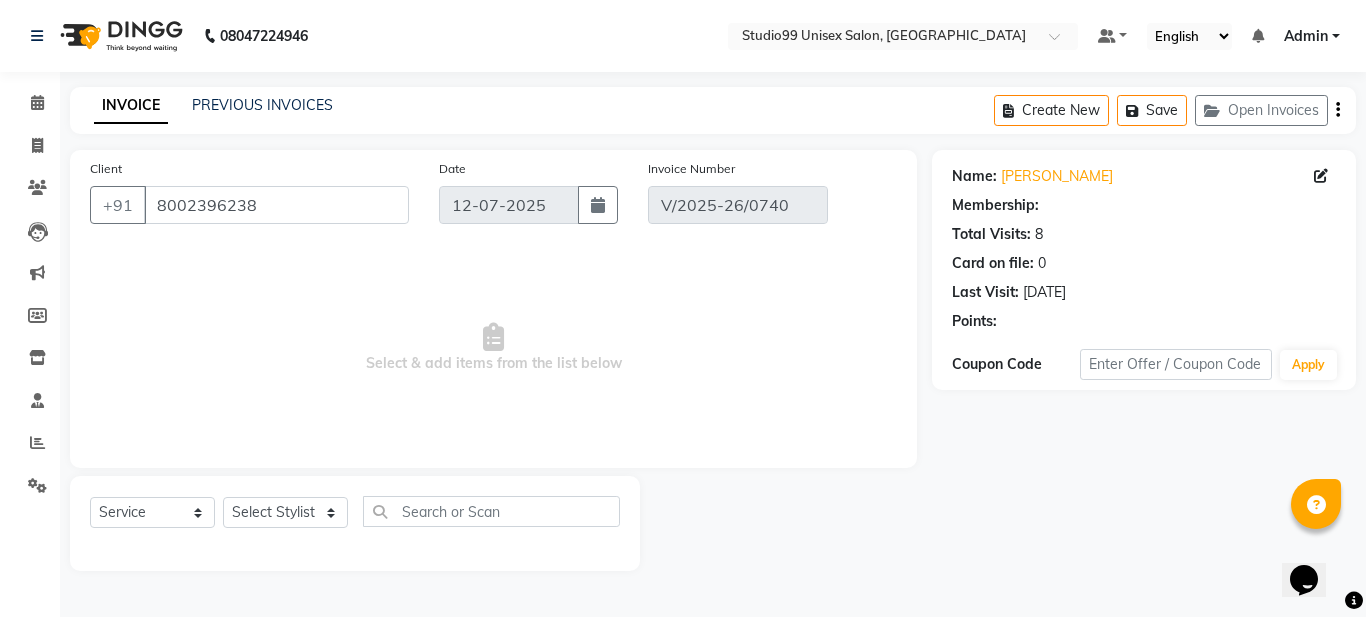 select on "1: Object" 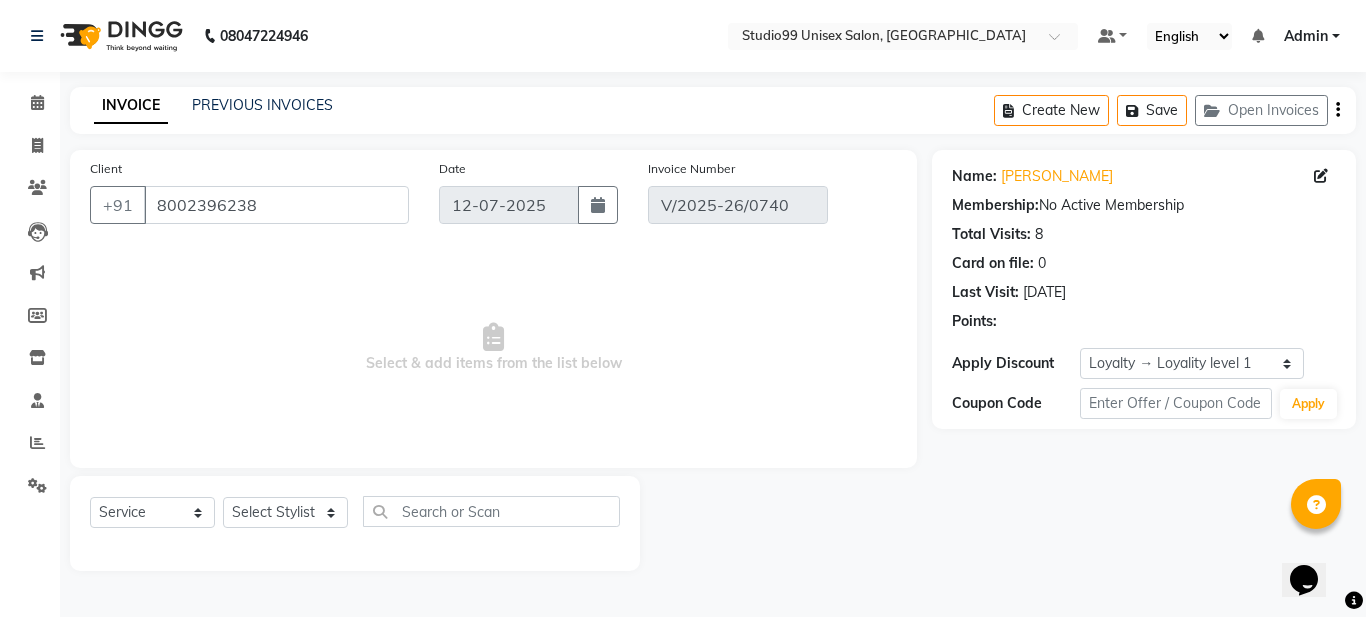 type on "[DATE]" 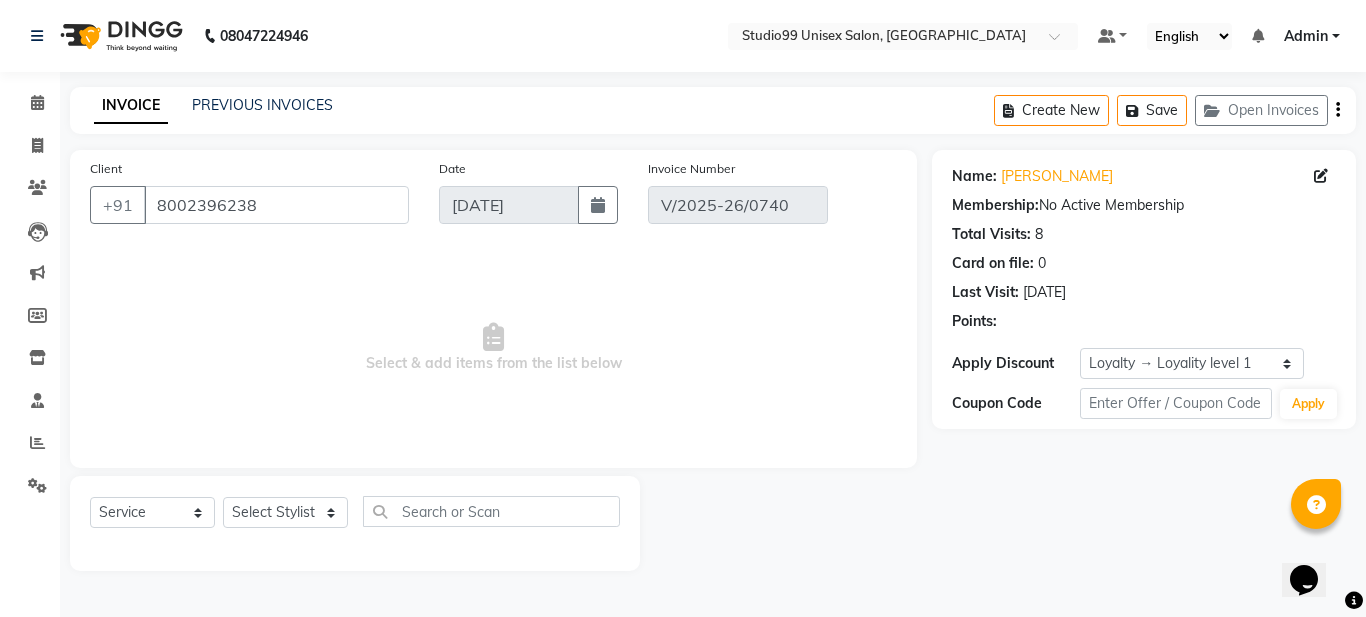 select on "select" 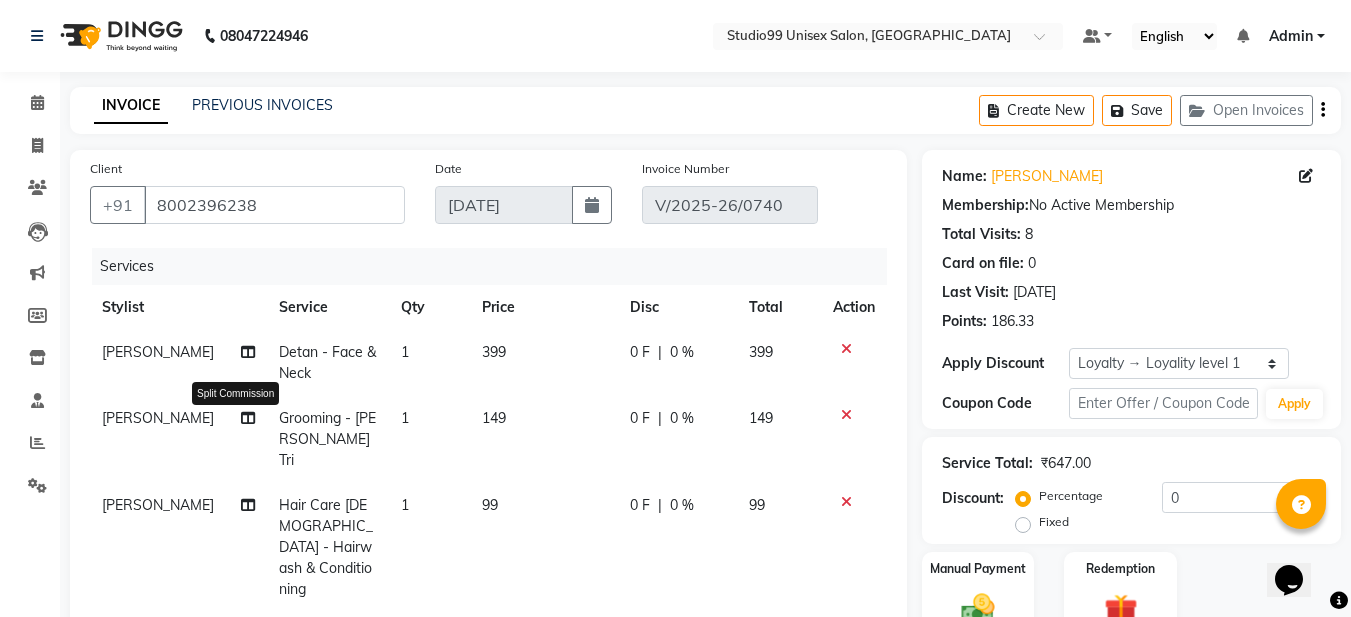click 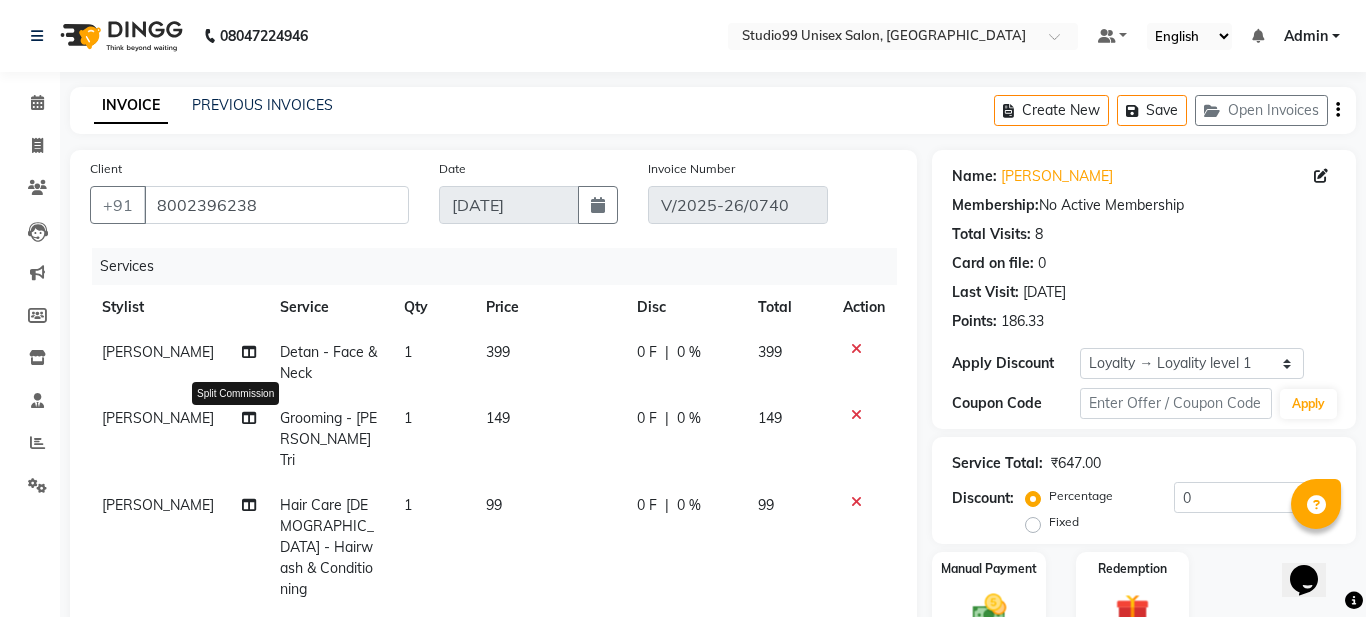 select on "63337" 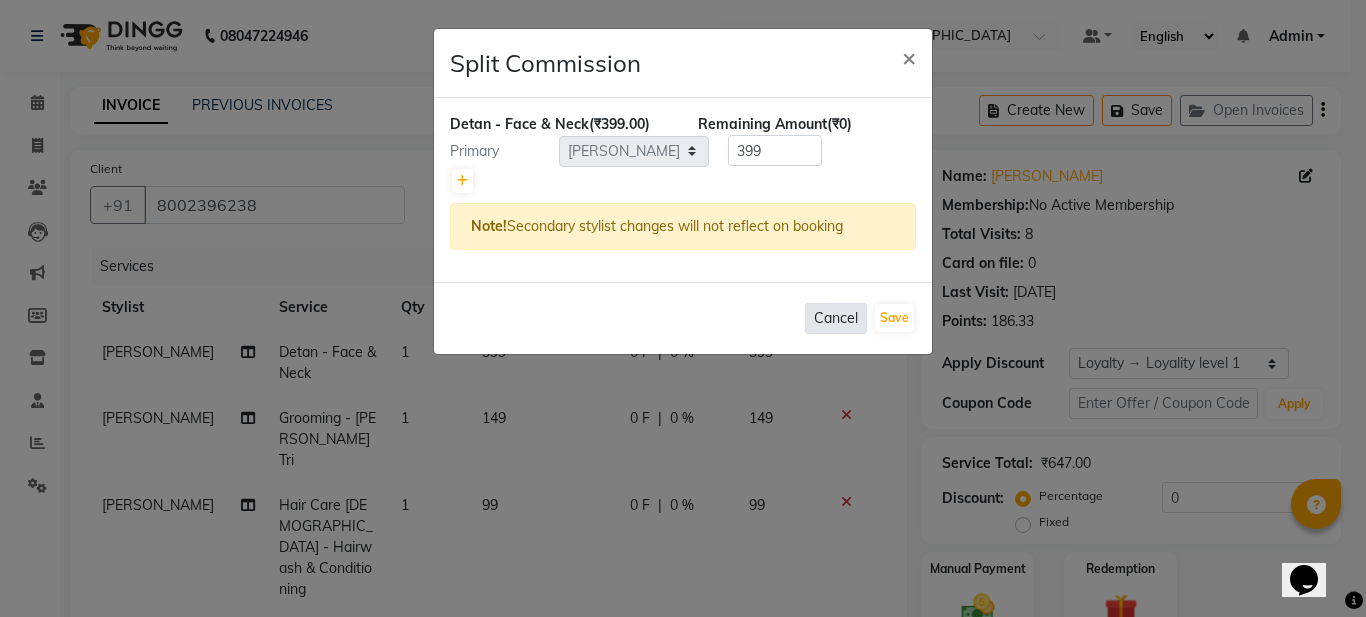 click on "Cancel" 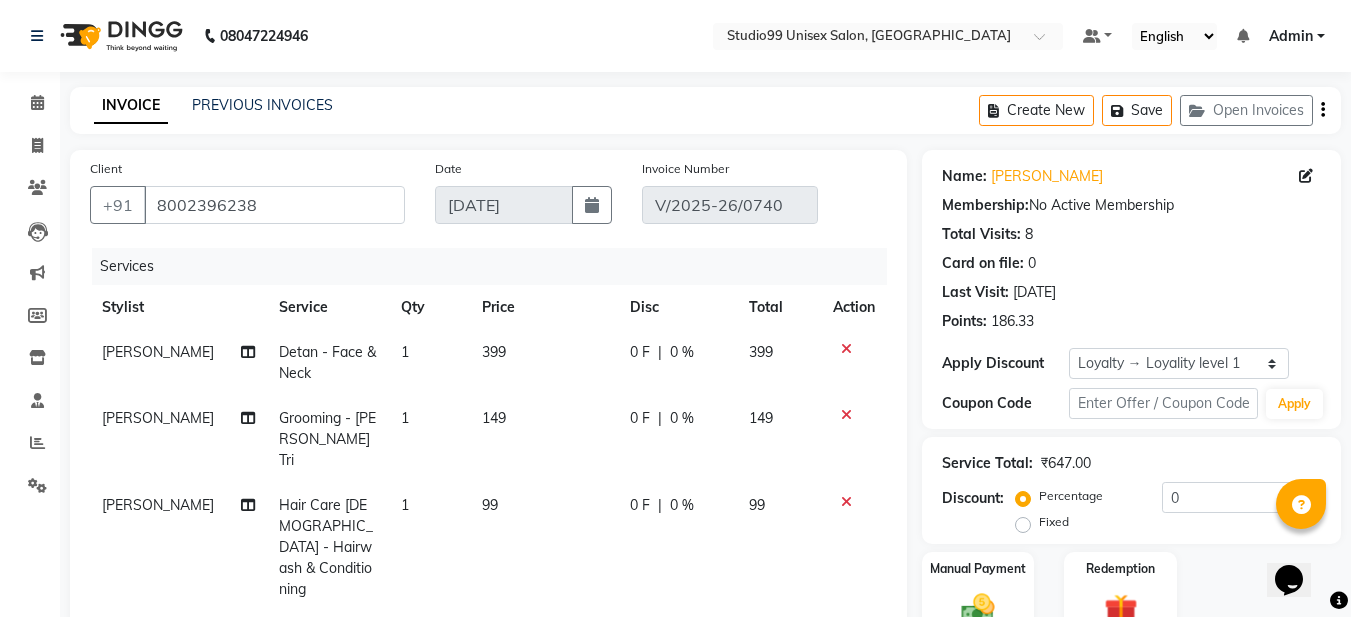 click on "SHANKAR THAKUR" 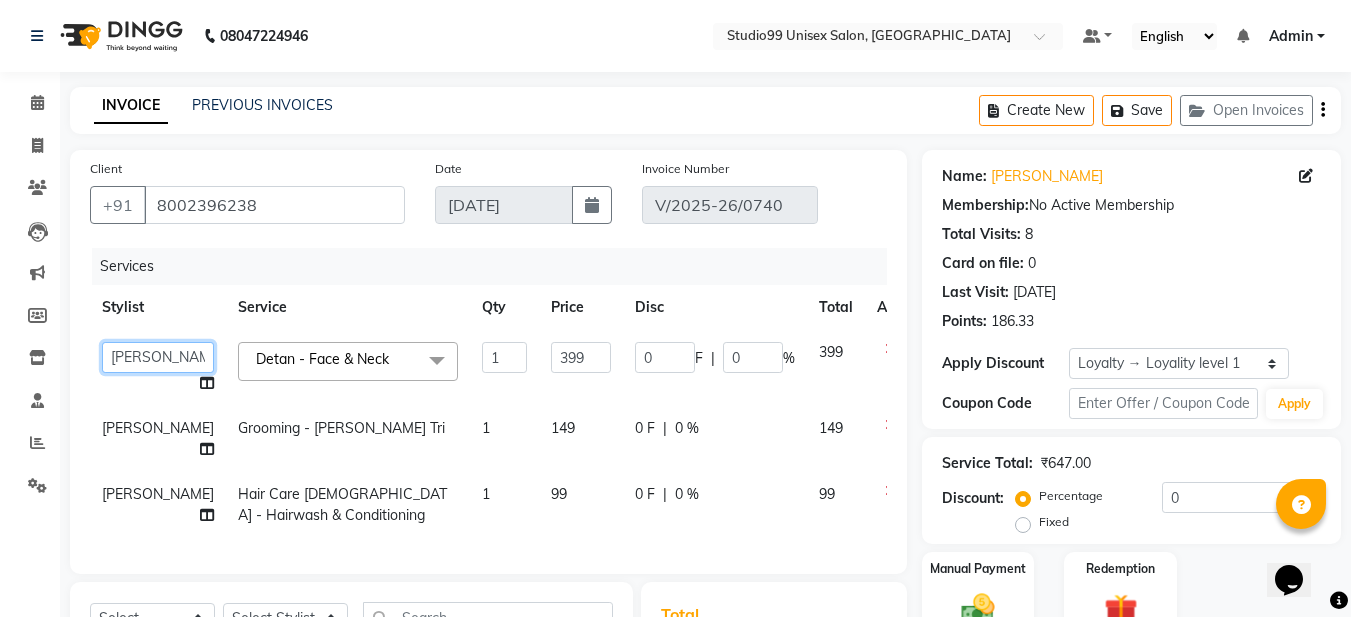 click on "Admin   Mehran   NANDINI SINGH   priya   Shankar  gupta   SHANKAR THAKUR   shehnaj   sweeta" 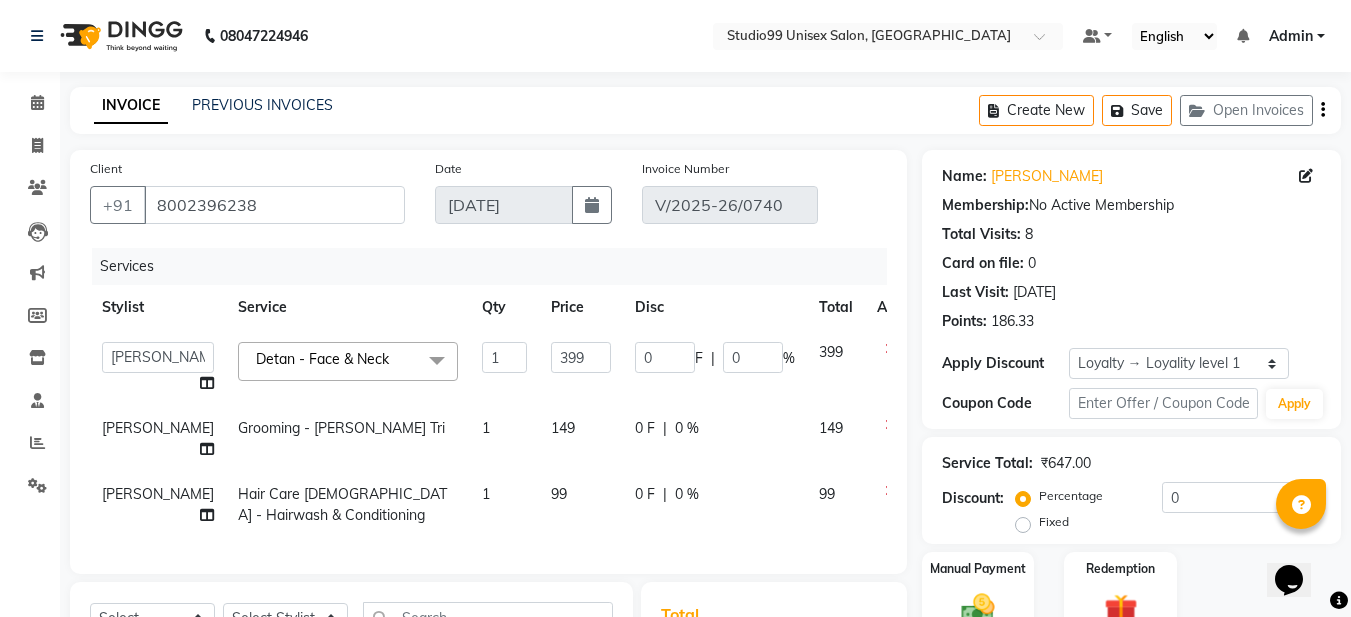 select on "45039" 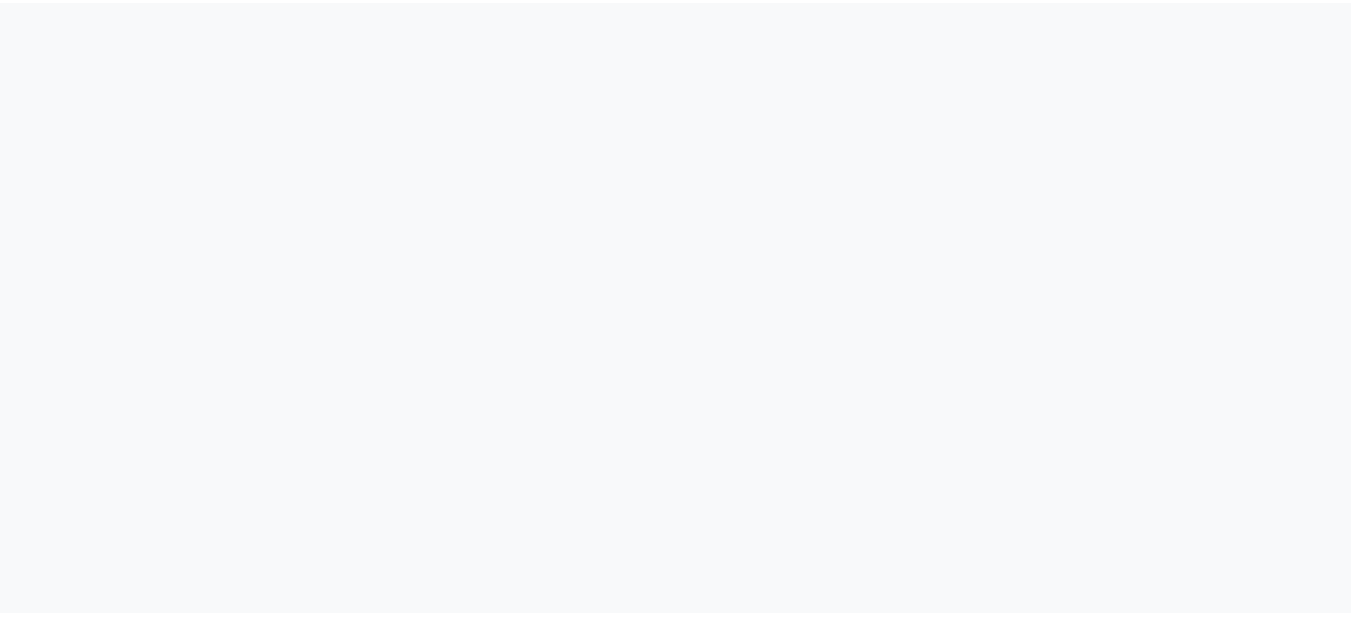 scroll, scrollTop: 0, scrollLeft: 0, axis: both 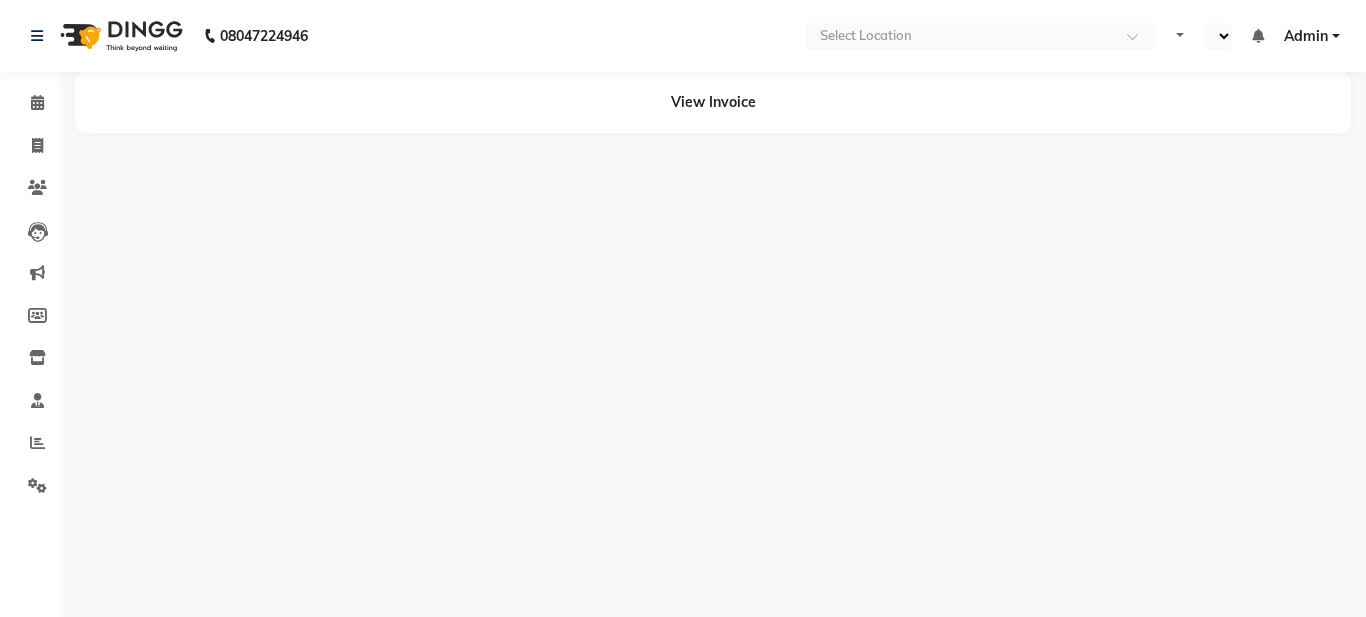 select on "en" 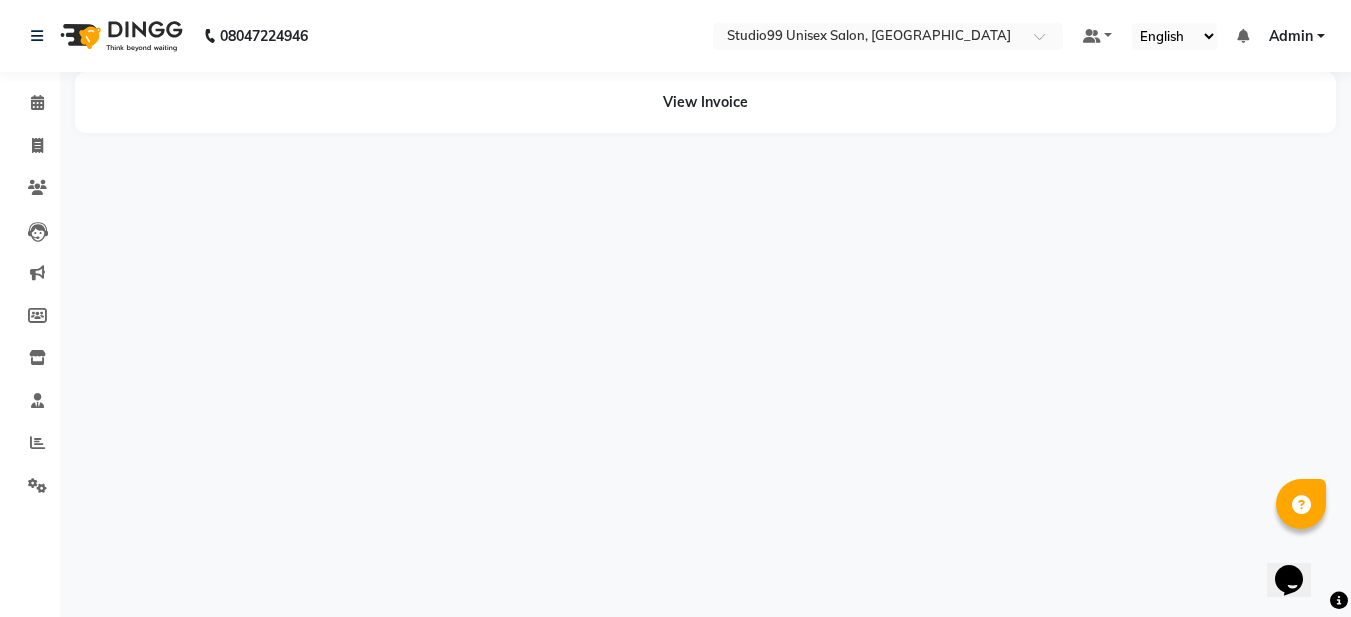 scroll, scrollTop: 0, scrollLeft: 0, axis: both 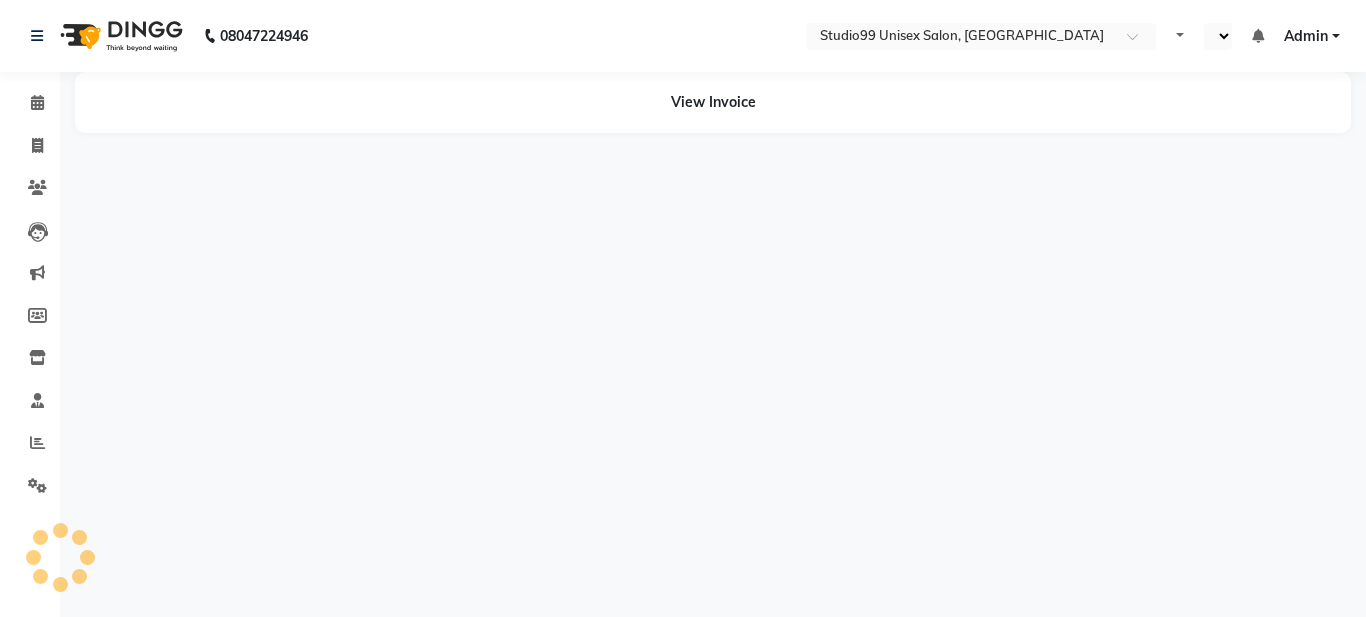 select on "en" 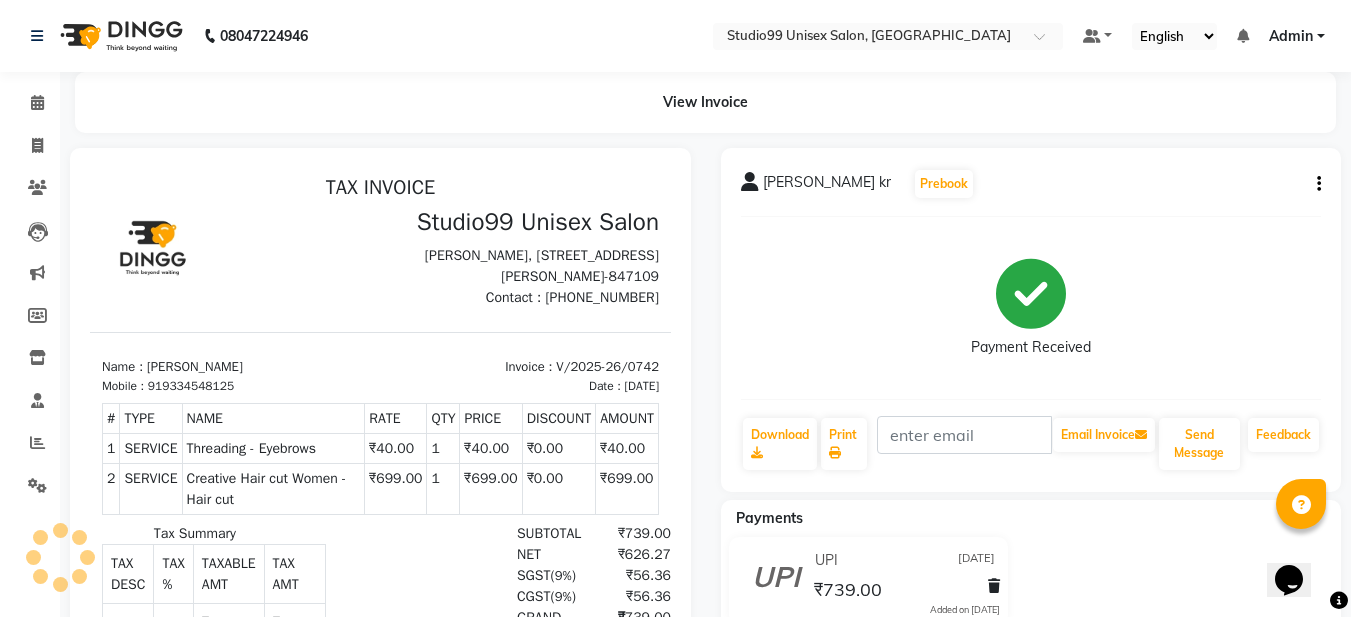 scroll, scrollTop: 0, scrollLeft: 0, axis: both 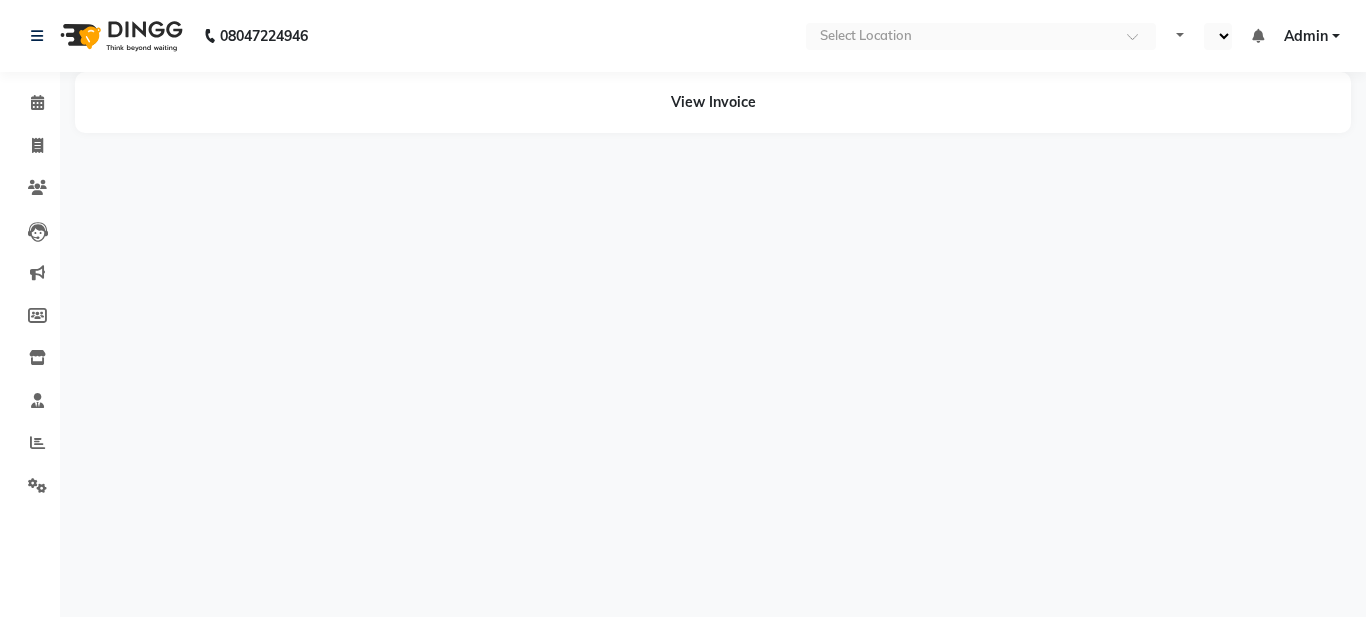 select on "en" 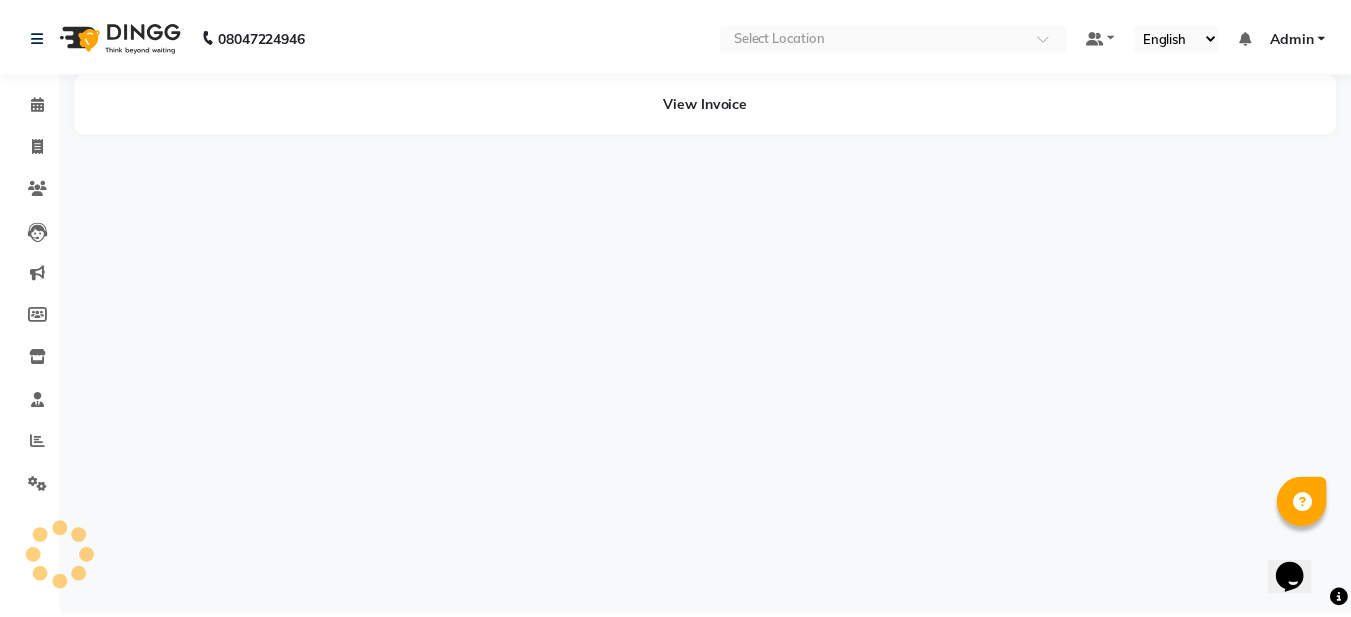 scroll, scrollTop: 0, scrollLeft: 0, axis: both 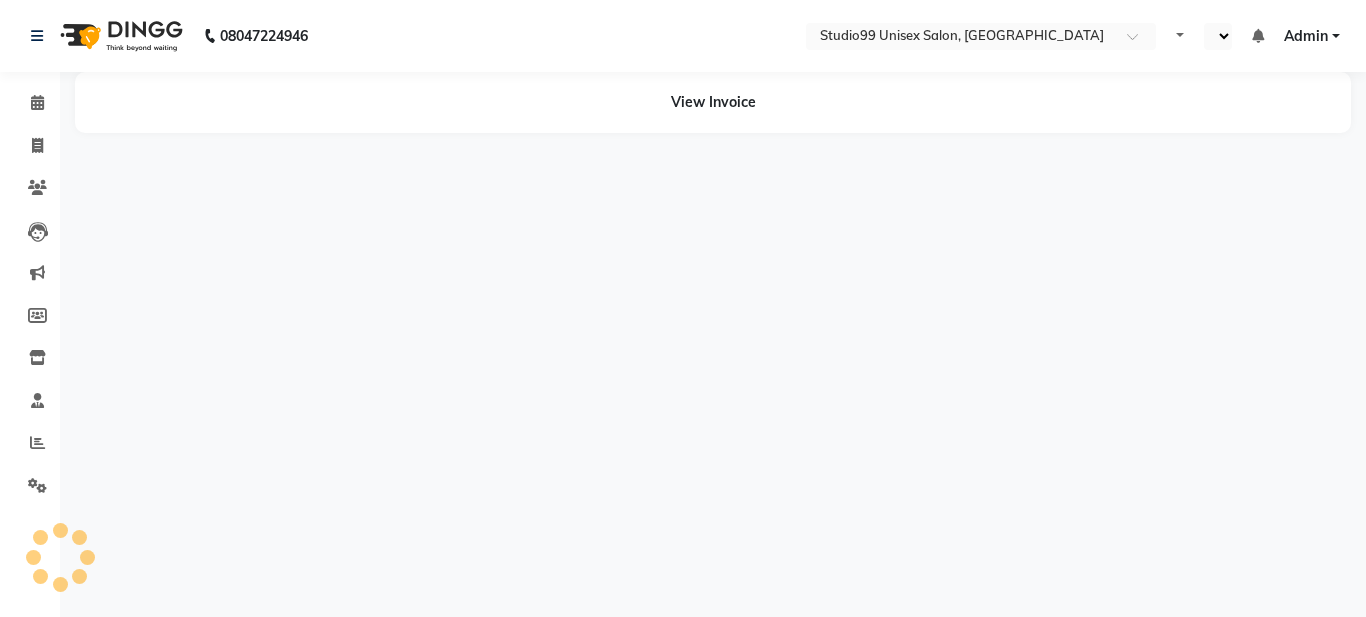 select on "en" 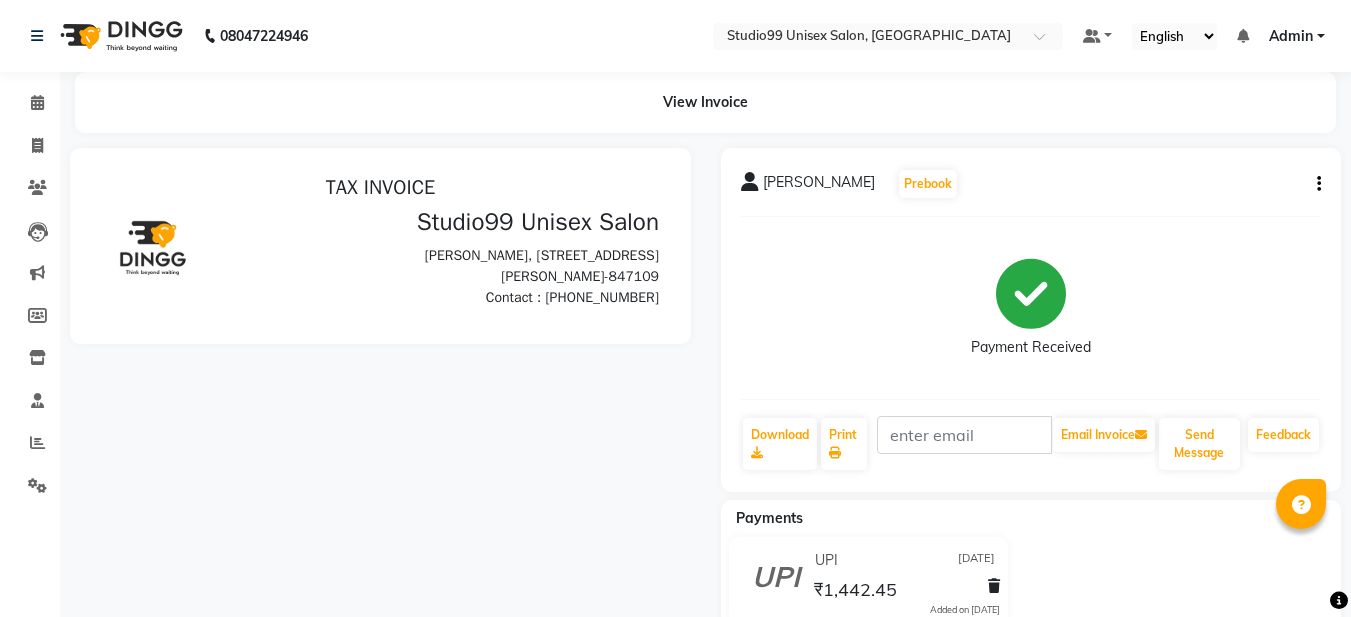 scroll, scrollTop: 0, scrollLeft: 0, axis: both 